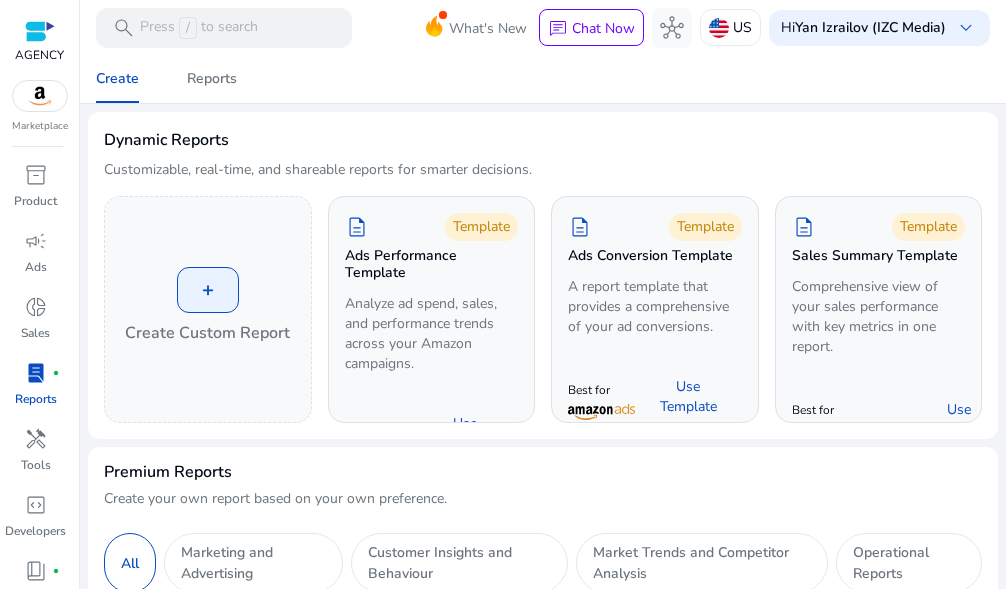 scroll, scrollTop: 0, scrollLeft: 0, axis: both 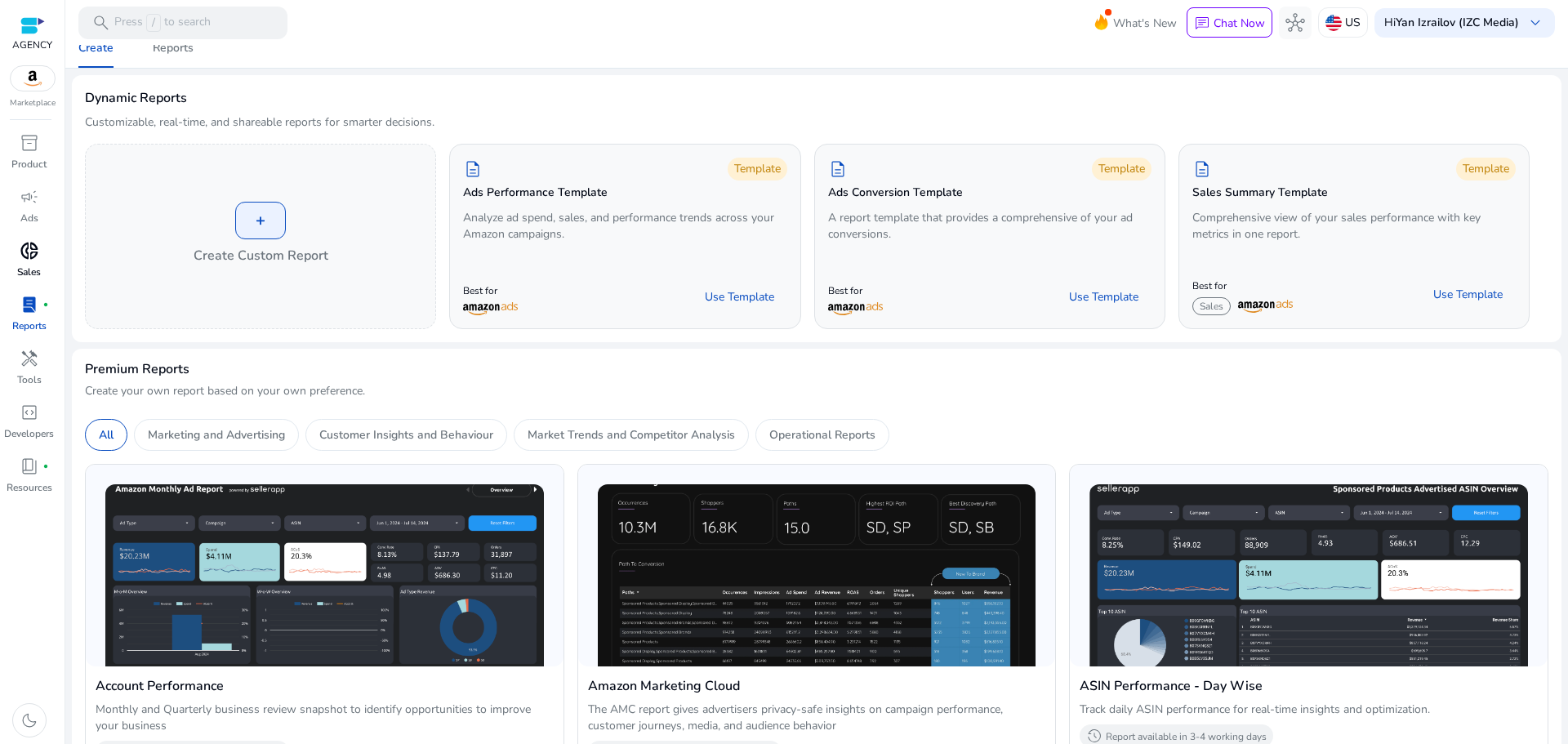 click on "donut_small" at bounding box center (29, 251) 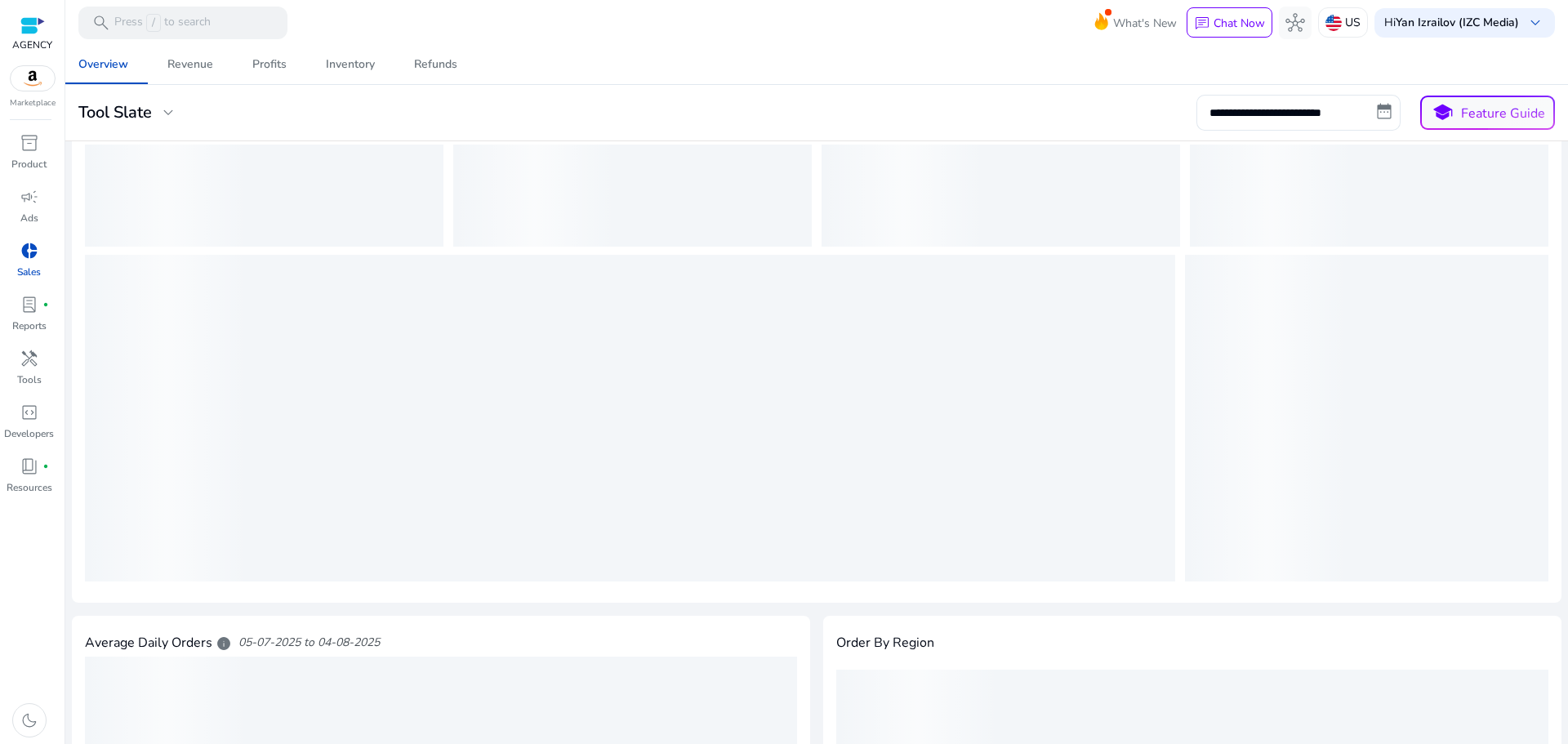 scroll, scrollTop: 0, scrollLeft: 0, axis: both 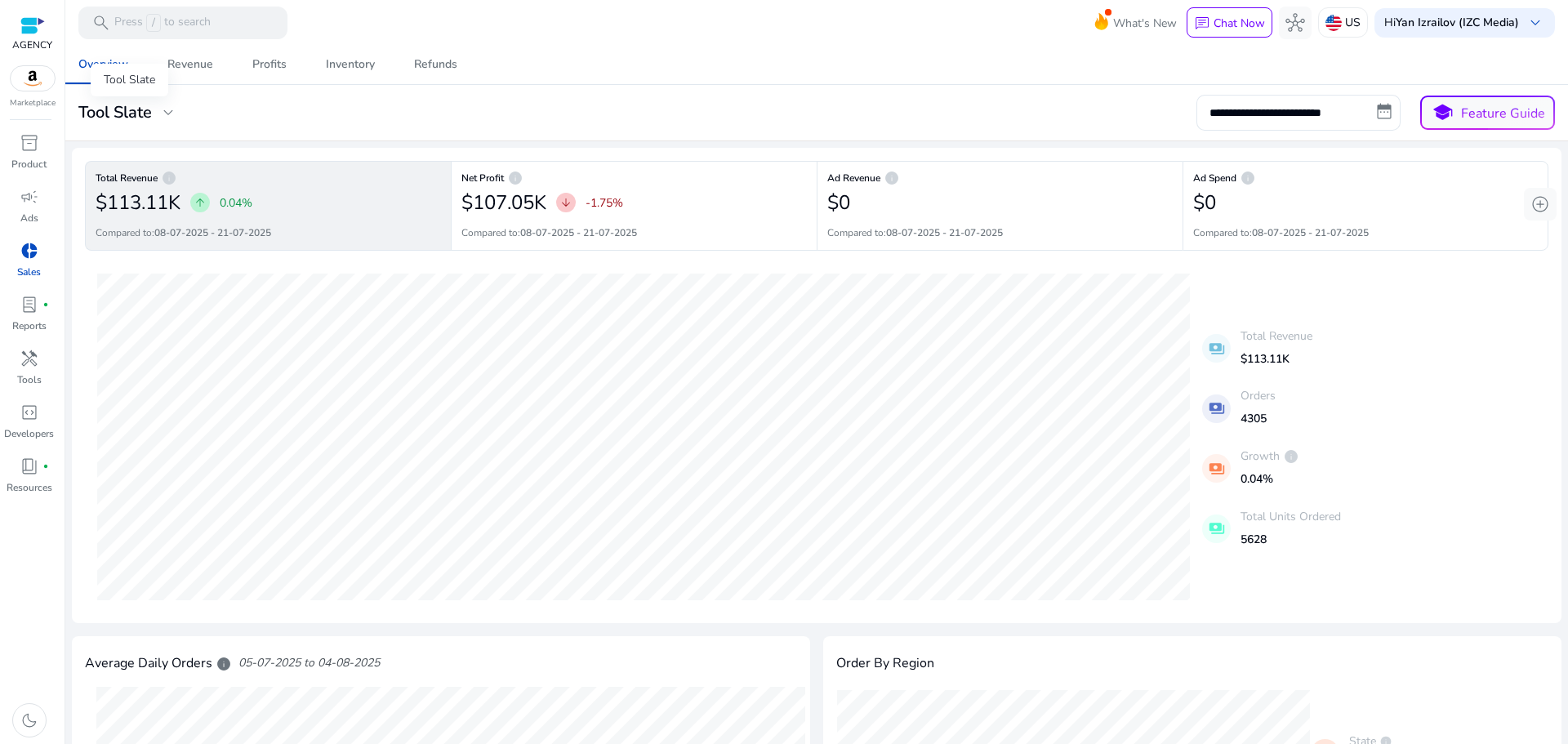 click on "expand_more" 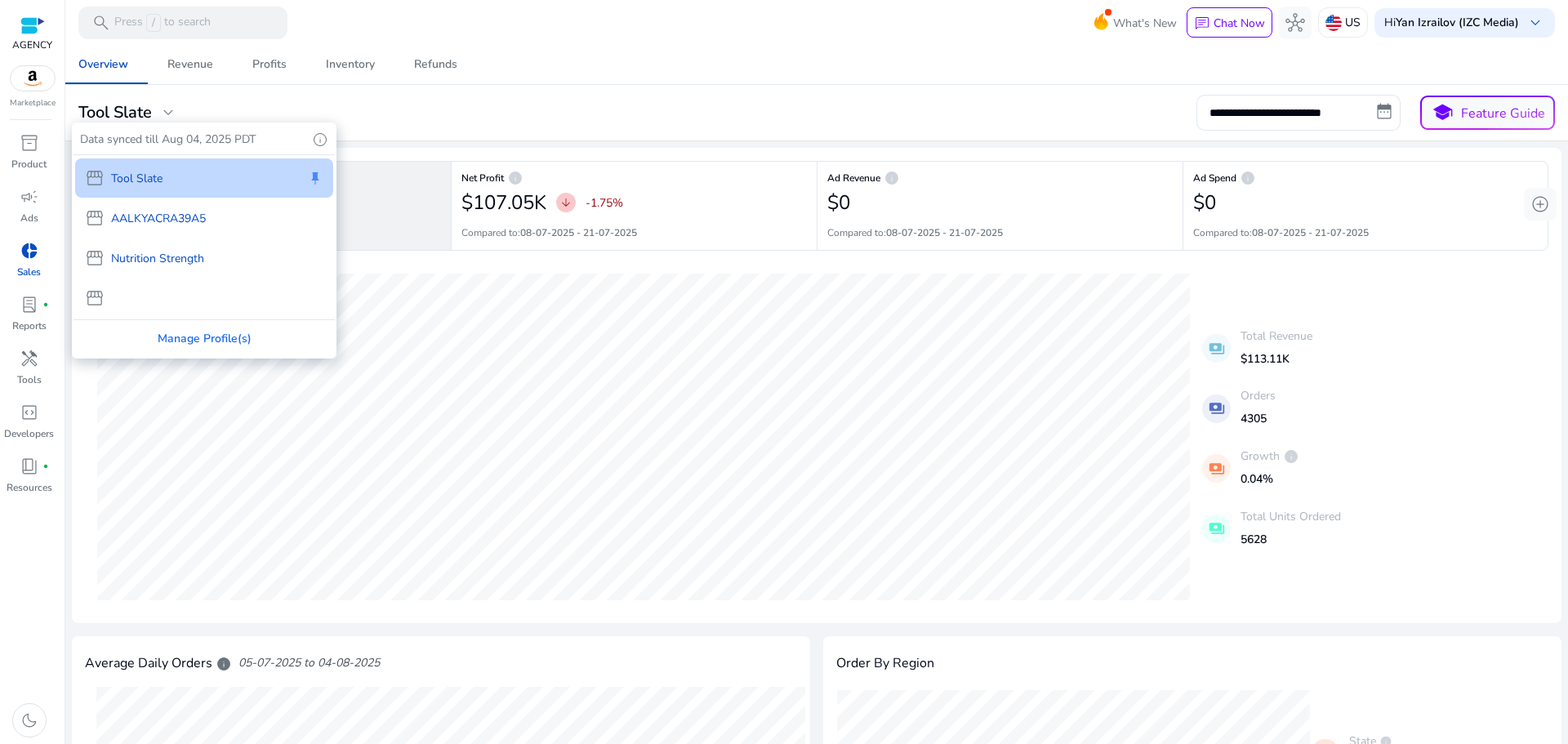 click on "Nutrition Strength" at bounding box center [158, 258] 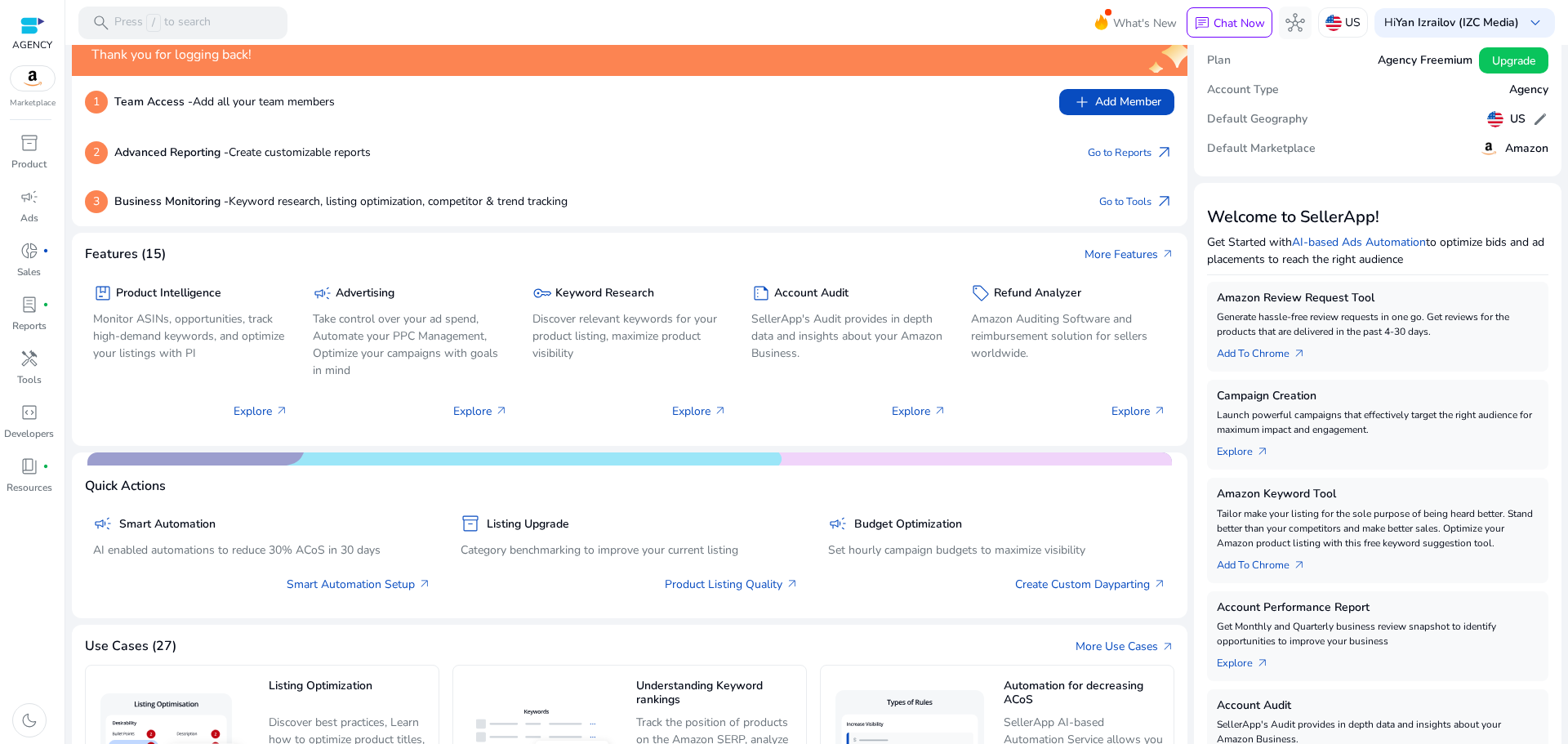 scroll, scrollTop: 0, scrollLeft: 0, axis: both 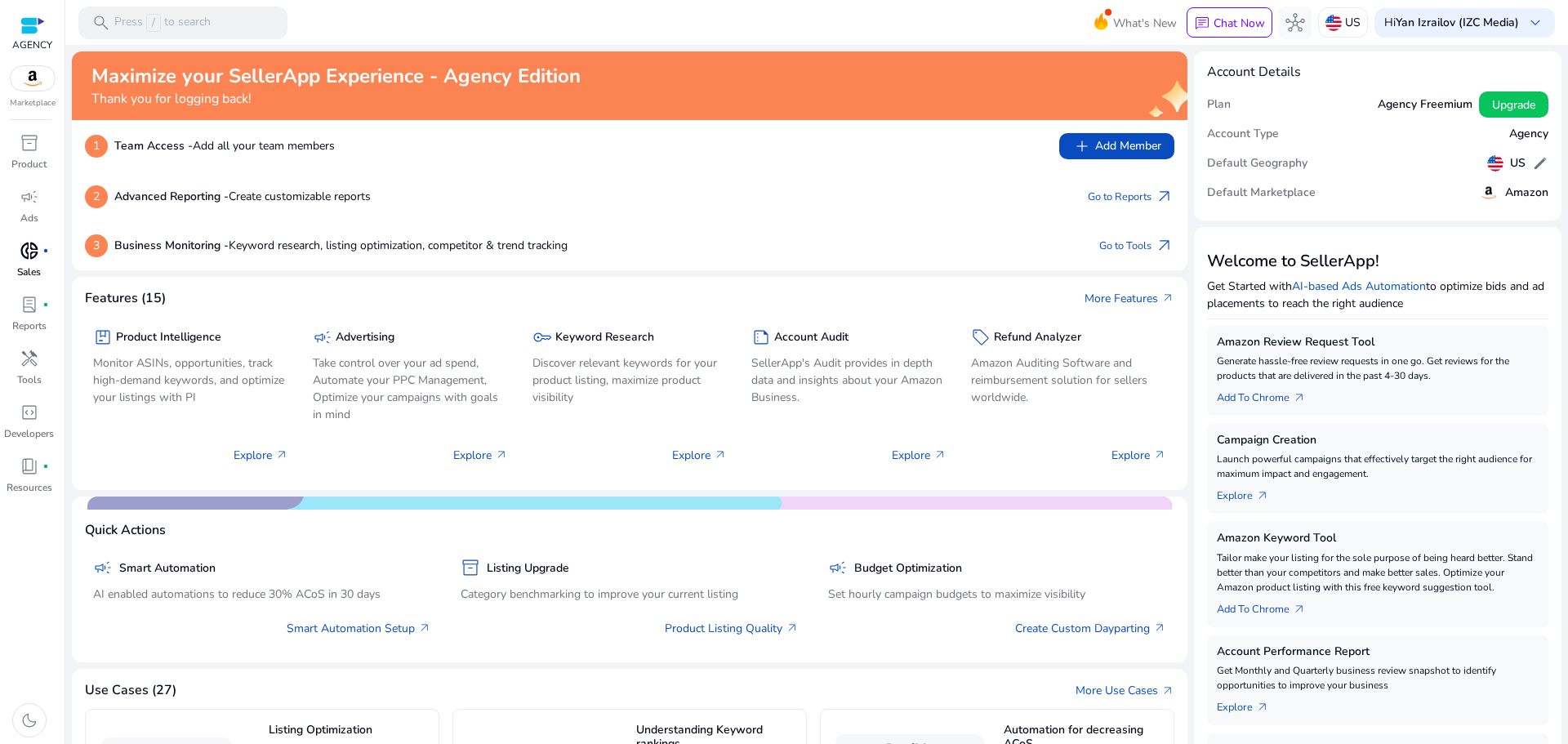 click on "donut_small" at bounding box center [29, 251] 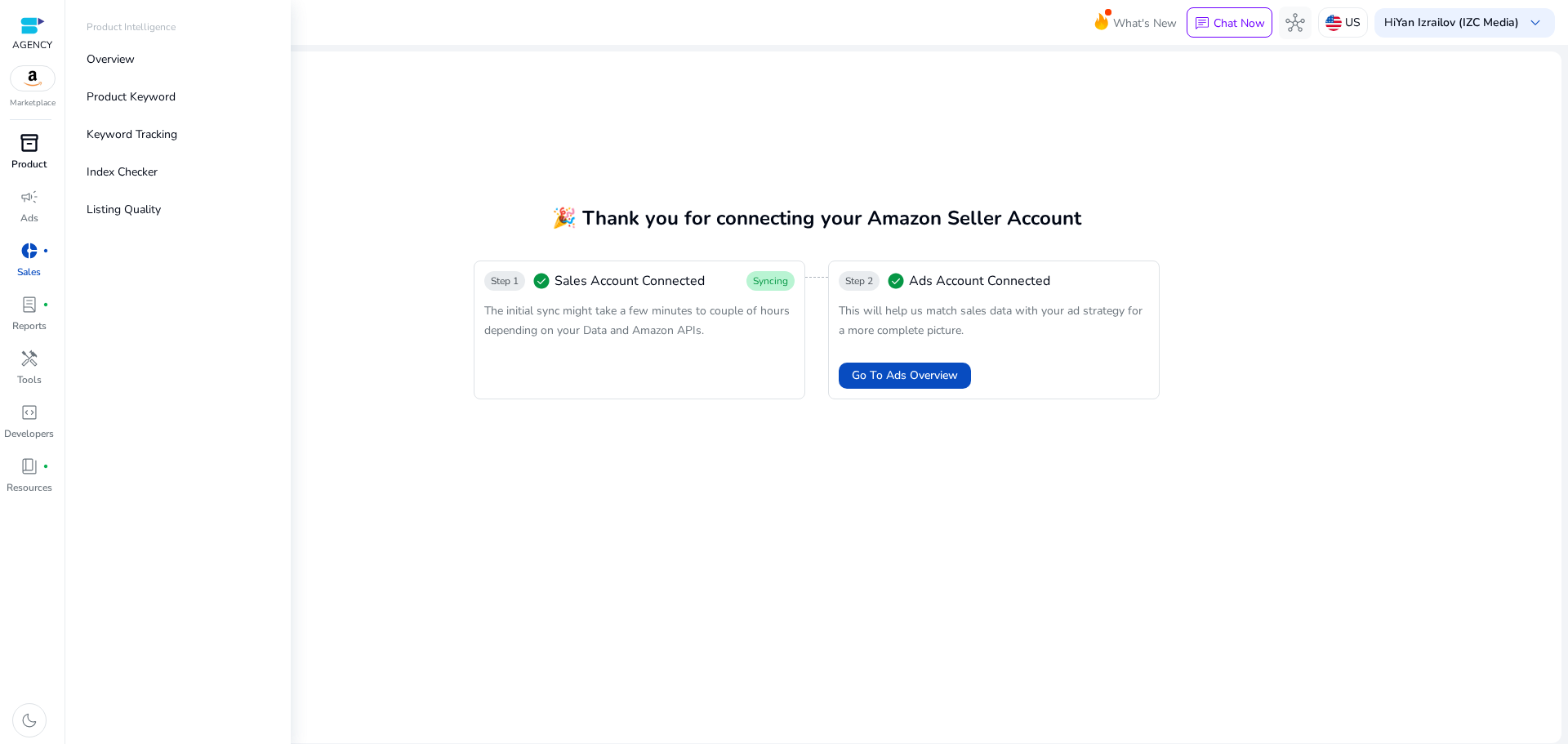 click on "Product" at bounding box center [29, 164] 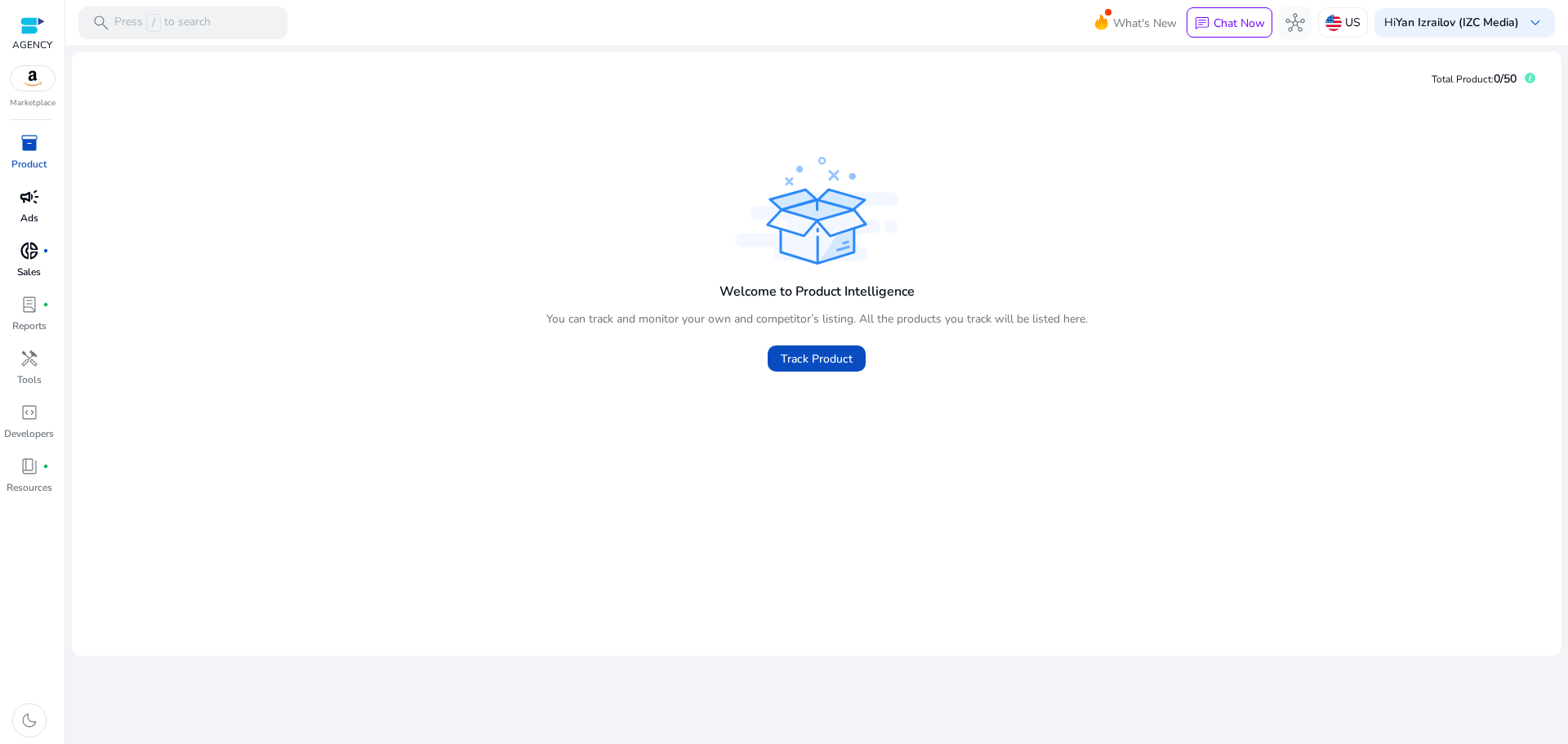 click on "campaign" at bounding box center [29, 197] 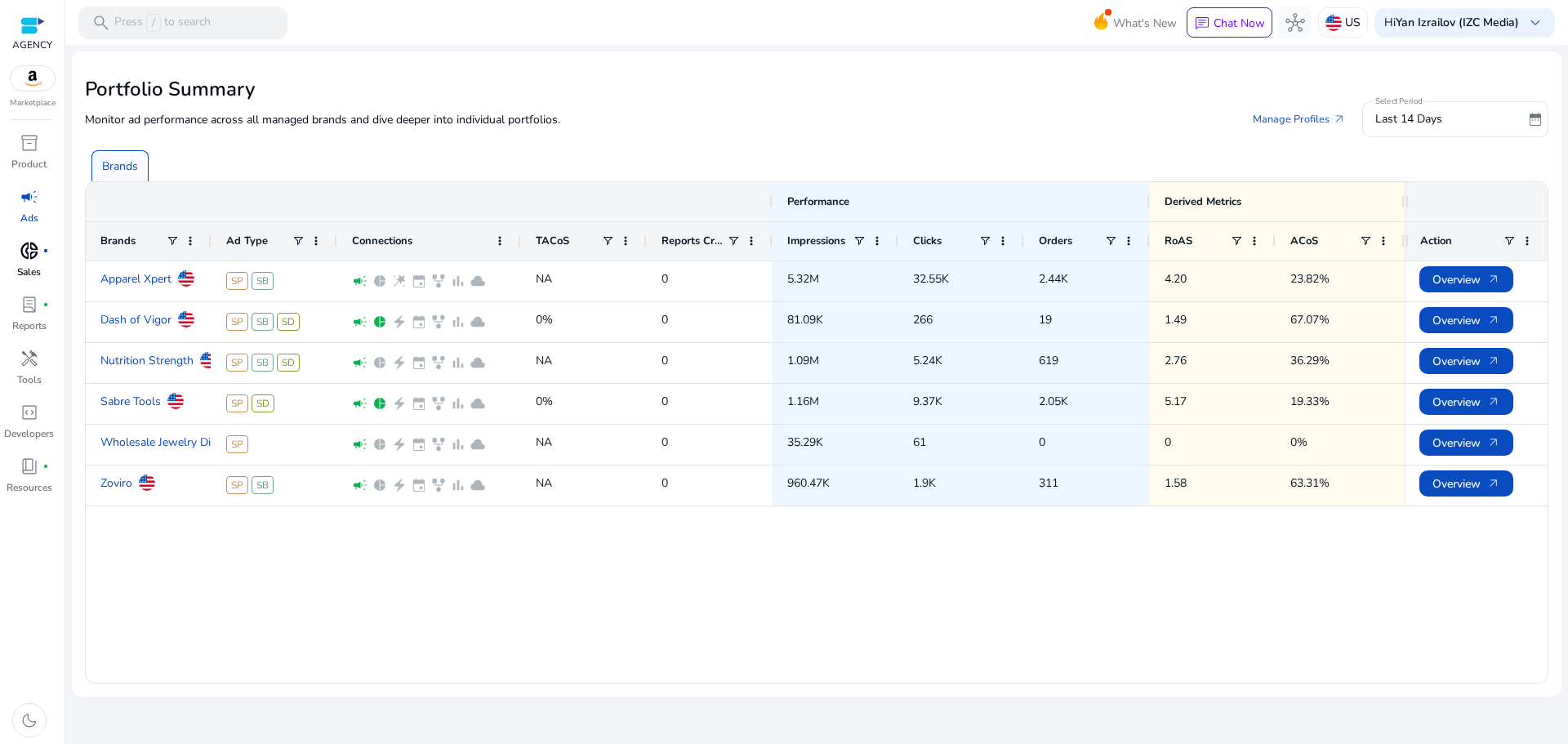 click on "donut_small" at bounding box center [29, 251] 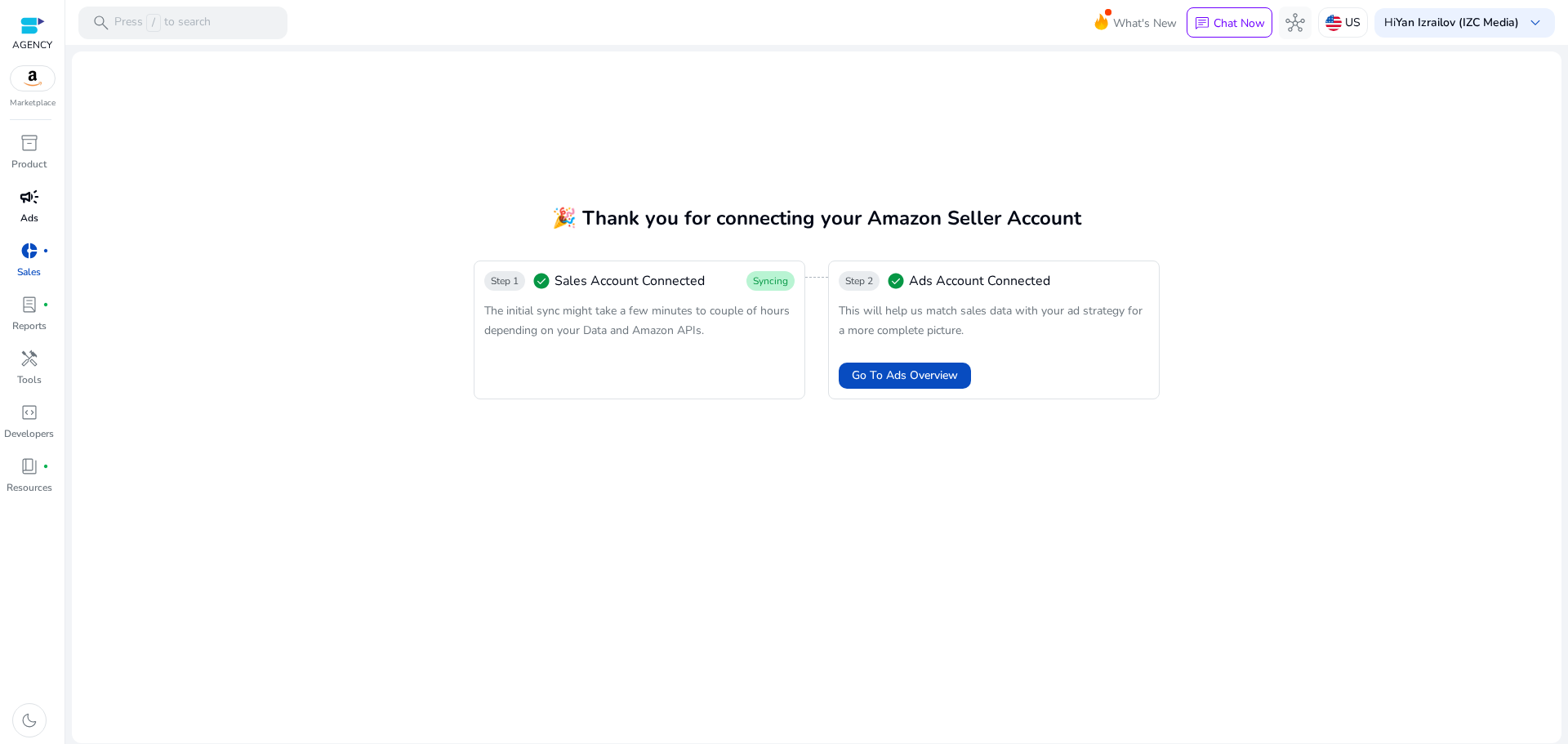 click on "campaign" at bounding box center (29, 197) 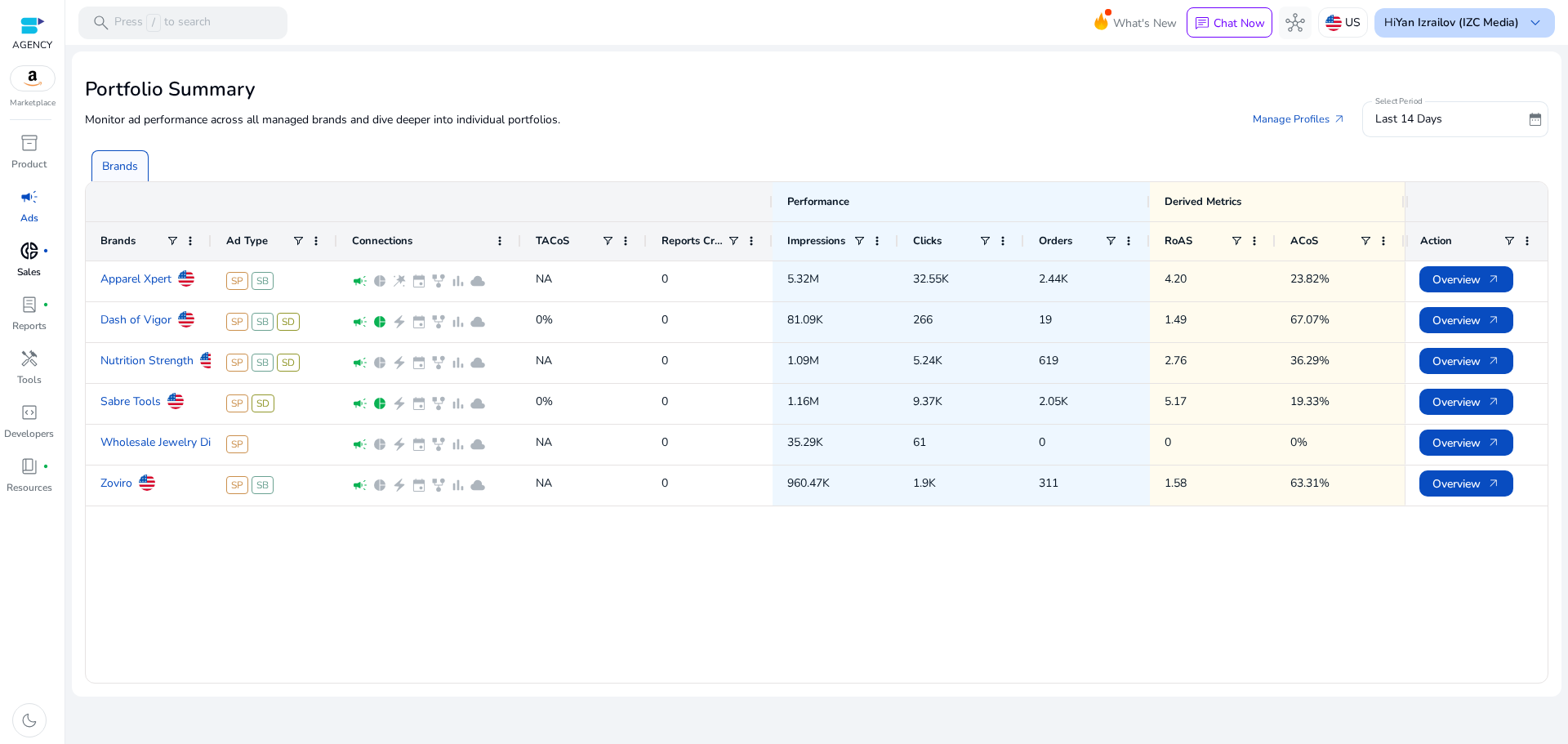 click on "Yan Izrailov (IZC Media)" at bounding box center [1457, 22] 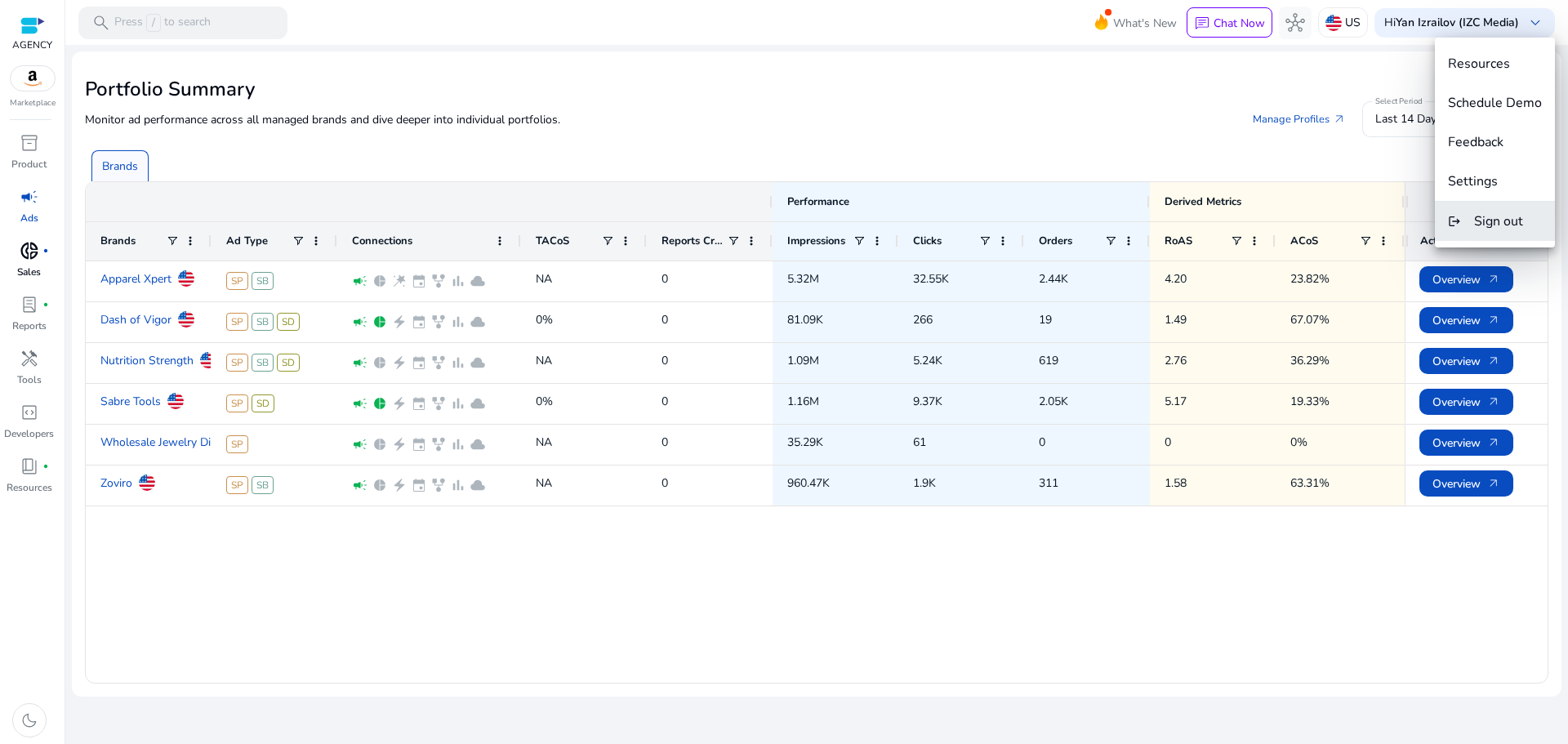 click on "logout Sign out" at bounding box center [1494, 221] 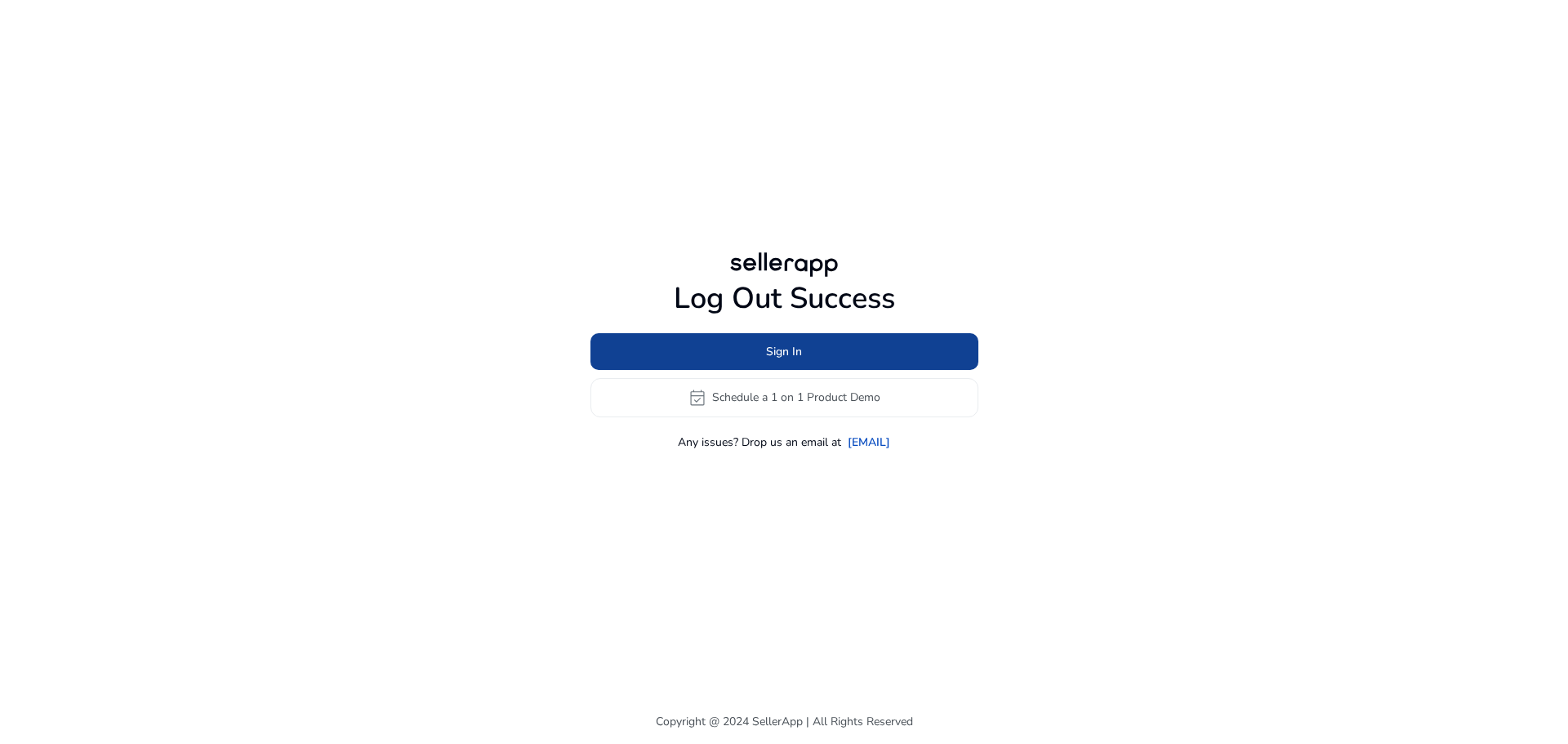 click on "Sign In" 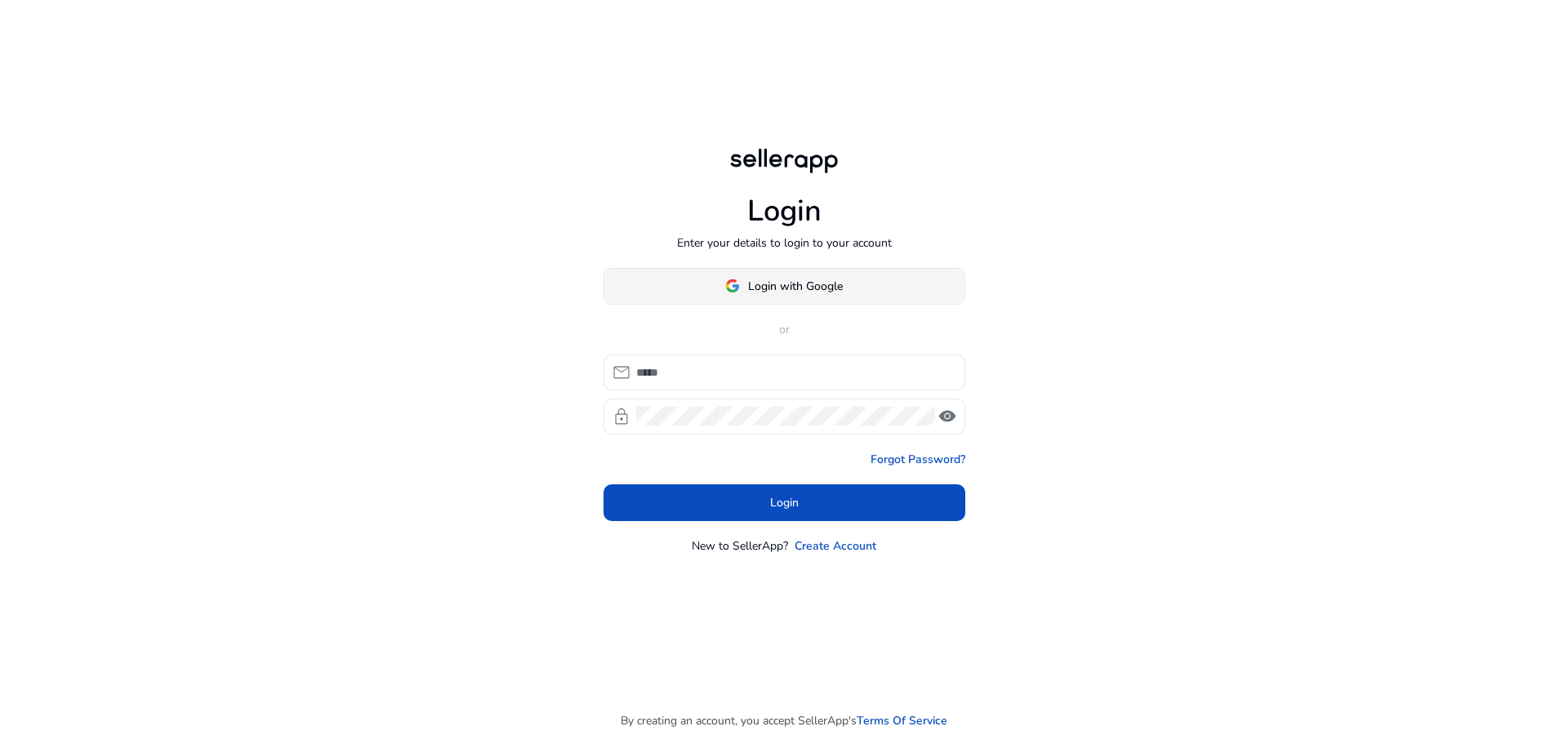 click 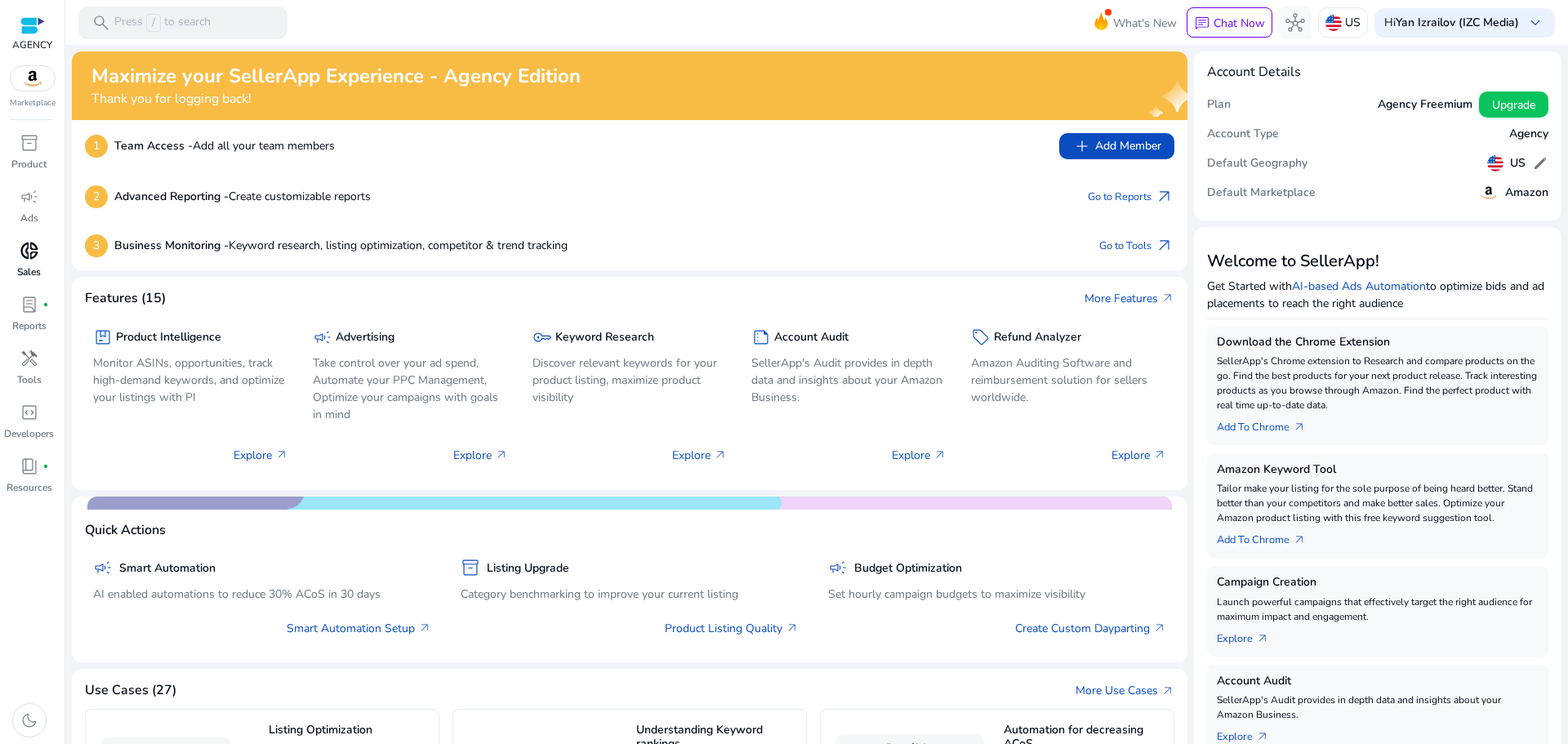 click on "donut_small   Sales" at bounding box center [29, 265] 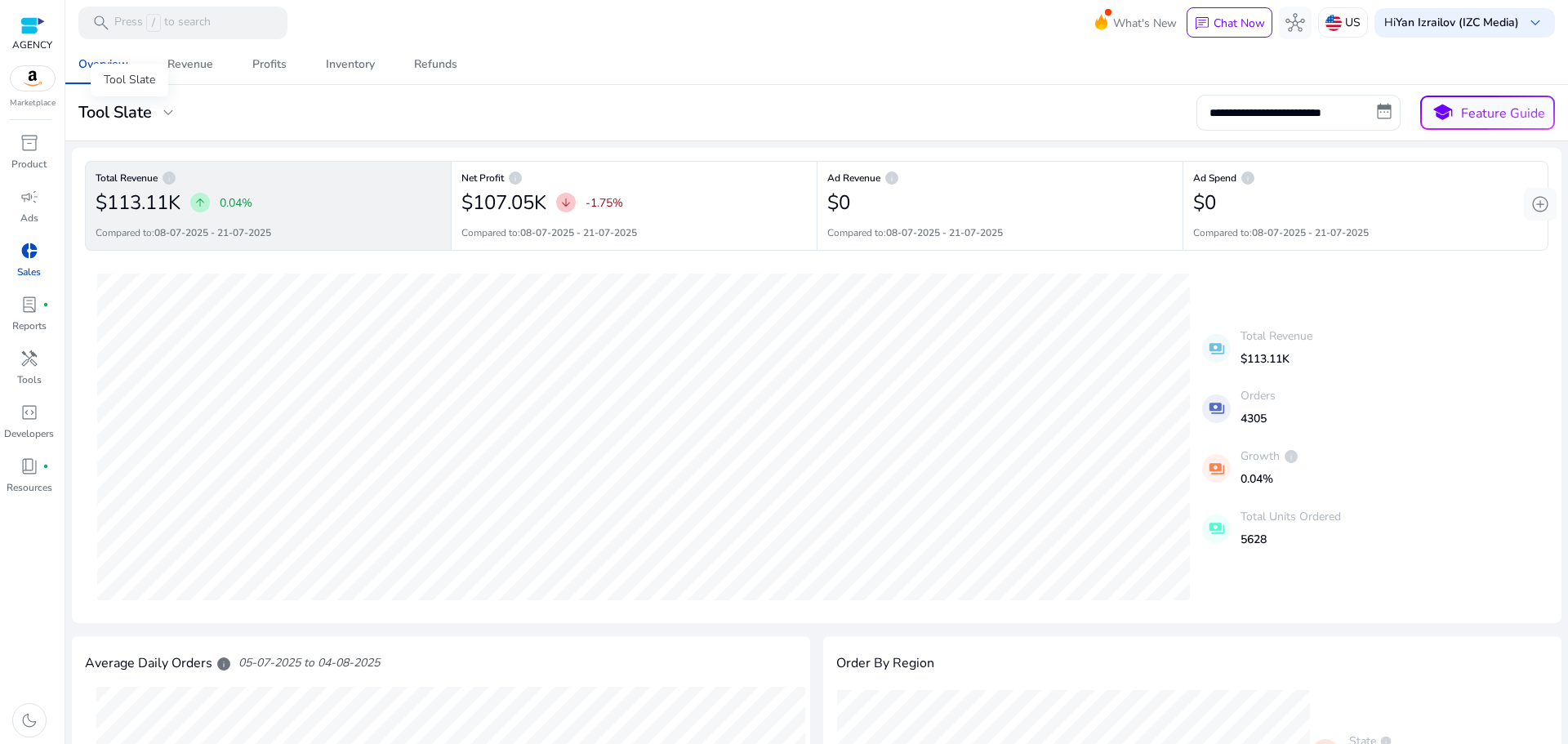 click on "expand_more" 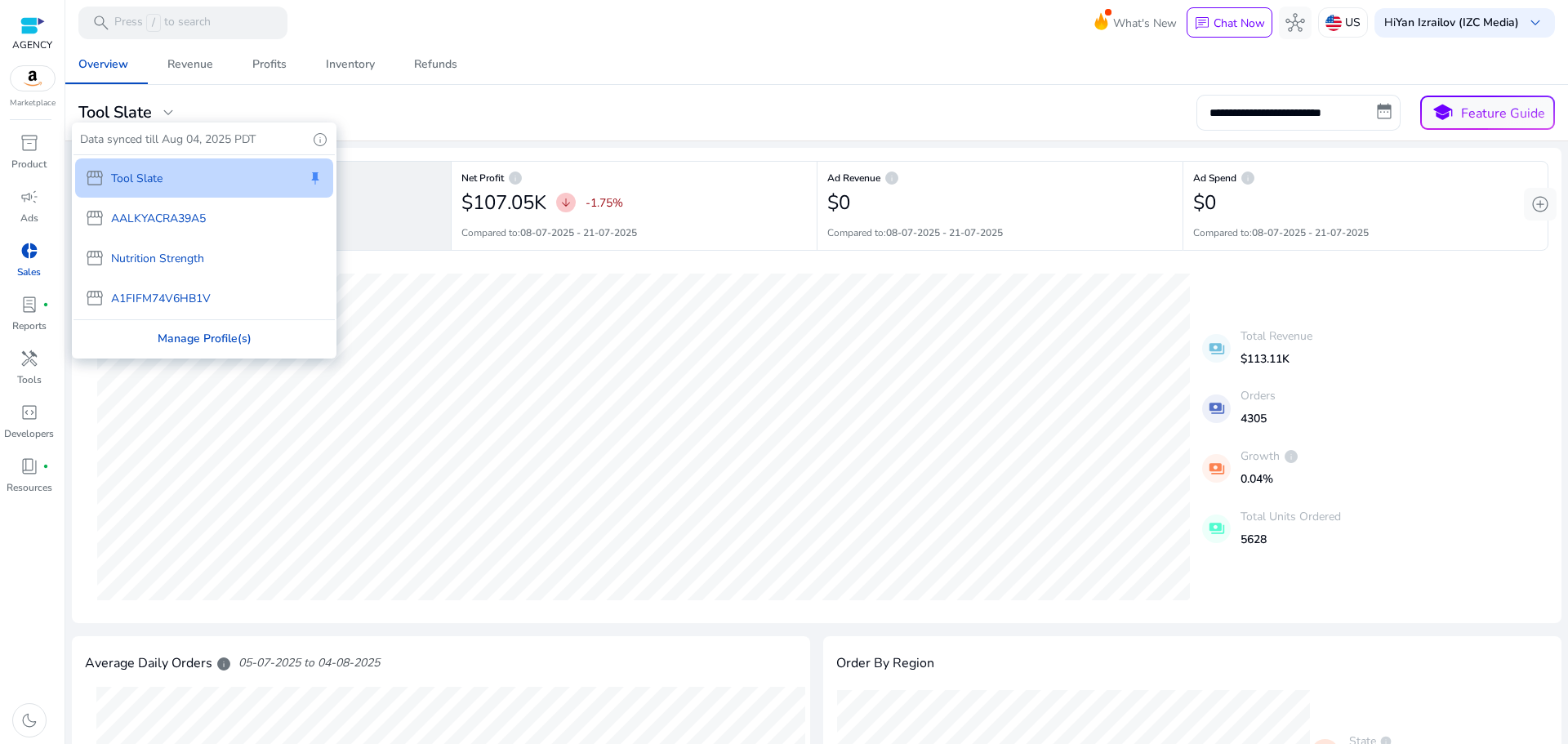 click on "Manage Profile(s)" at bounding box center (204, 338) 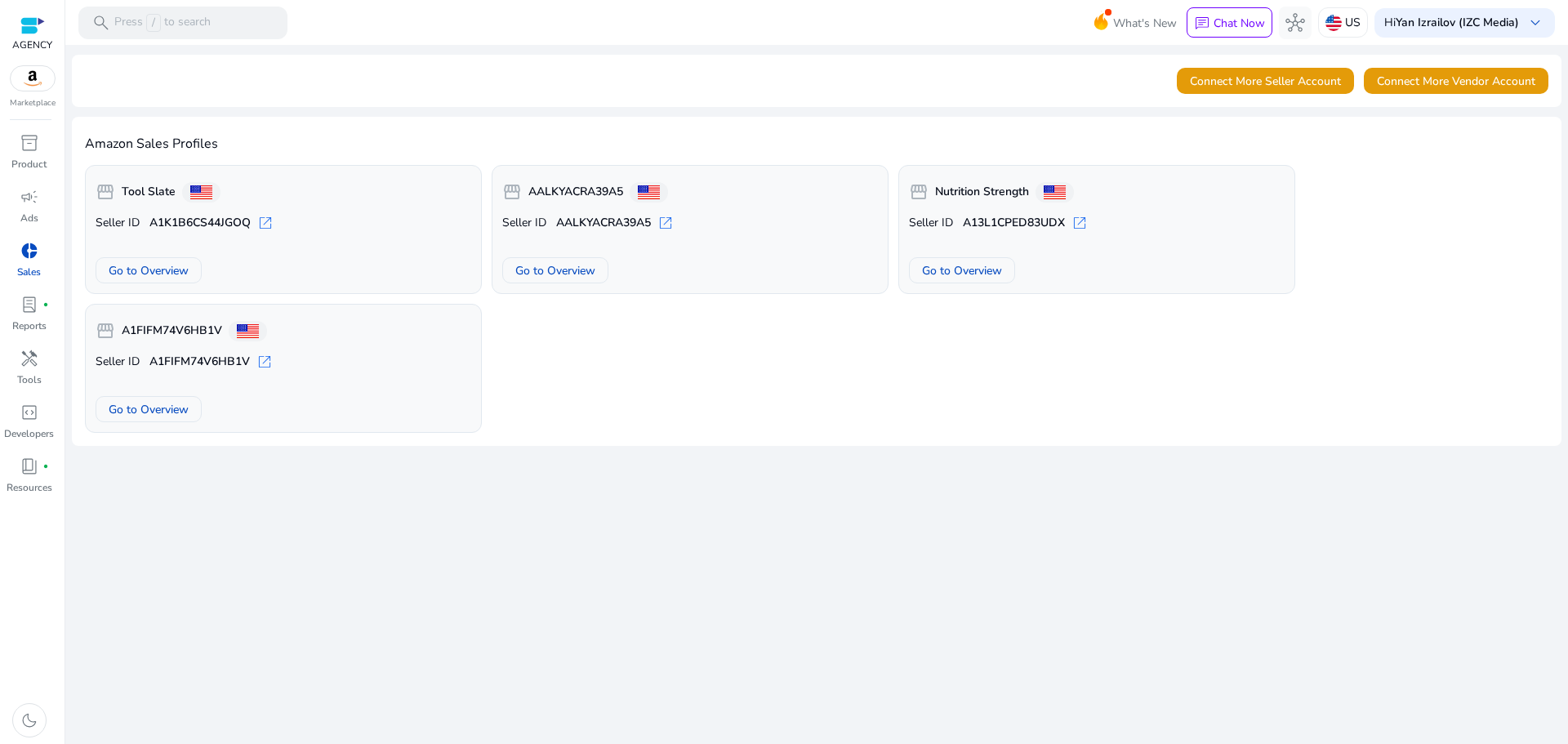 click on "open_in_new" 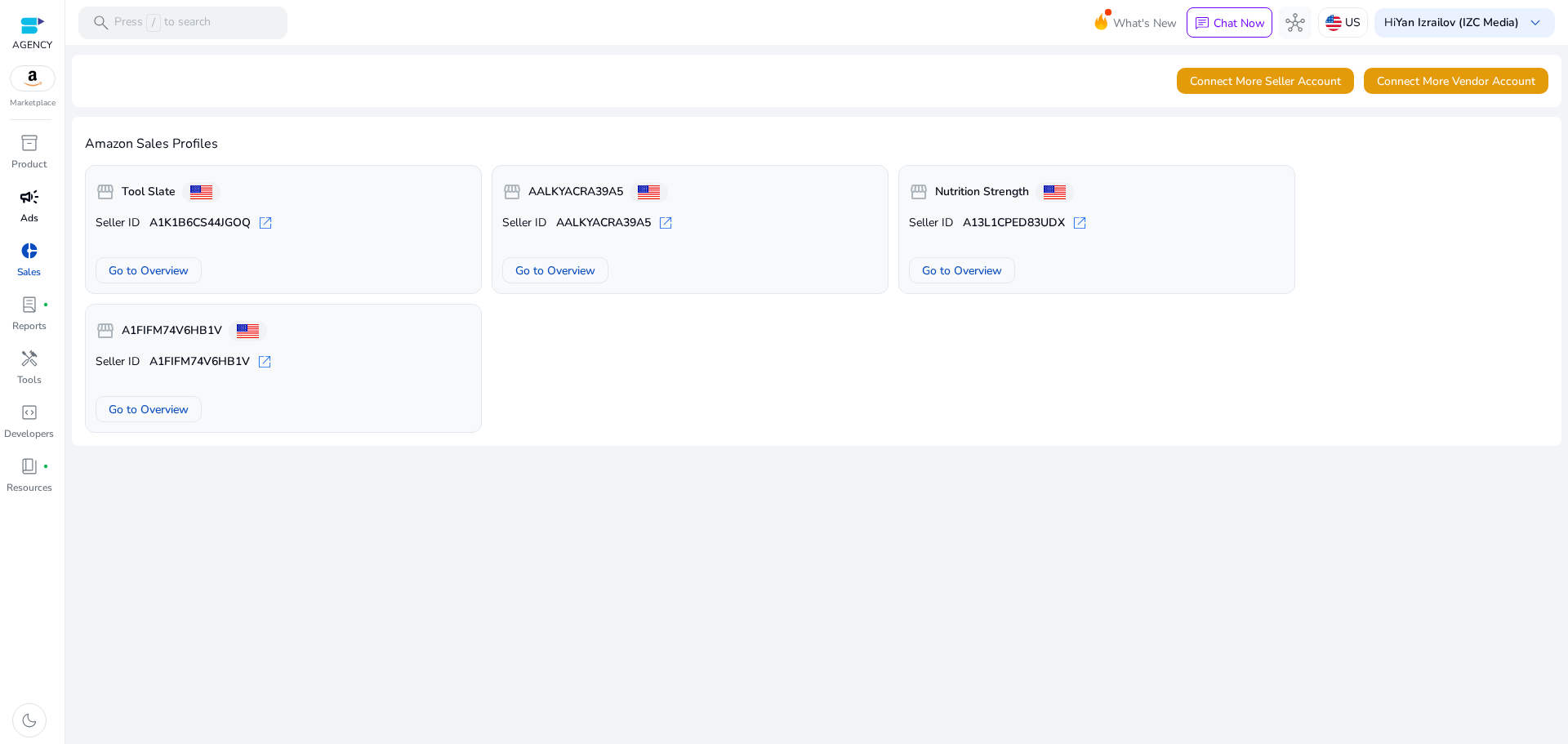 click on "Ads" at bounding box center (29, 218) 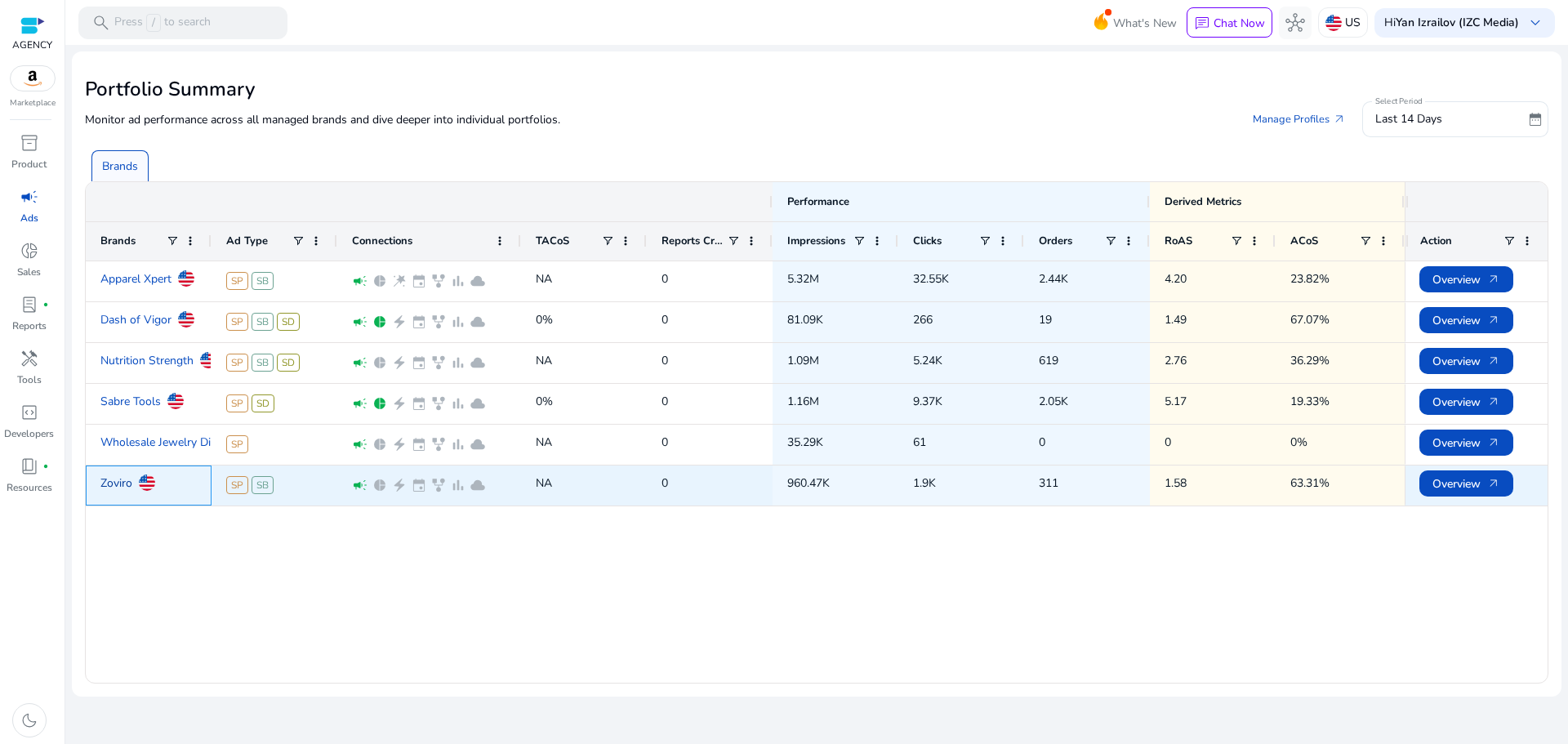 click on "Zoviro" 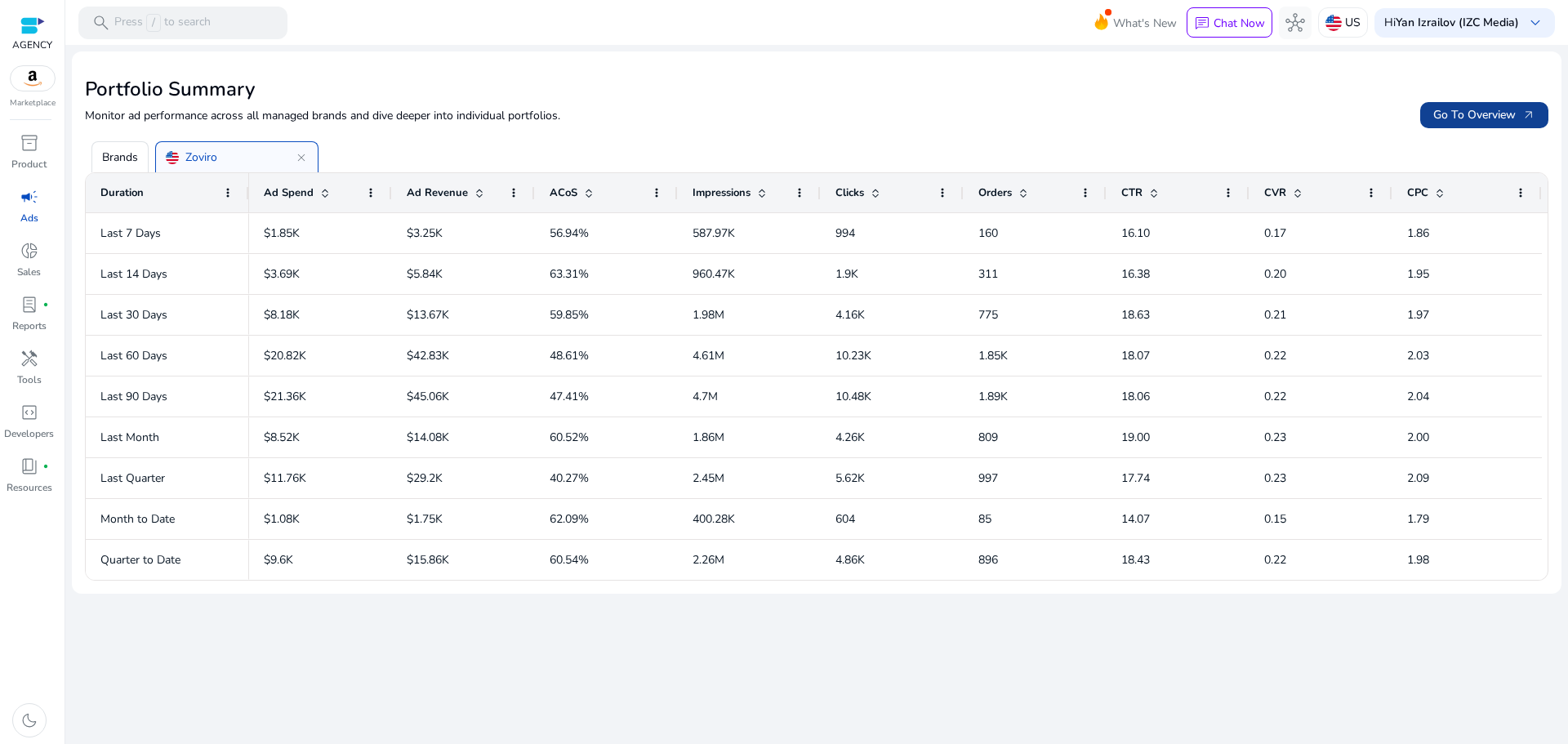click on "Go To Overview   arrow_outward" 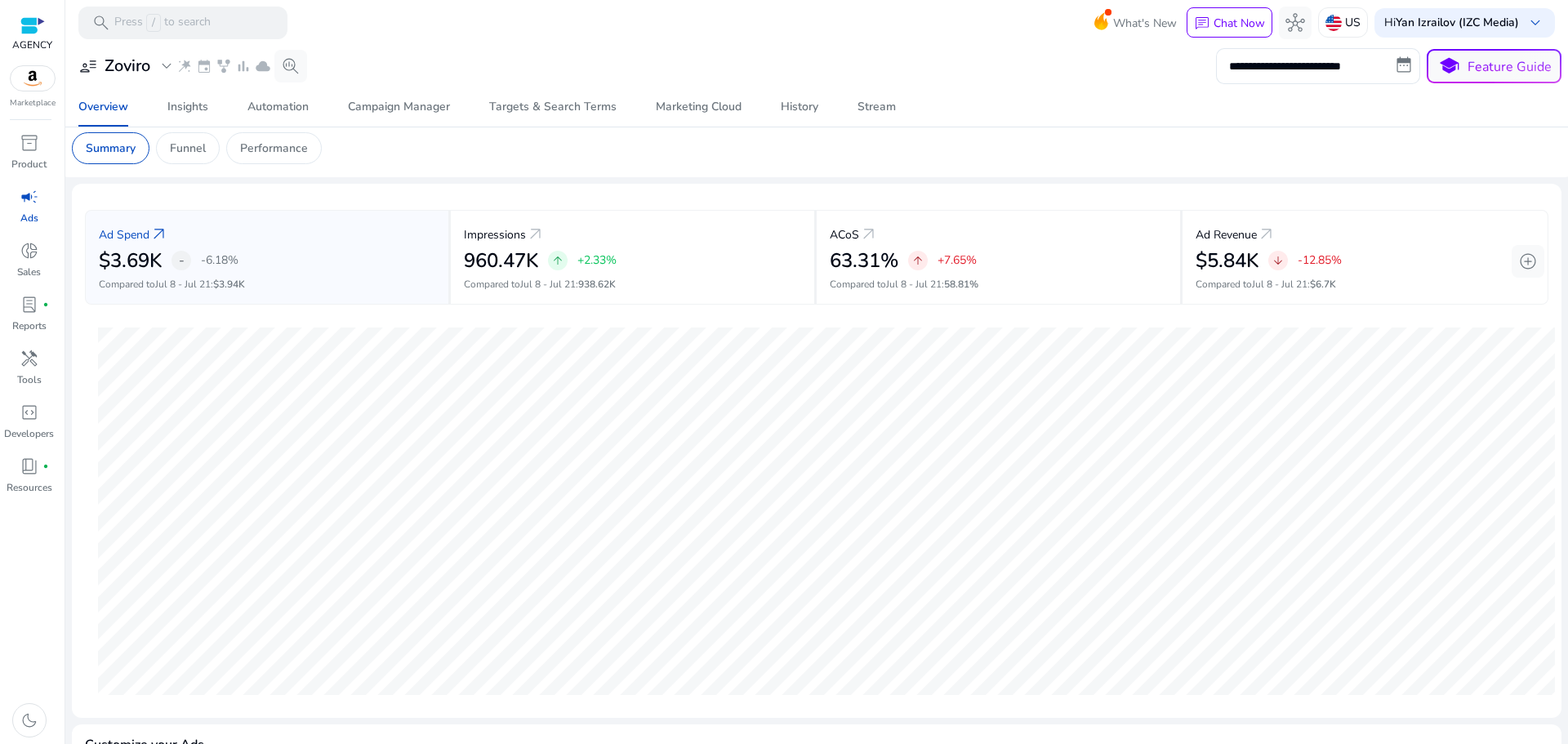 scroll, scrollTop: 0, scrollLeft: 0, axis: both 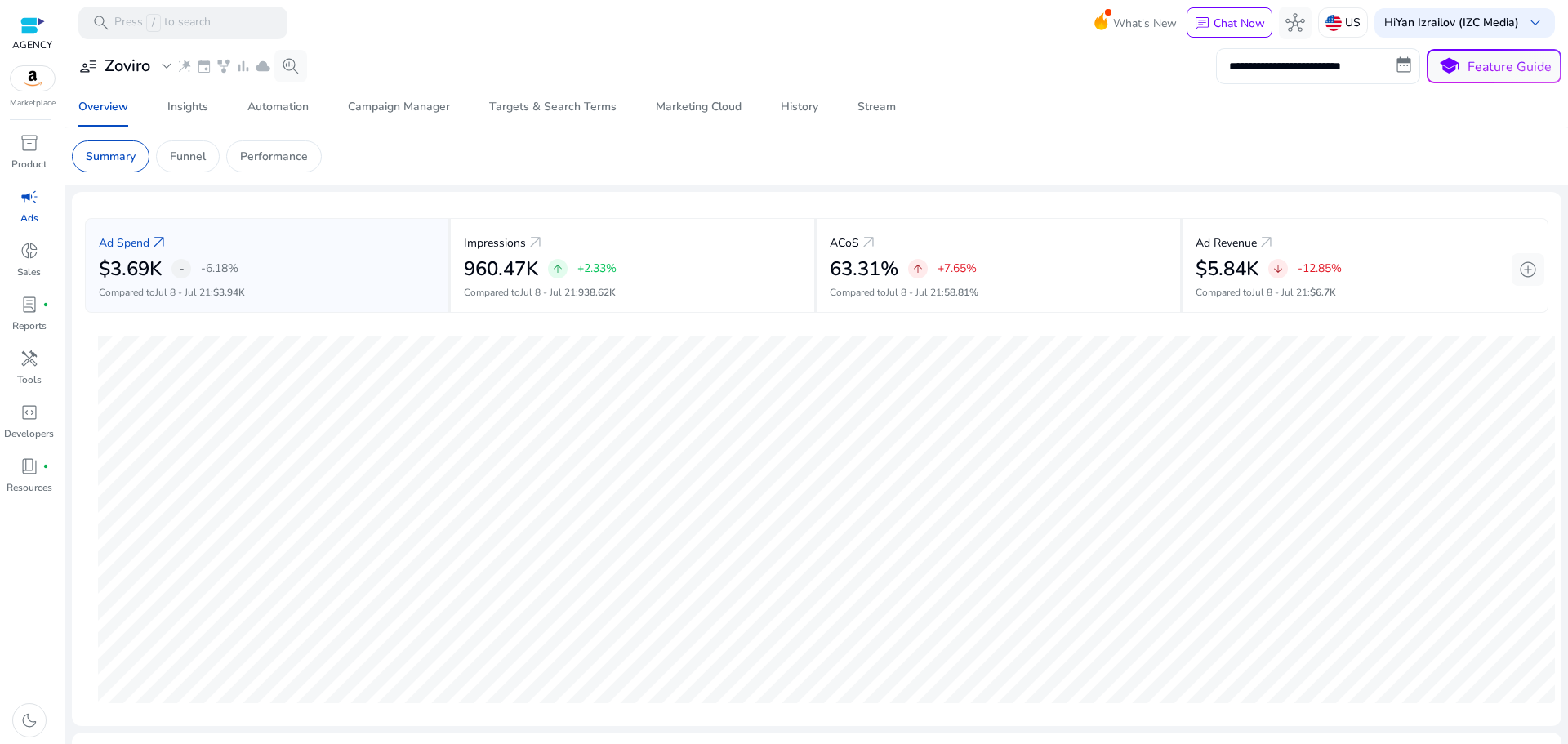 click on "**********" at bounding box center (1318, 66) 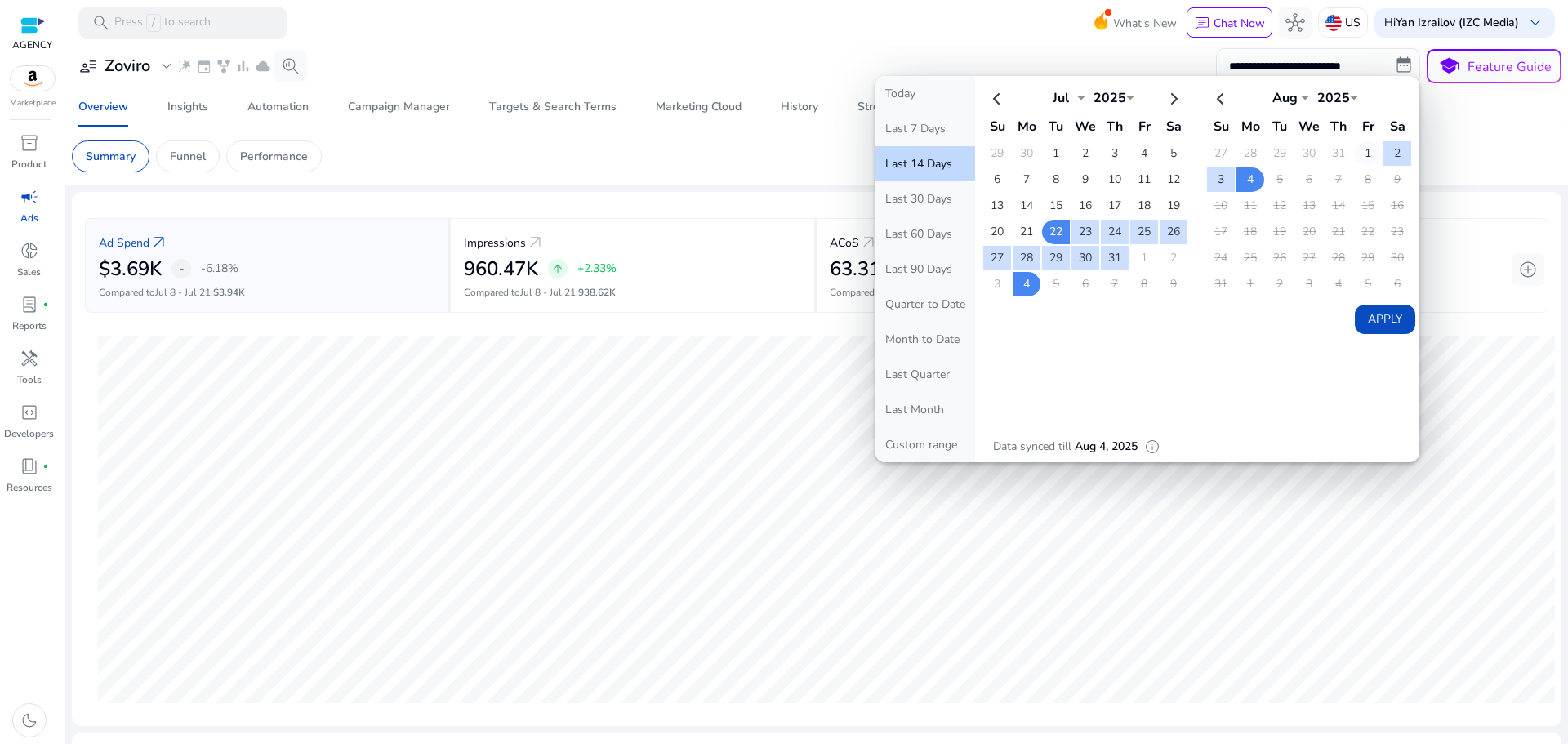 click on "1" 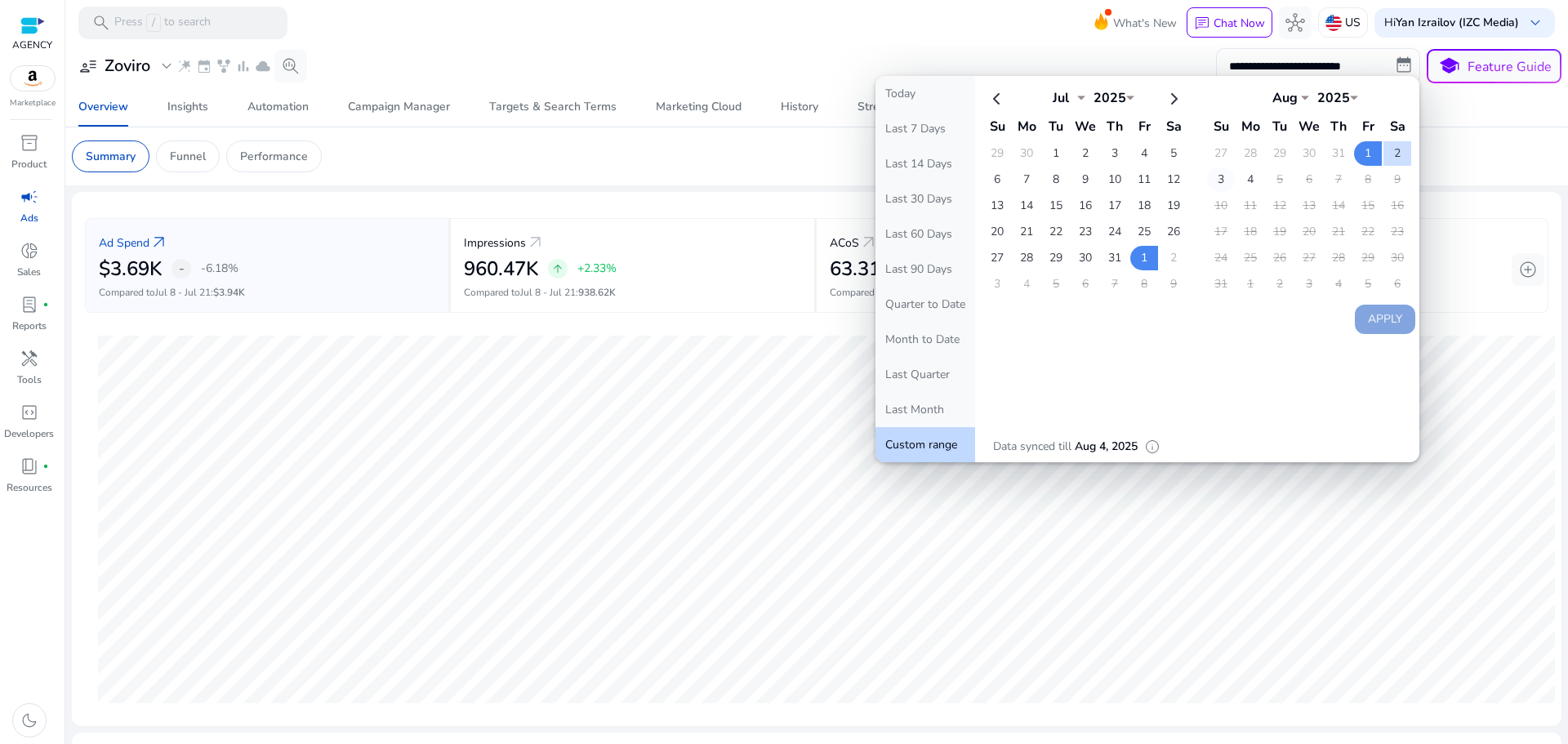 click on "3" 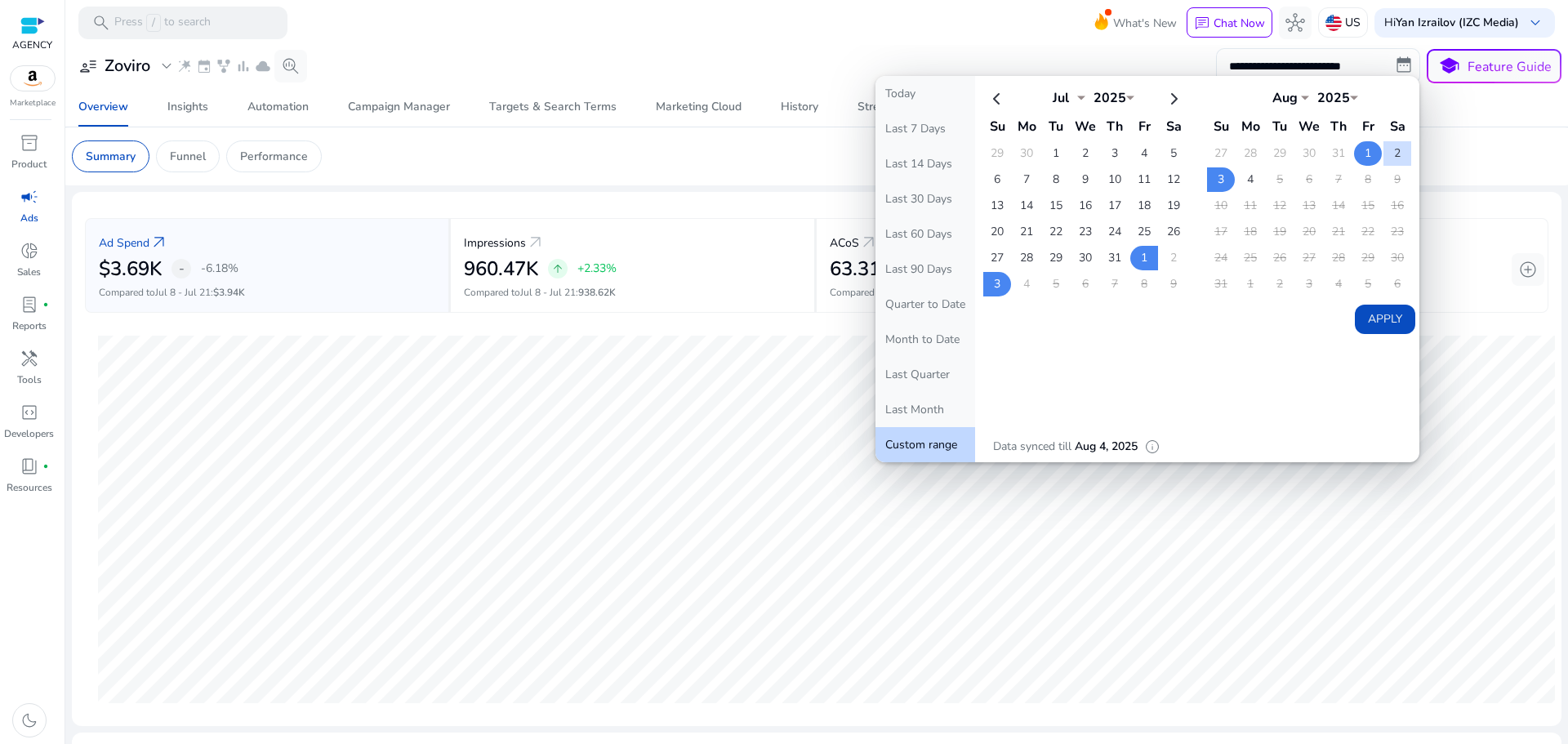 click on "1" 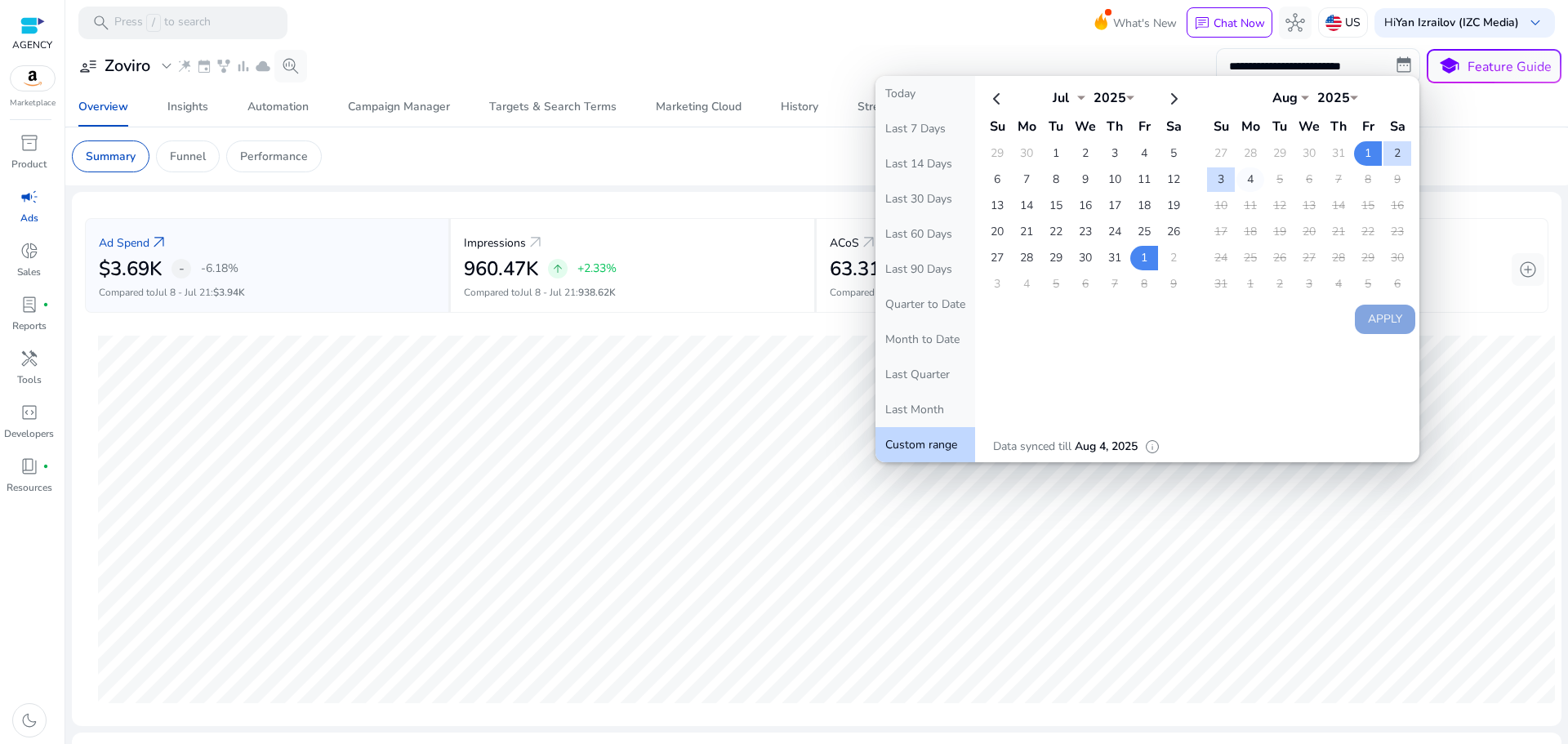 click on "4" 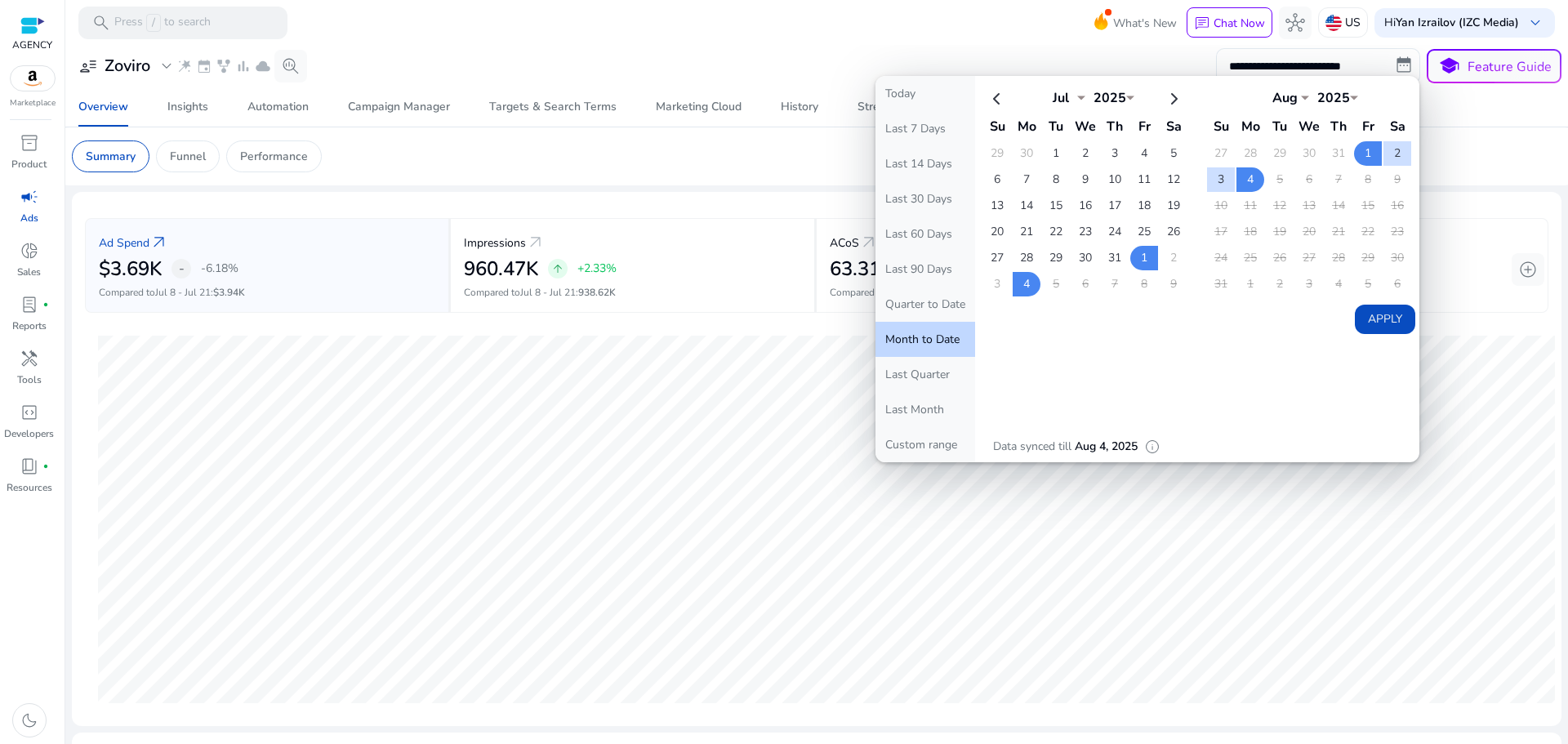 click on "Apply" 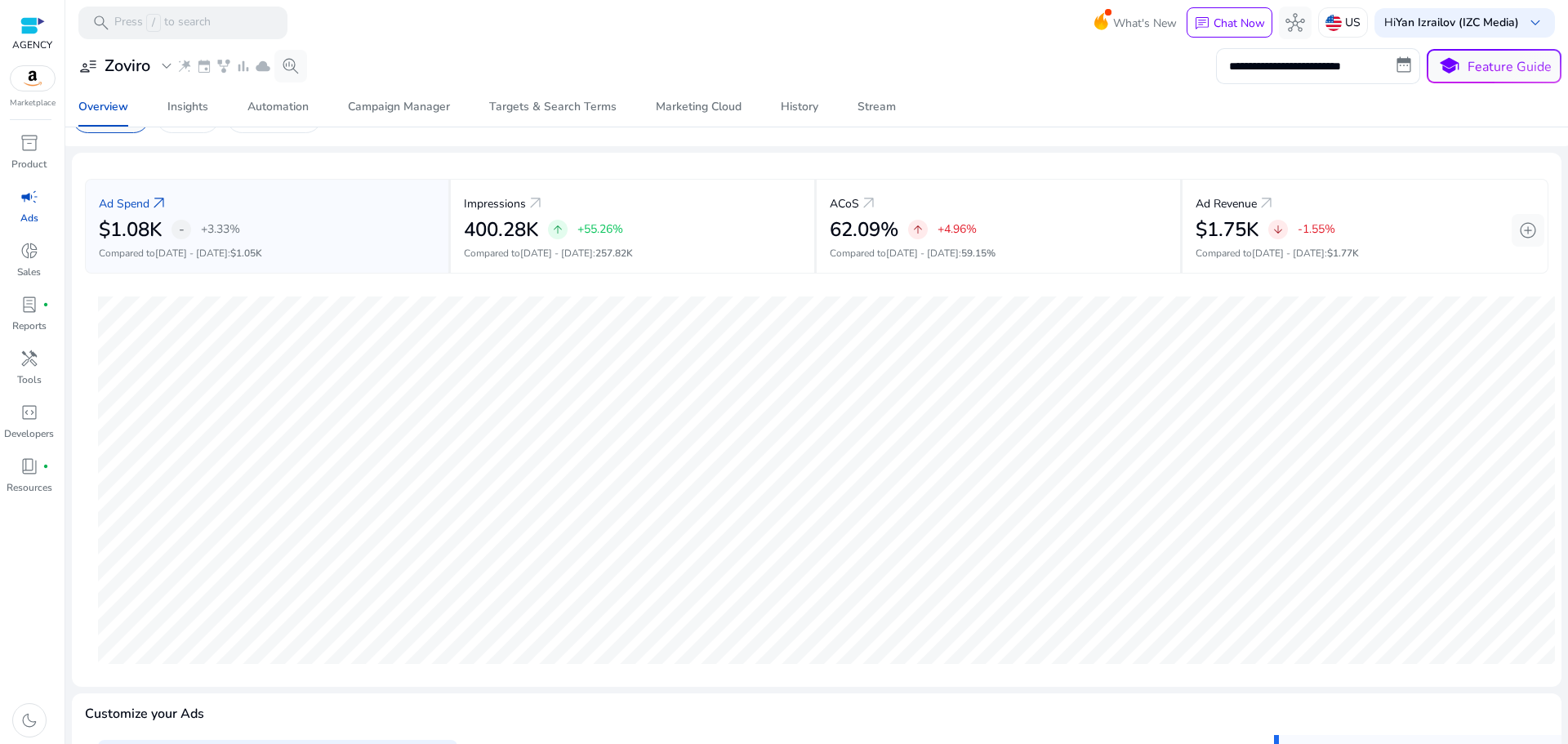 scroll, scrollTop: 0, scrollLeft: 0, axis: both 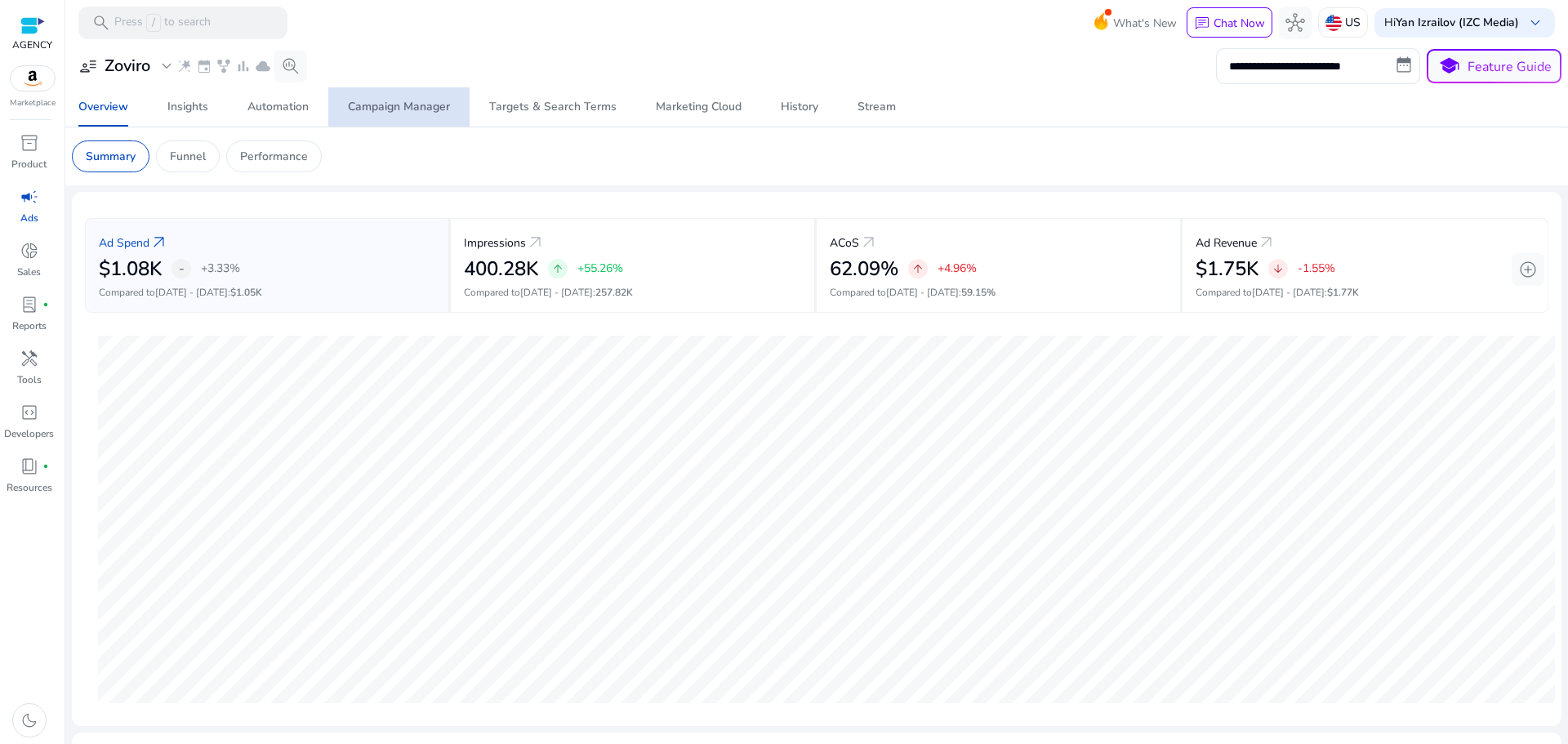 click on "Campaign Manager" at bounding box center (399, 107) 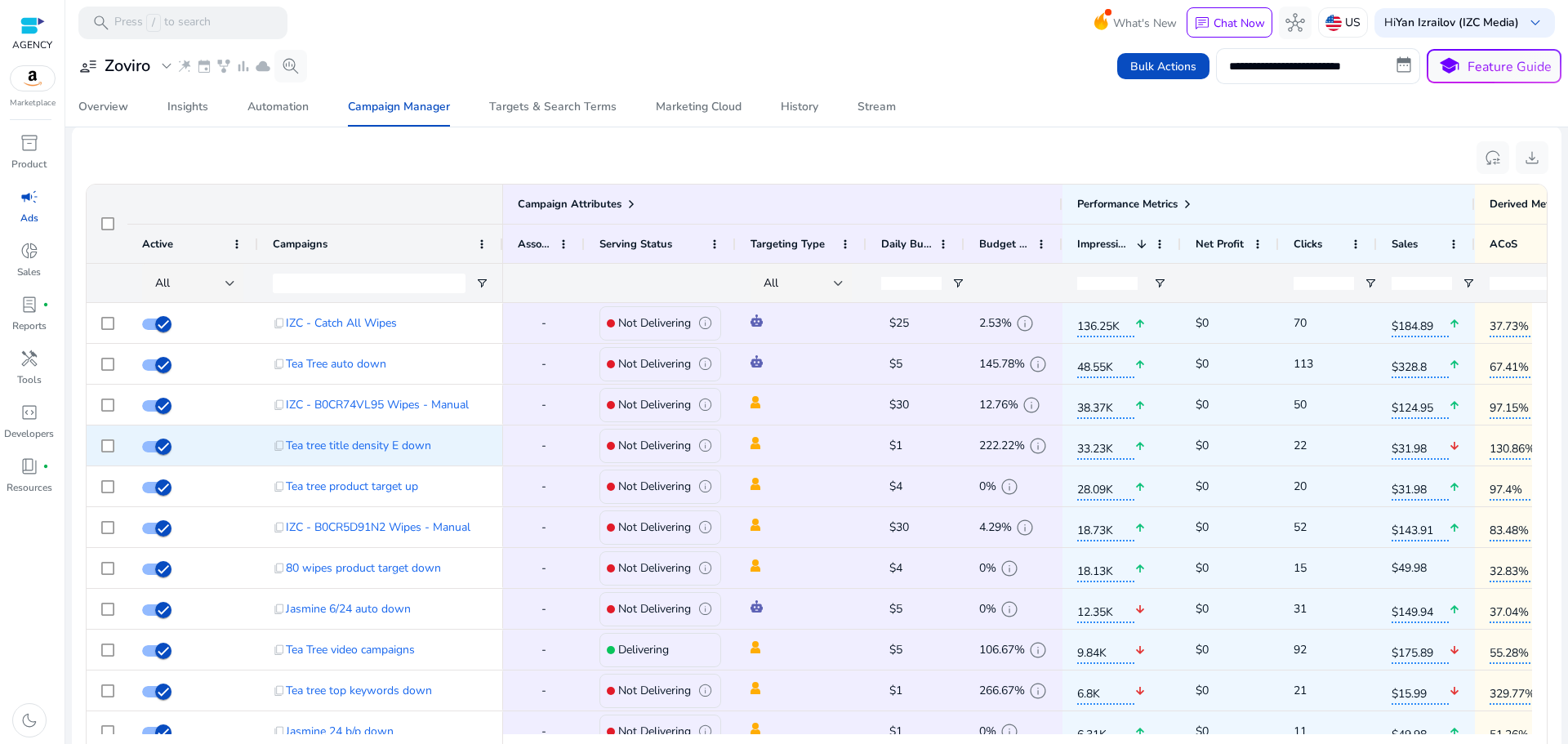 scroll, scrollTop: 1037, scrollLeft: 0, axis: vertical 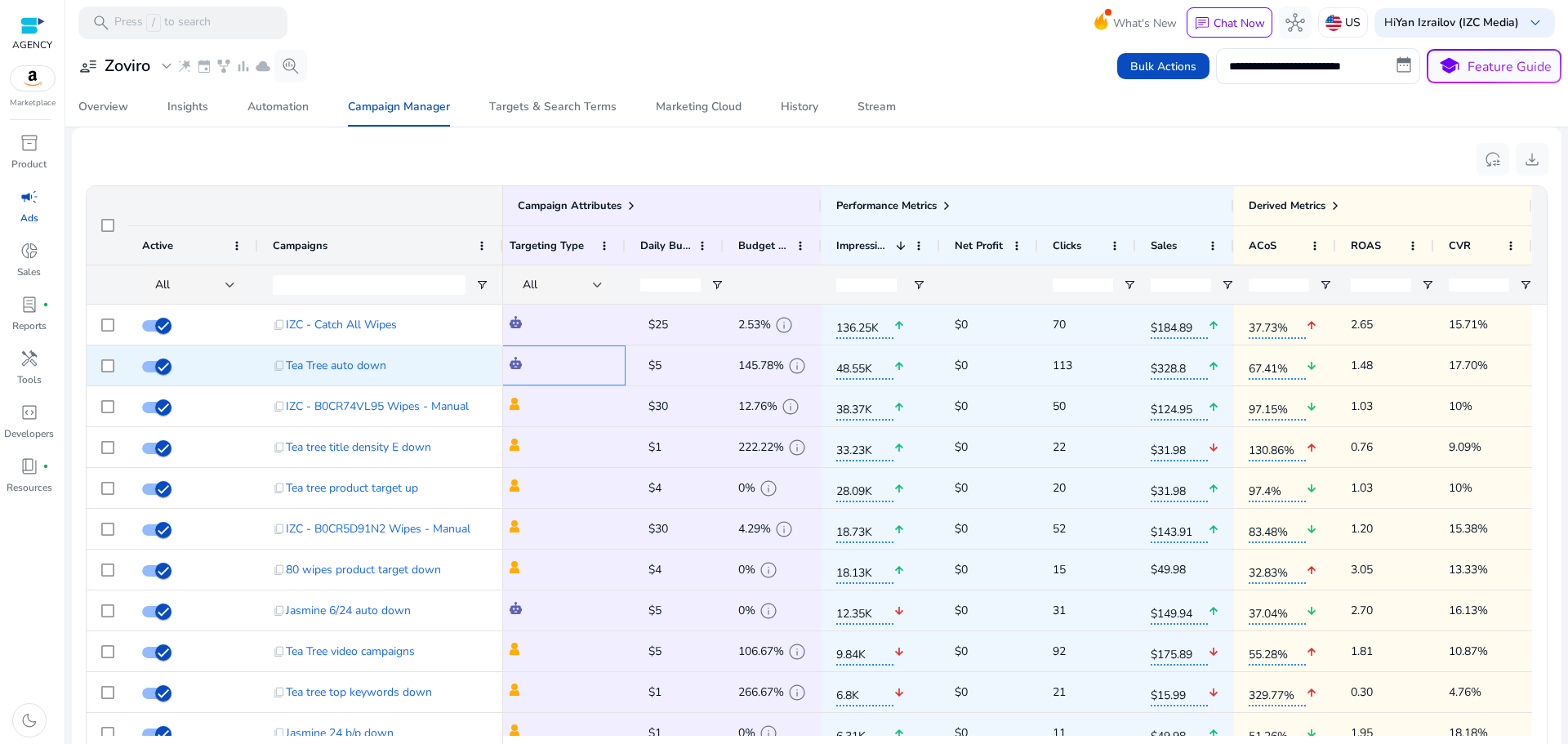 drag, startPoint x: 791, startPoint y: 378, endPoint x: 892, endPoint y: 379, distance: 101.00495 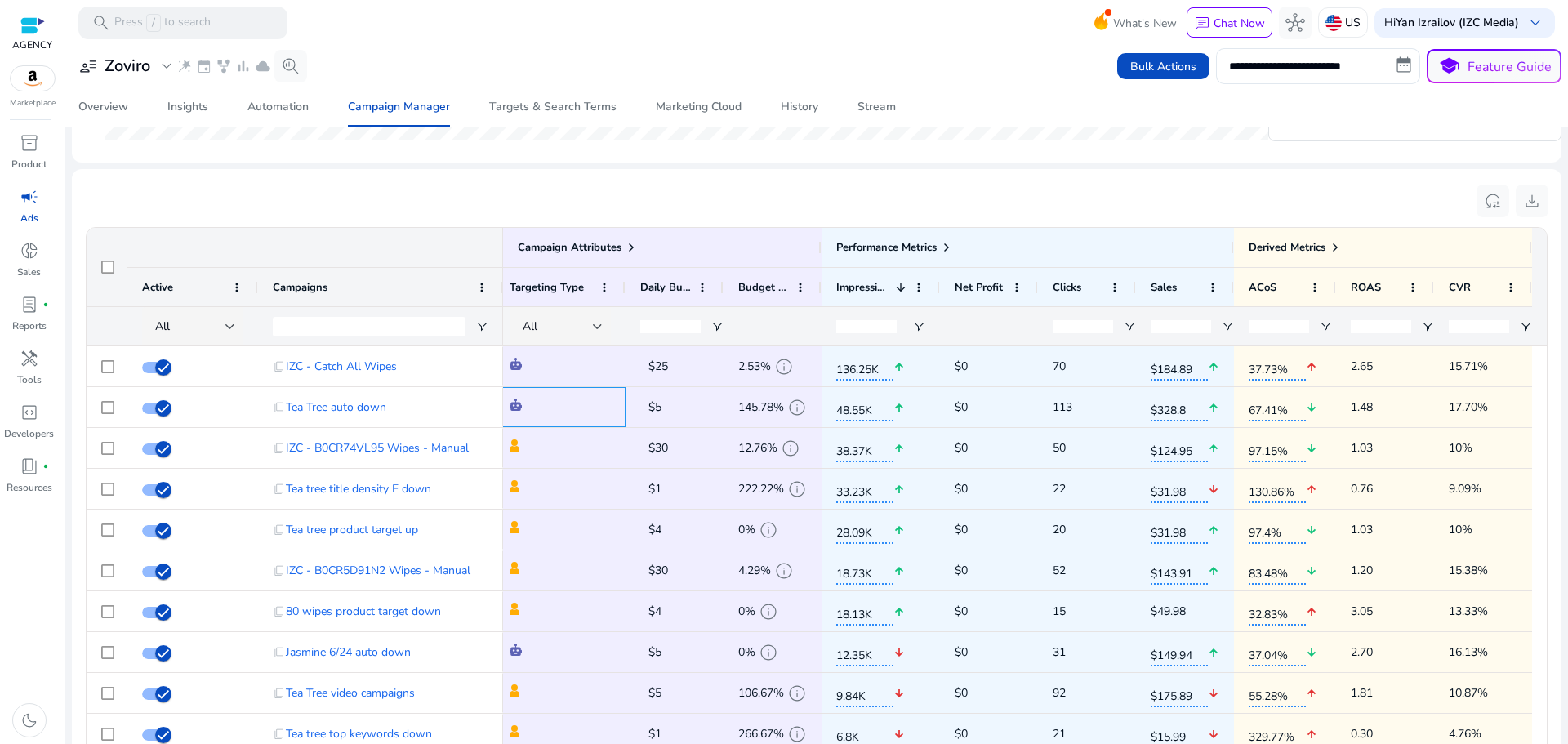 scroll, scrollTop: 1021, scrollLeft: 0, axis: vertical 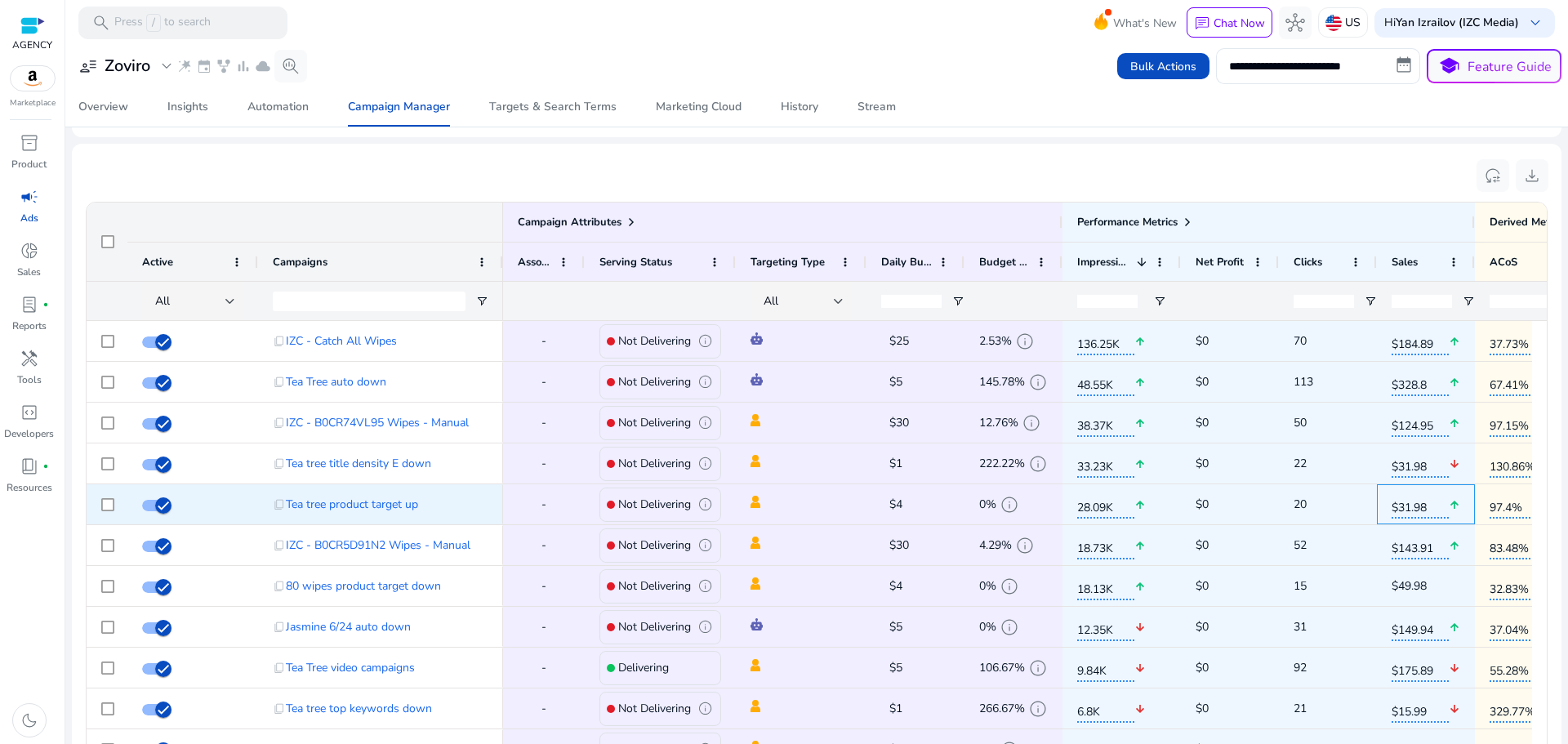 drag, startPoint x: 1205, startPoint y: 499, endPoint x: 1044, endPoint y: 486, distance: 161.52399 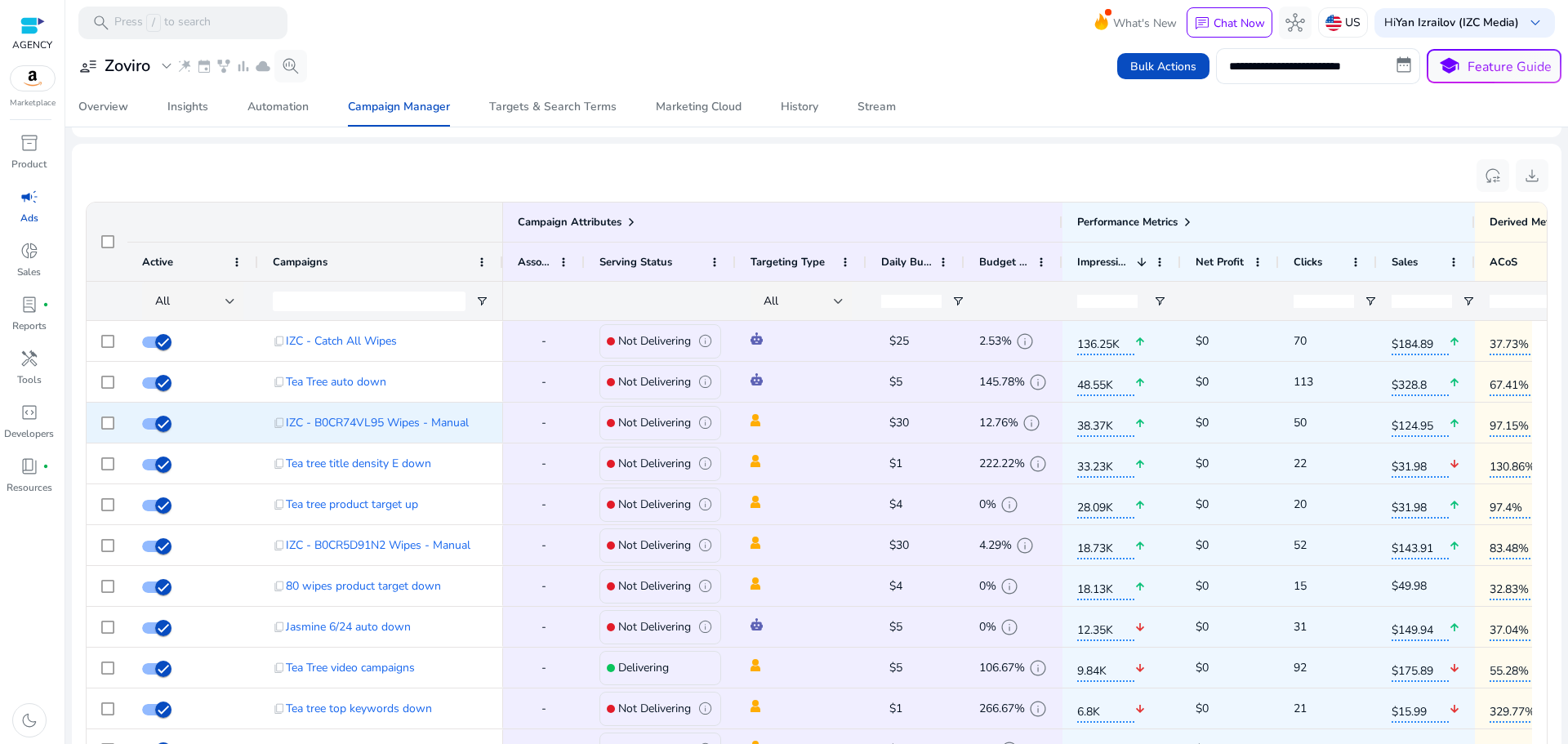 scroll 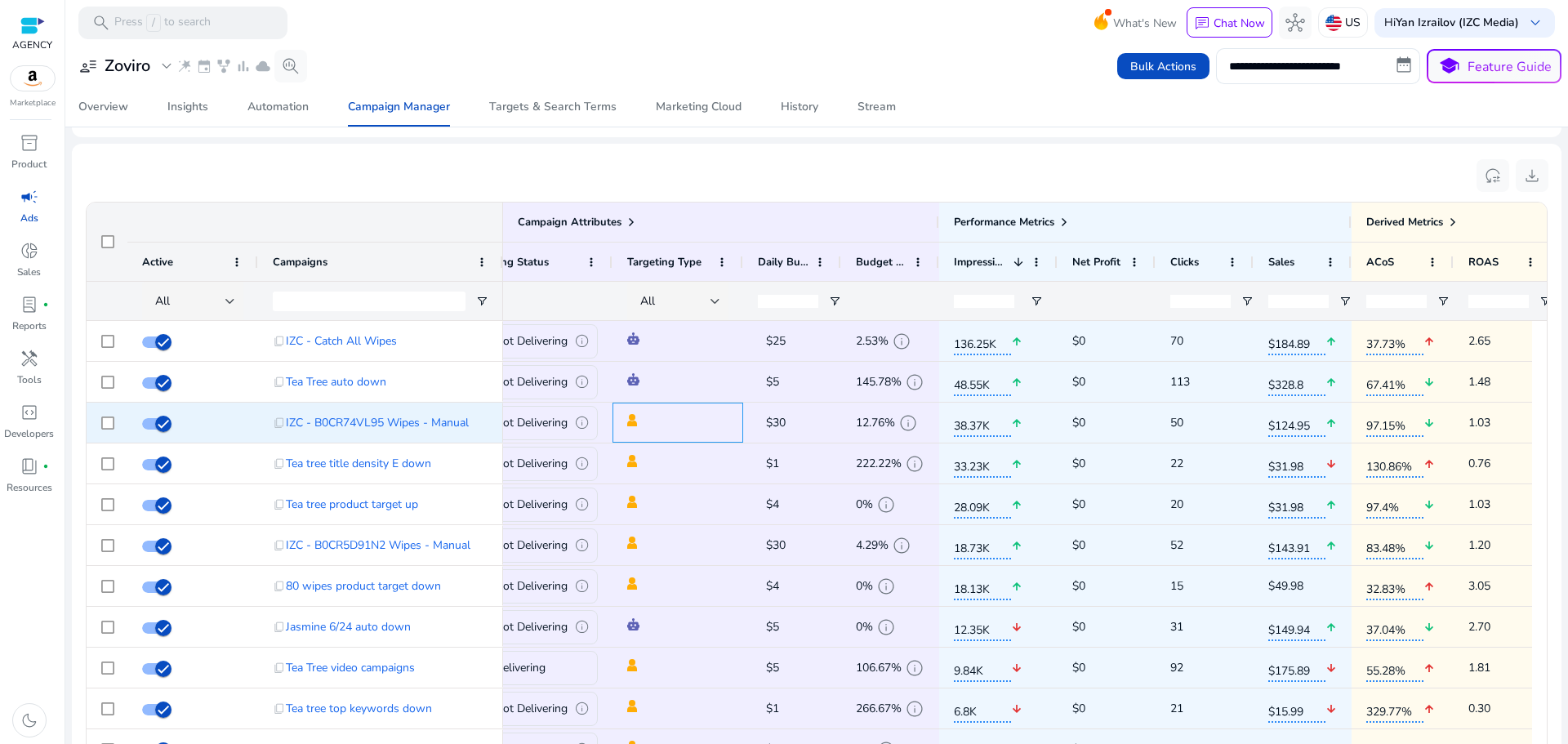 drag, startPoint x: 824, startPoint y: 425, endPoint x: 869, endPoint y: 425, distance: 45 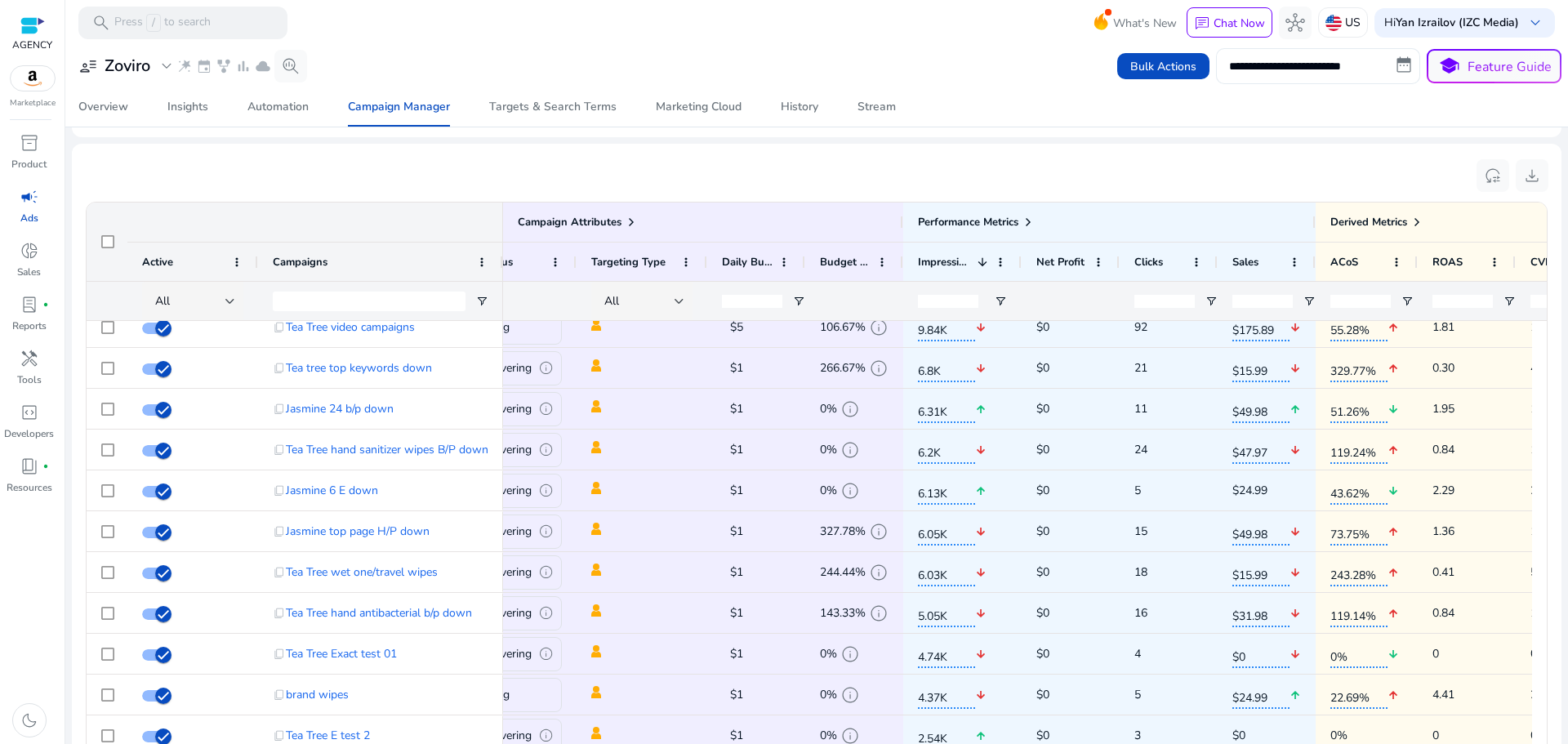 click on "**********" at bounding box center [1318, 66] 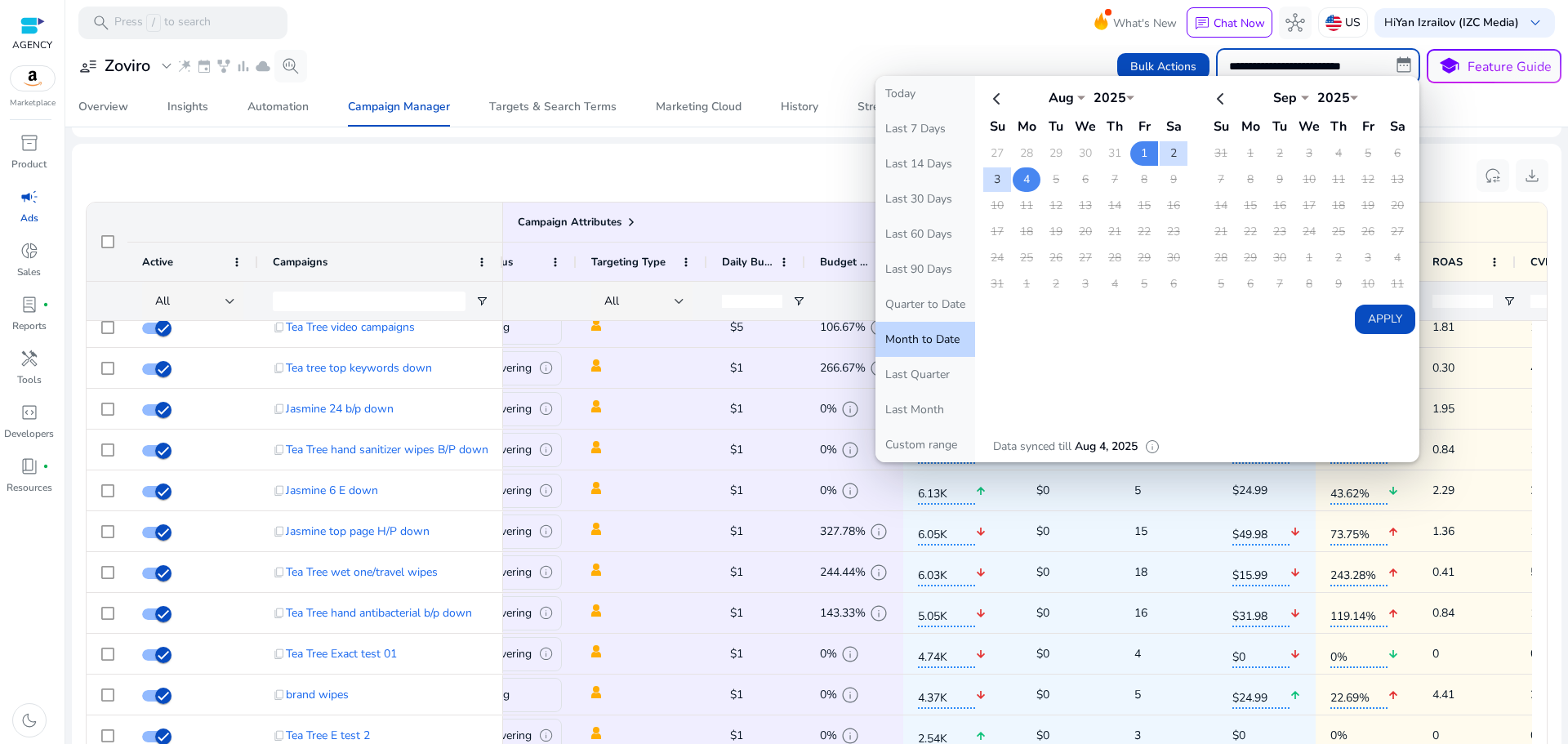 click on "4" 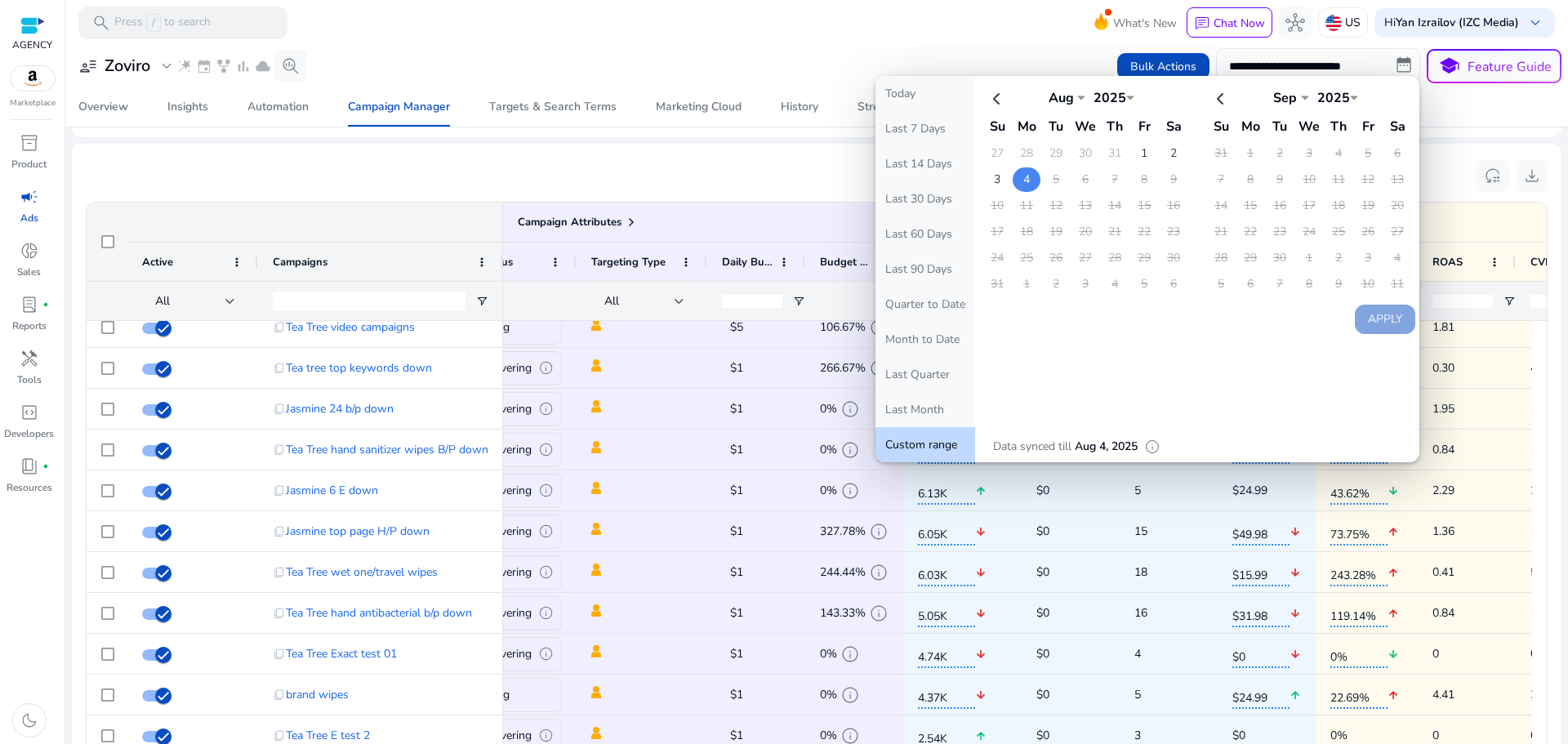 click on "4" 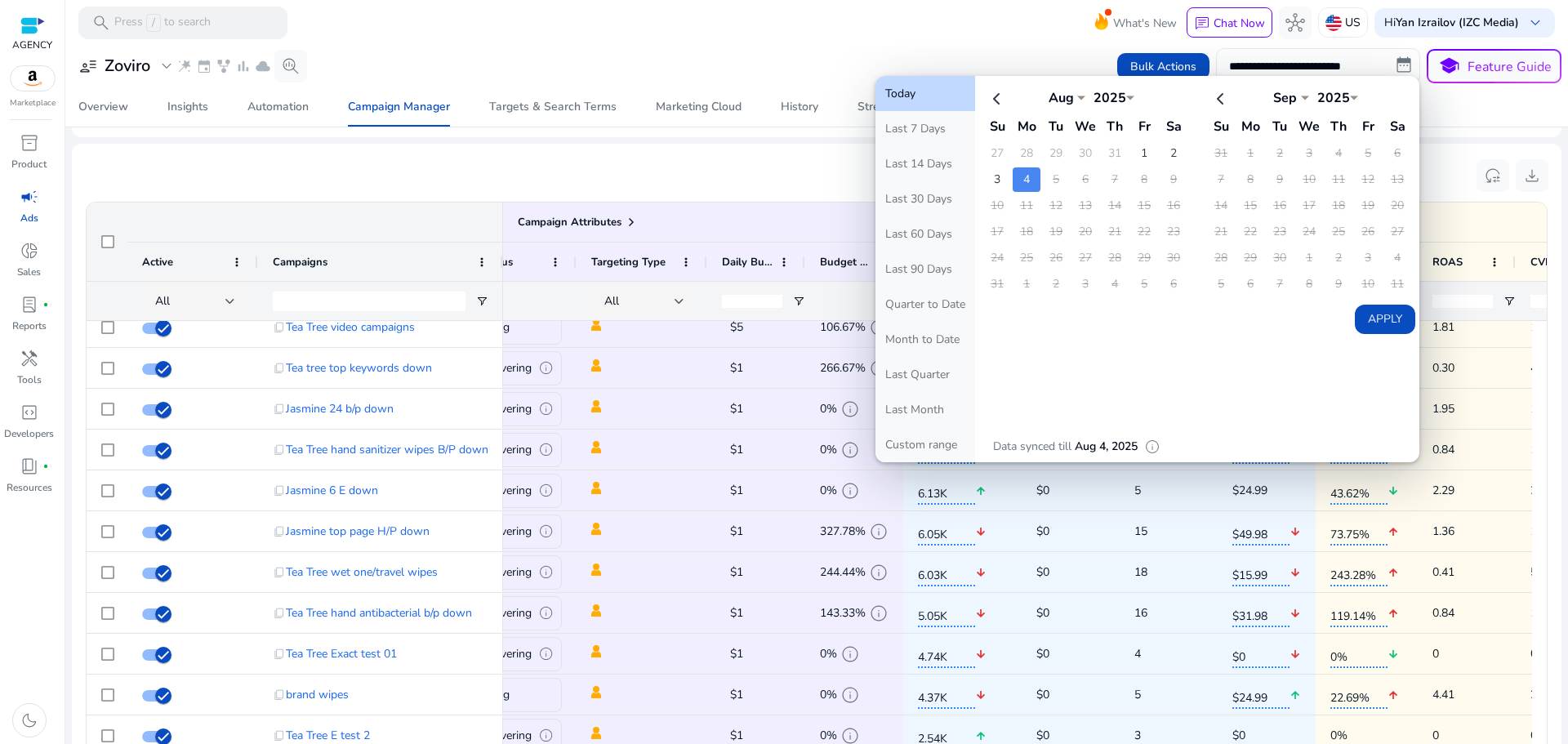 click on "Apply" 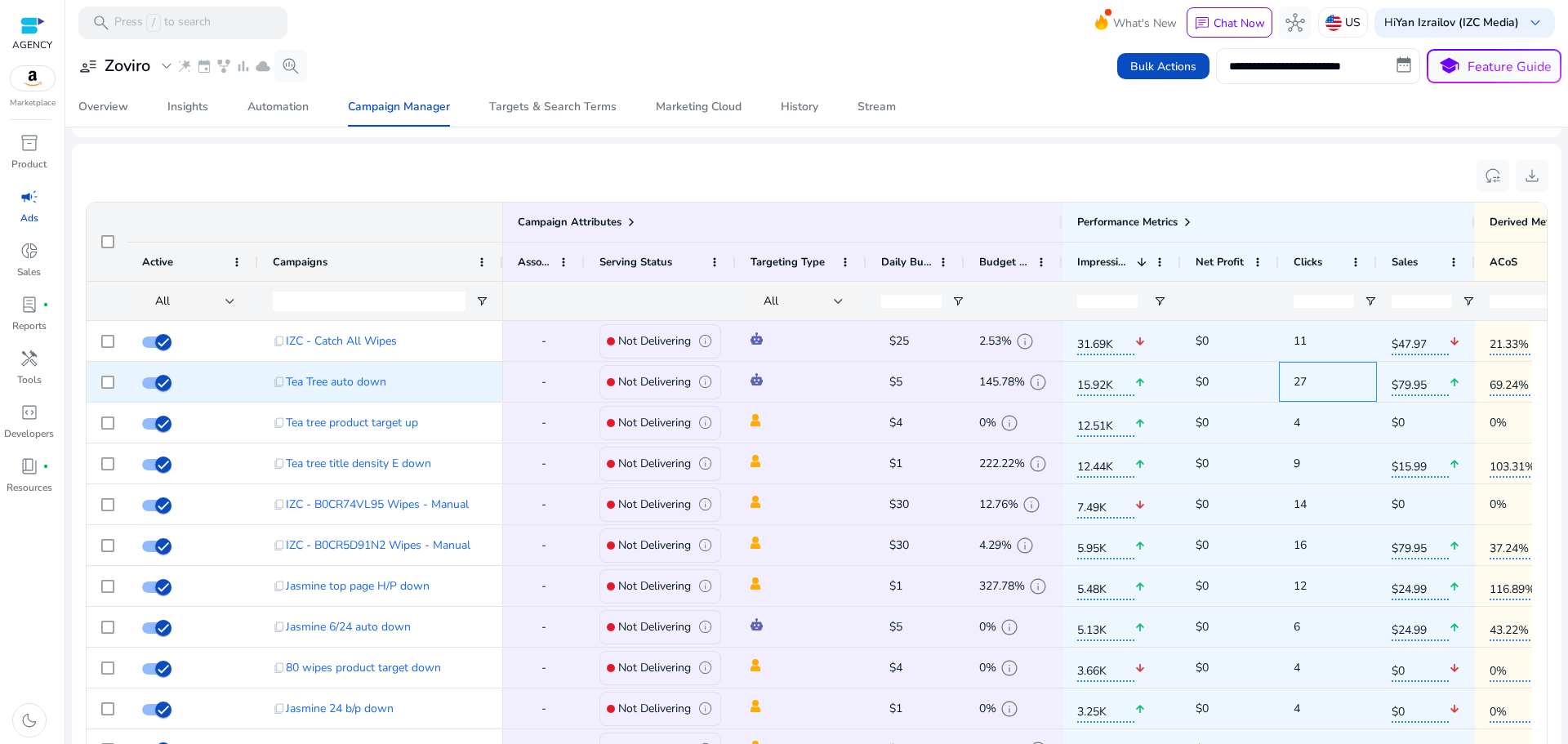 drag, startPoint x: 1120, startPoint y: 381, endPoint x: 1049, endPoint y: 381, distance: 71 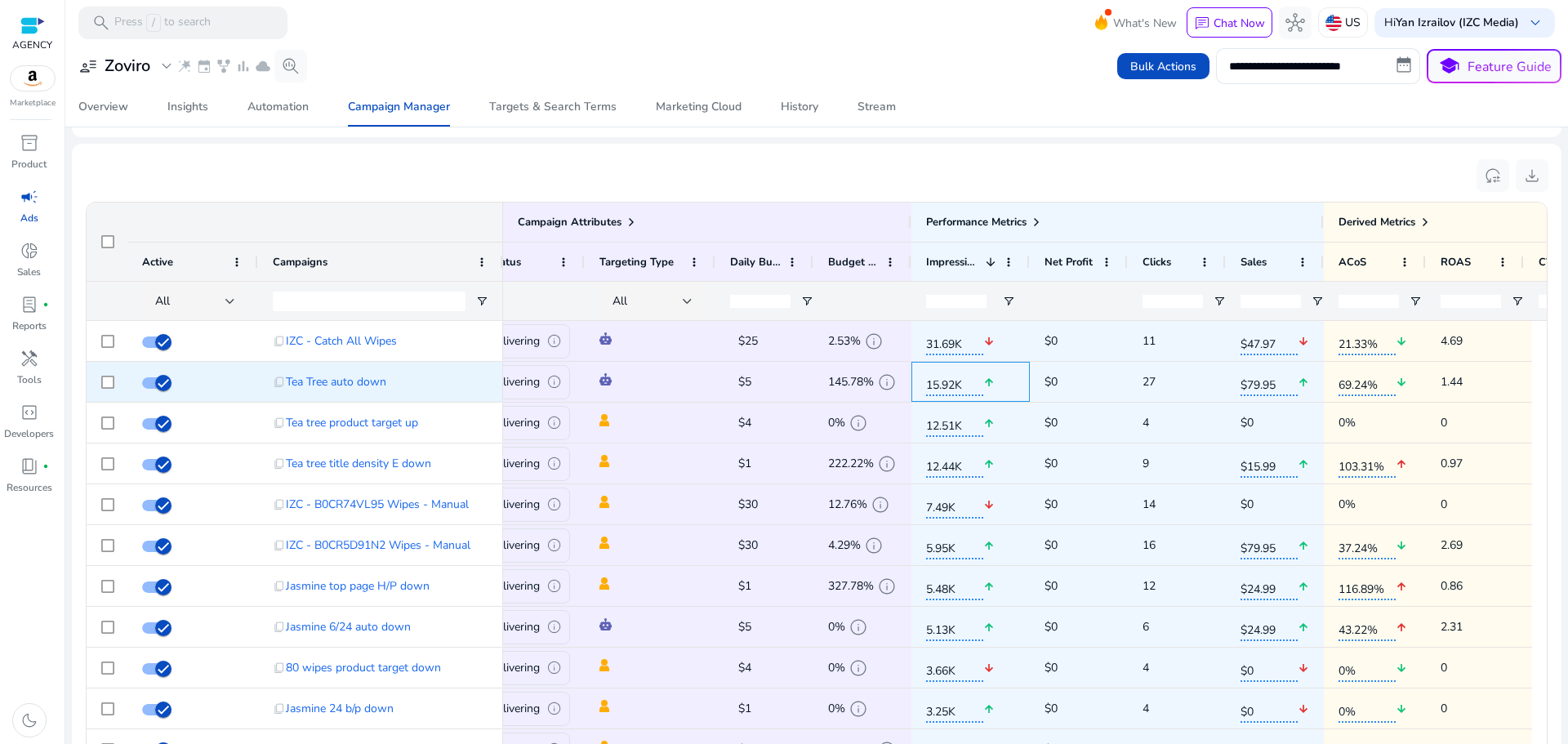 drag, startPoint x: 1178, startPoint y: 379, endPoint x: 1240, endPoint y: 380, distance: 62.00806 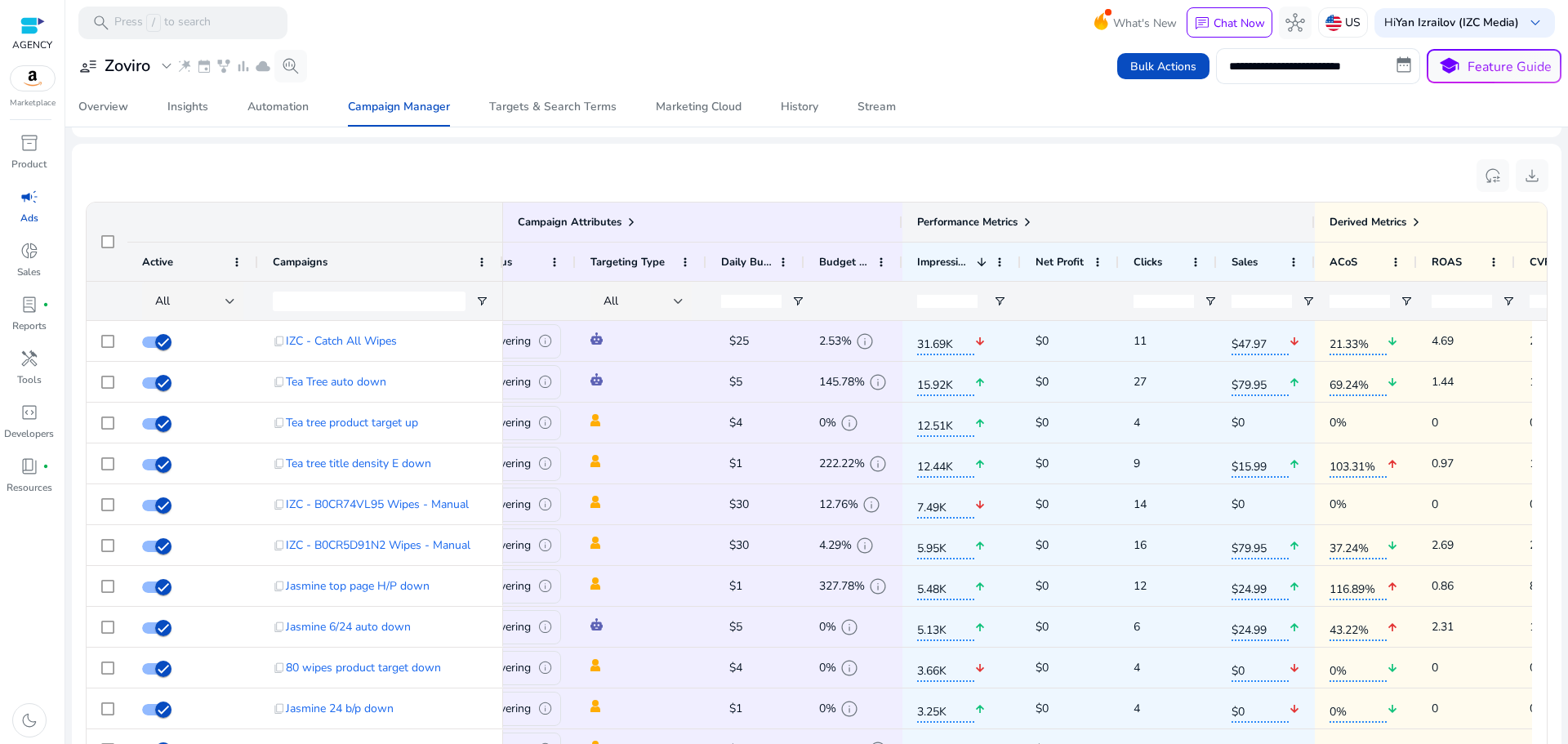 click on "Performance Metrics" 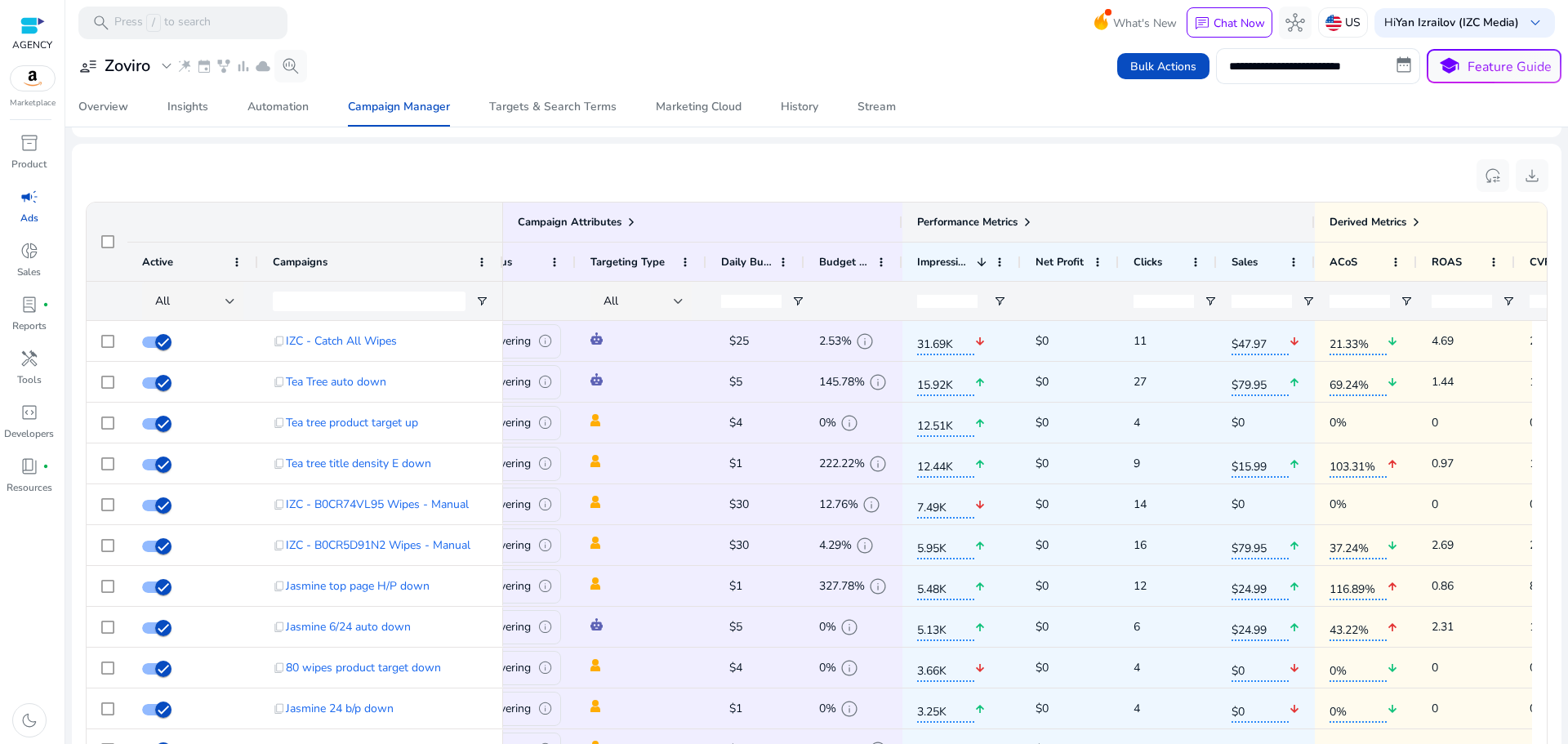 click on "Performance Metrics" 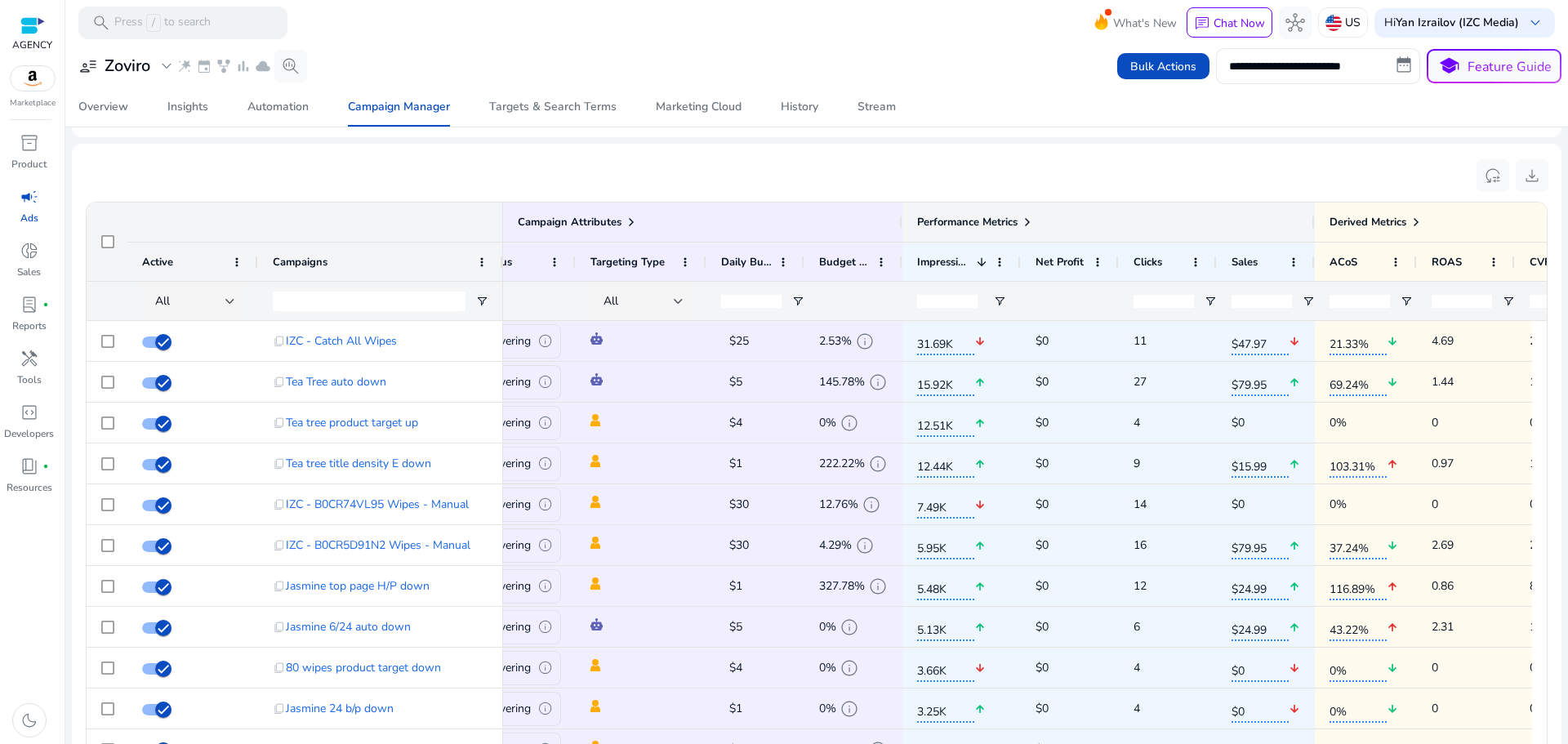 click 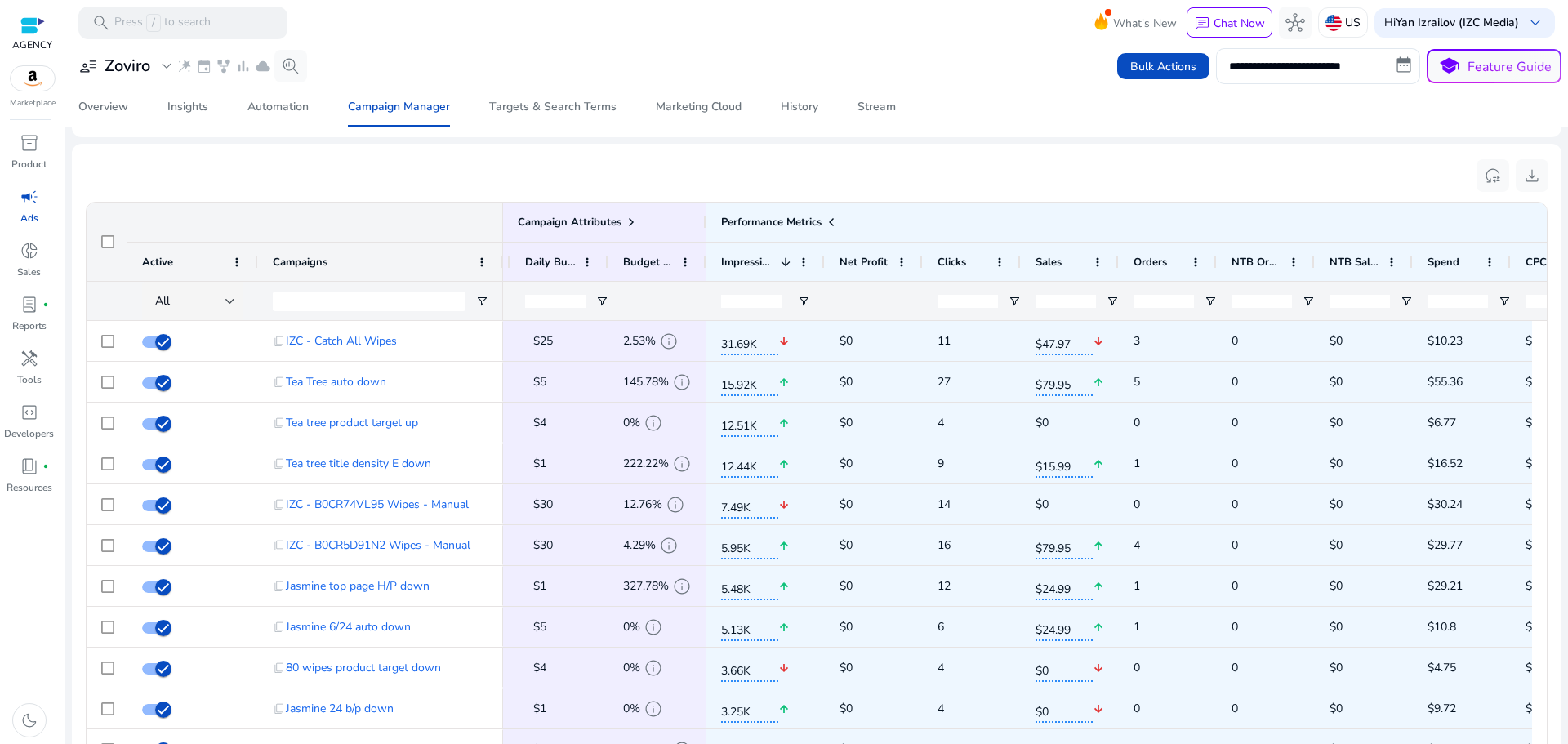 drag, startPoint x: 1085, startPoint y: 312, endPoint x: 1161, endPoint y: 316, distance: 76.10519 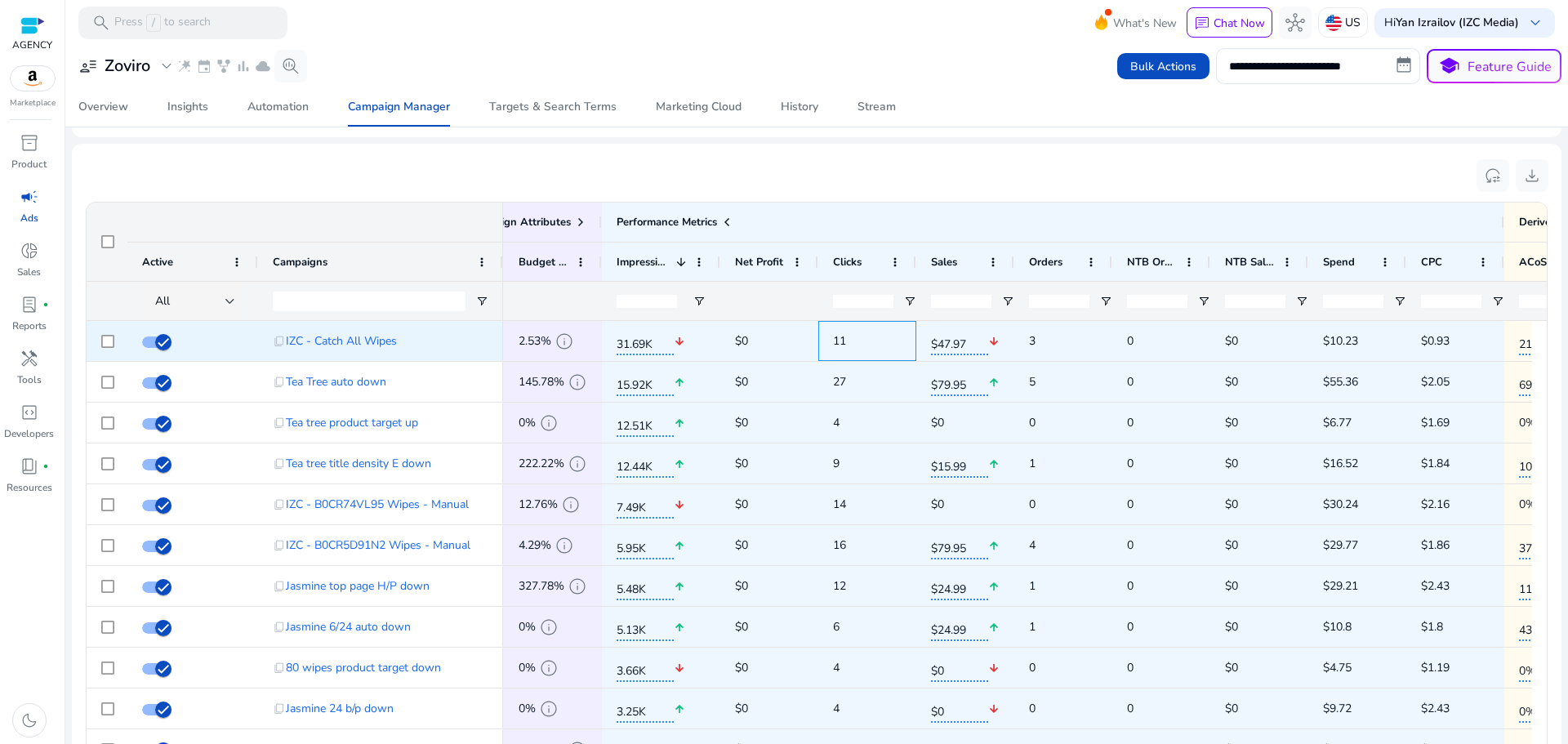 drag, startPoint x: 928, startPoint y: 340, endPoint x: 972, endPoint y: 338, distance: 44.045431 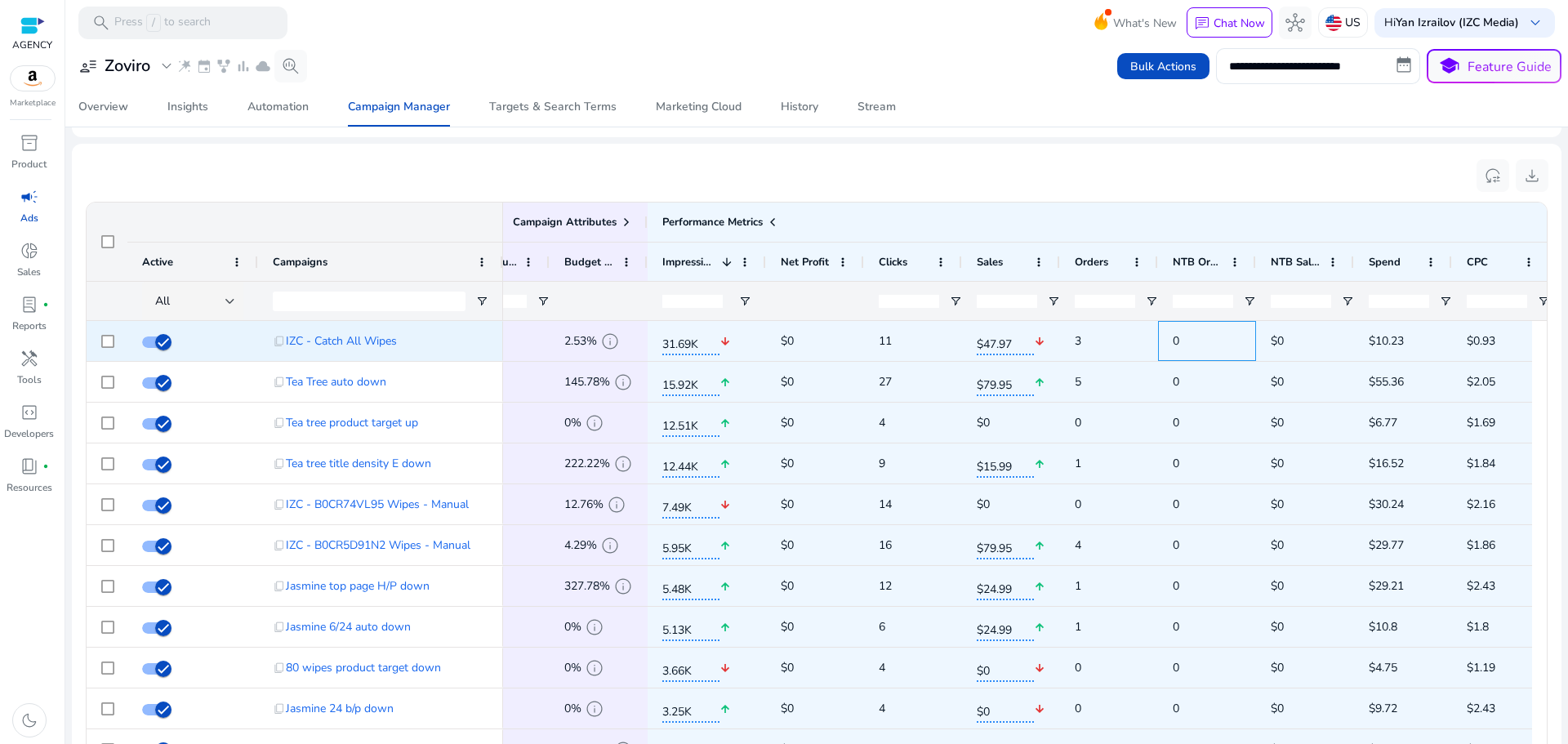 drag, startPoint x: 1117, startPoint y: 344, endPoint x: 1079, endPoint y: 348, distance: 38.20995 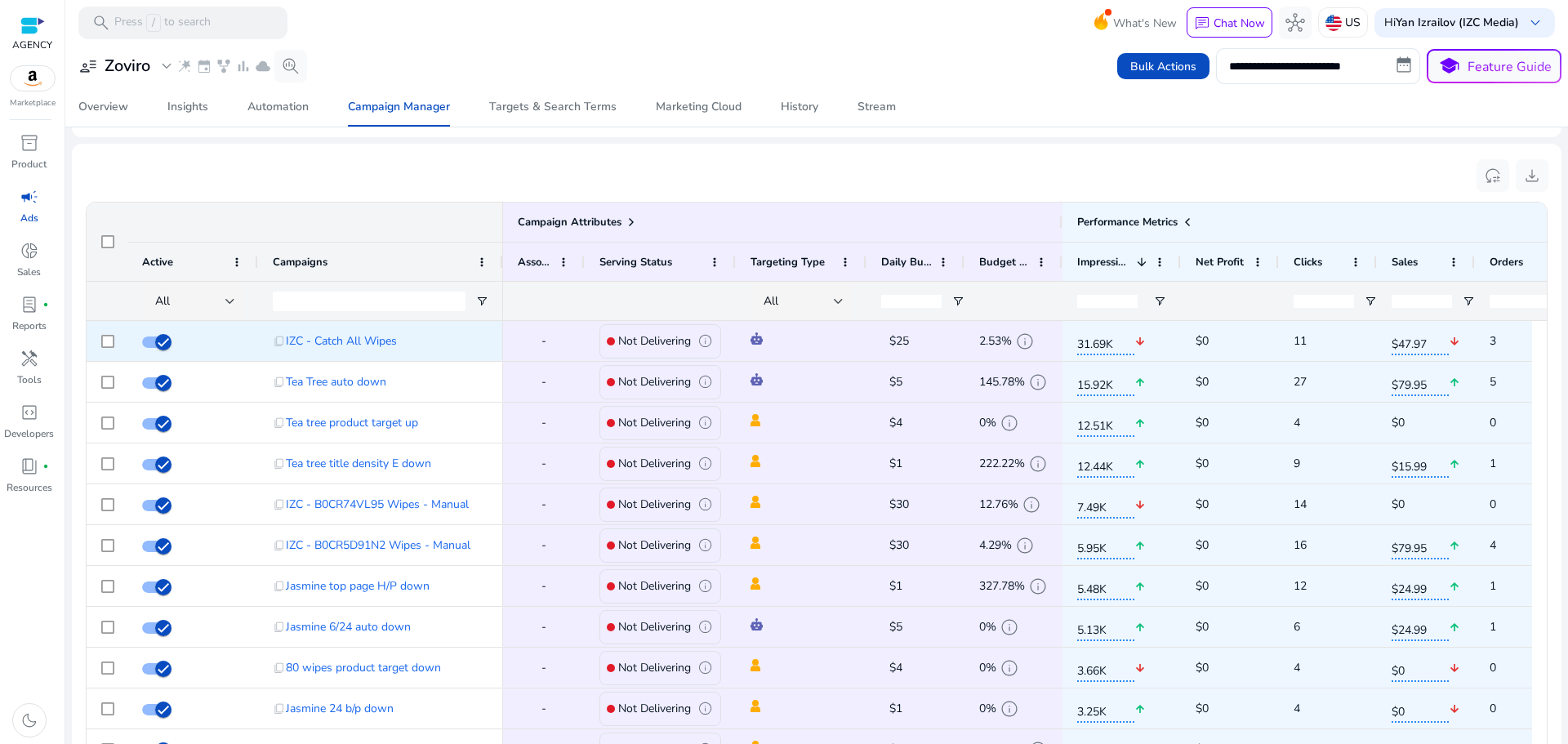 drag, startPoint x: 1202, startPoint y: 347, endPoint x: 1037, endPoint y: 350, distance: 165.02727 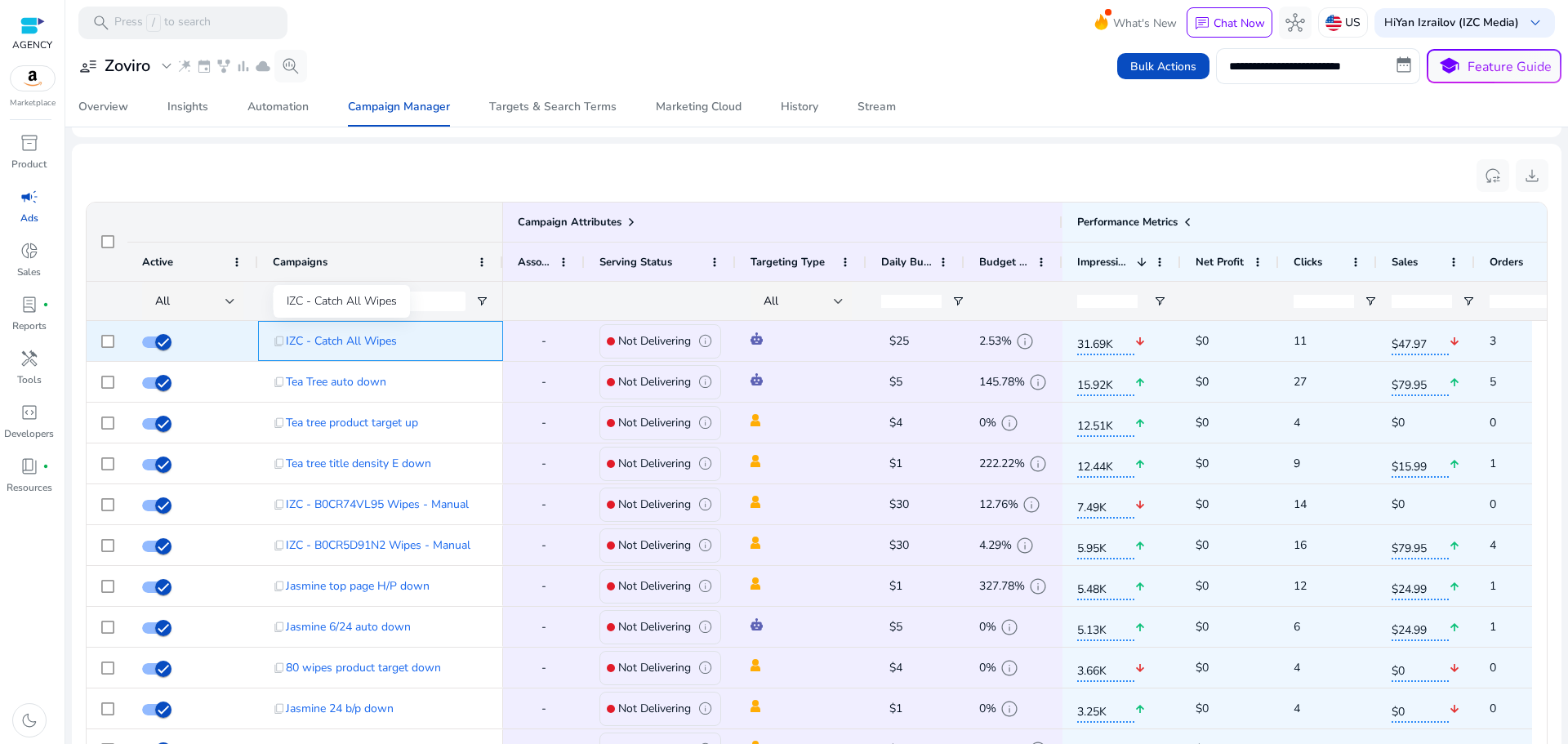 click on "IZC - Catch All Wipes" 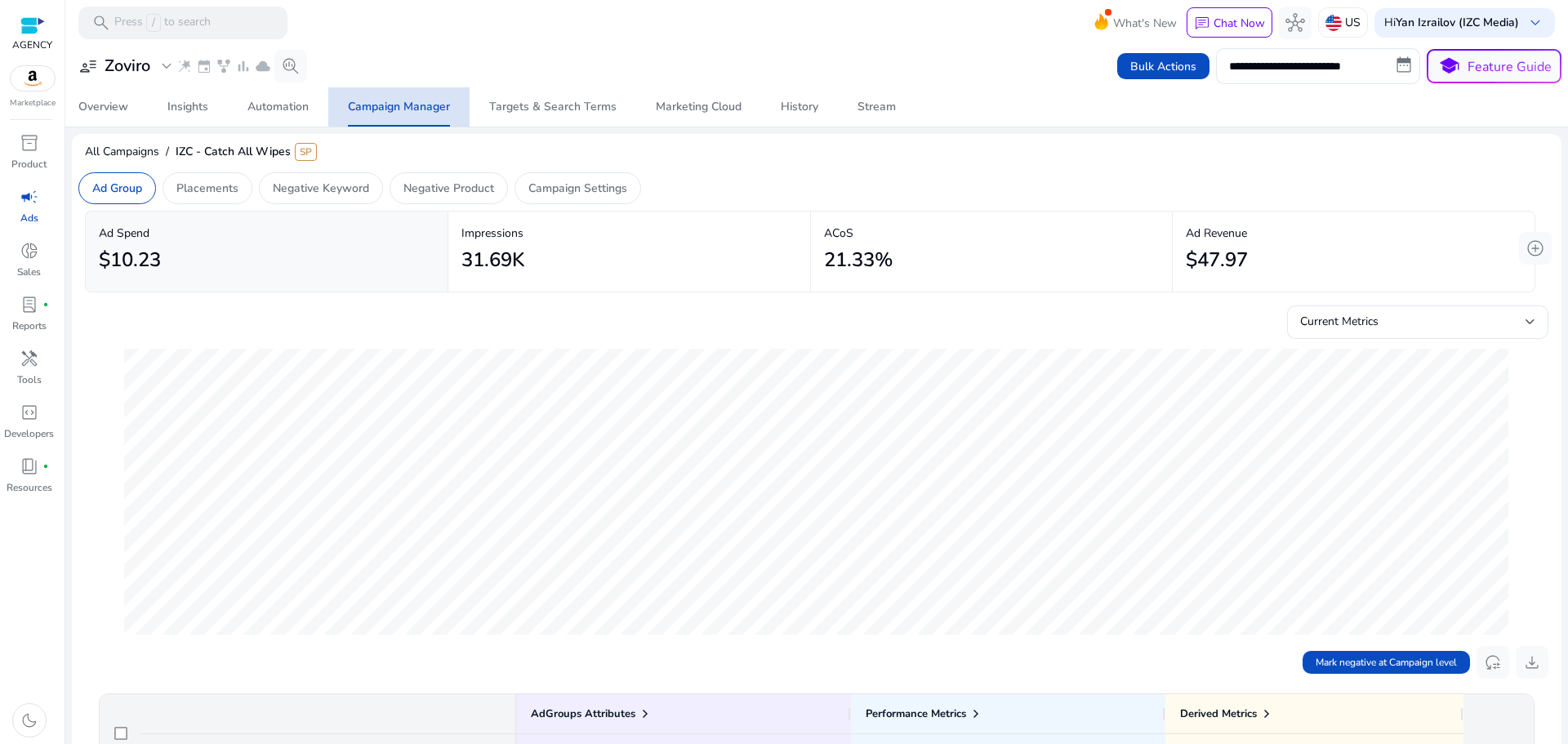 click on "Campaign Manager" at bounding box center [399, 107] 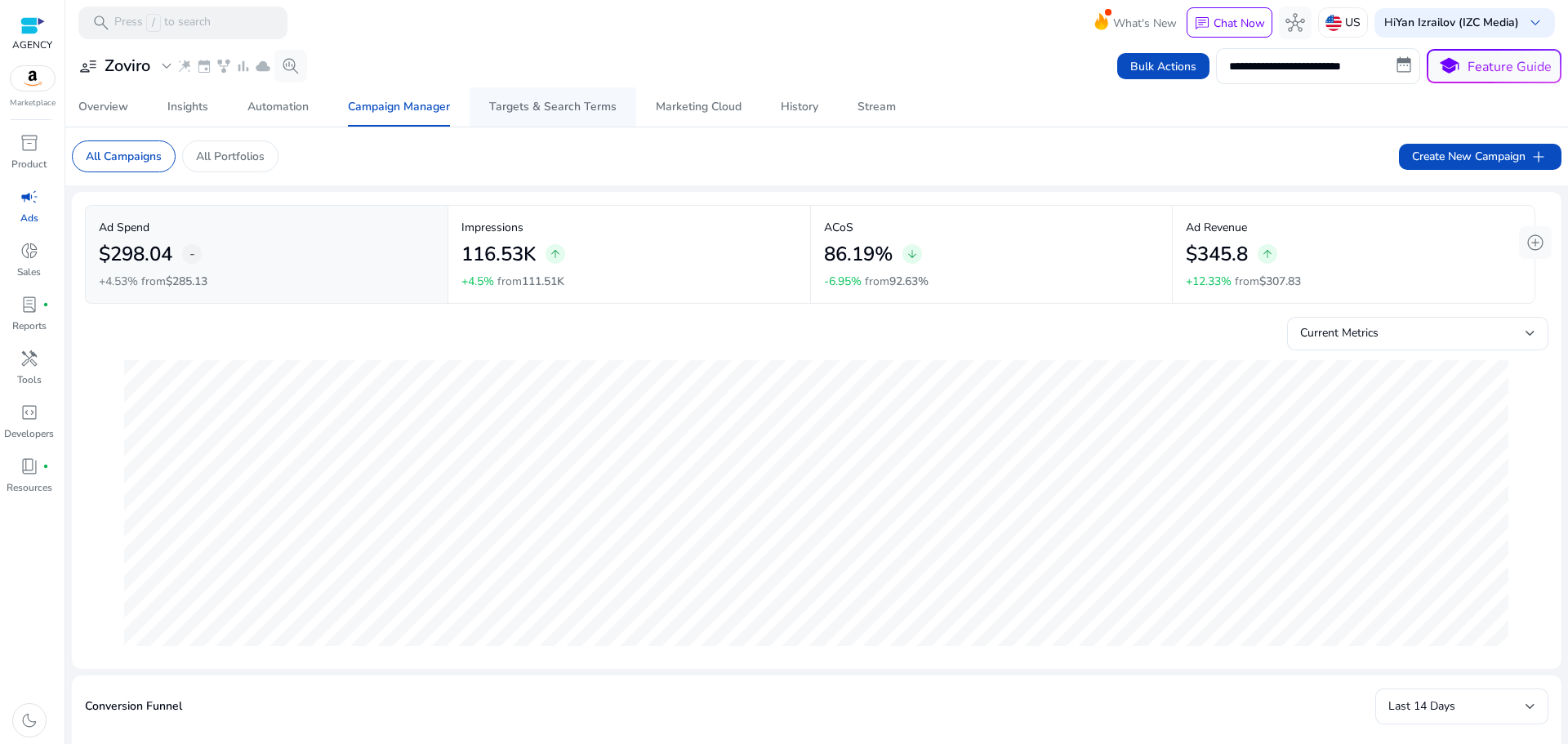 click on "Targets & Search Terms" at bounding box center (553, 107) 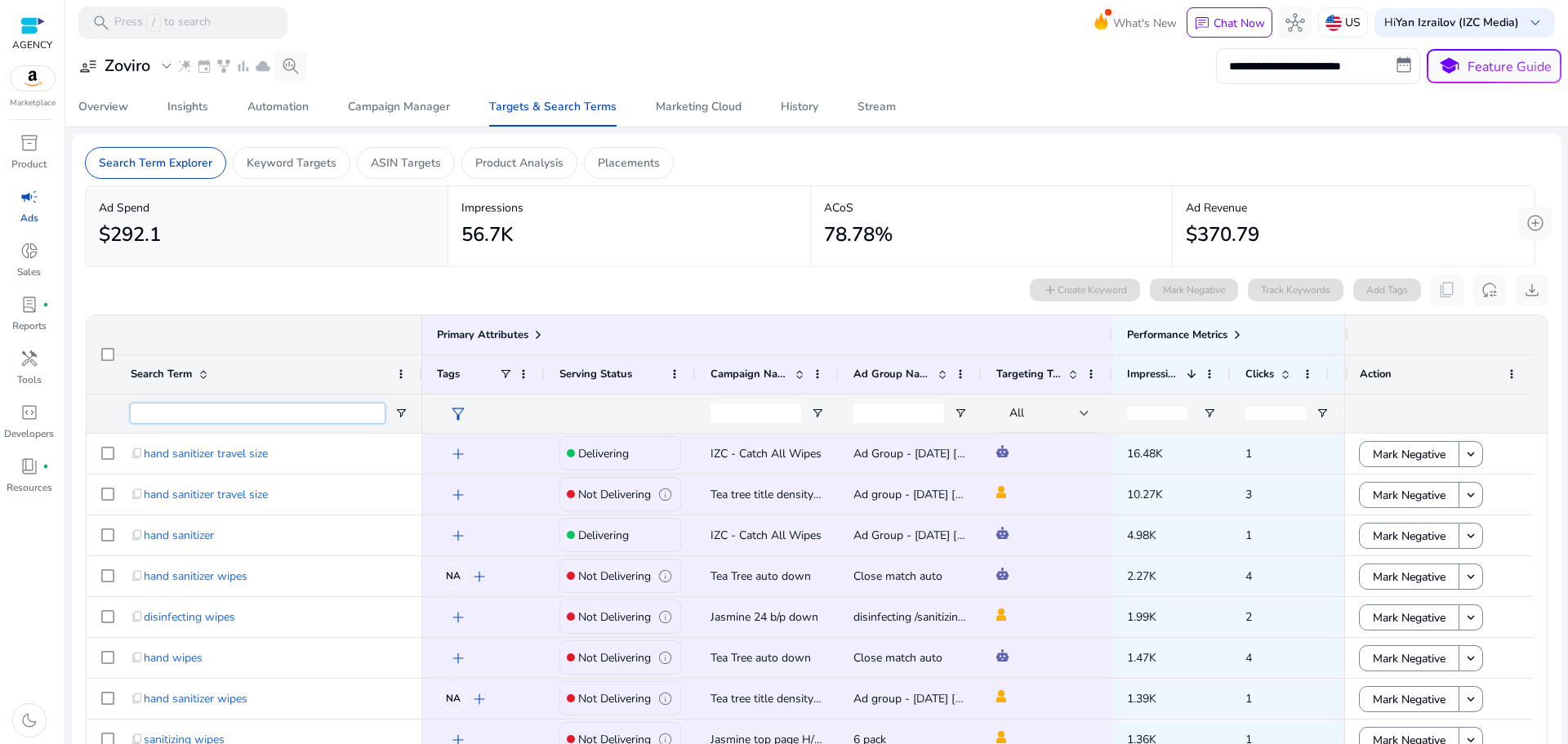 click at bounding box center [257, 413] 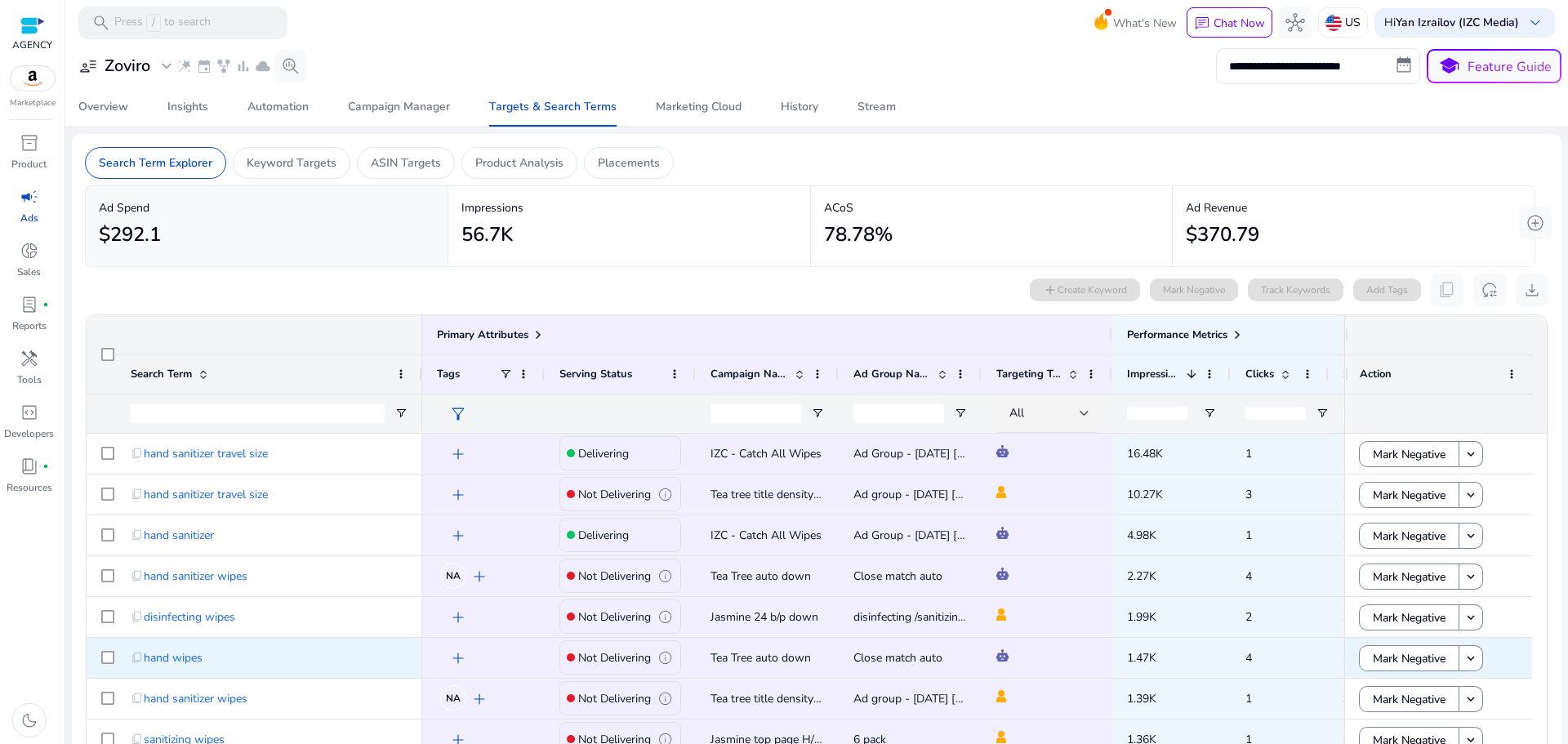 click on "add" 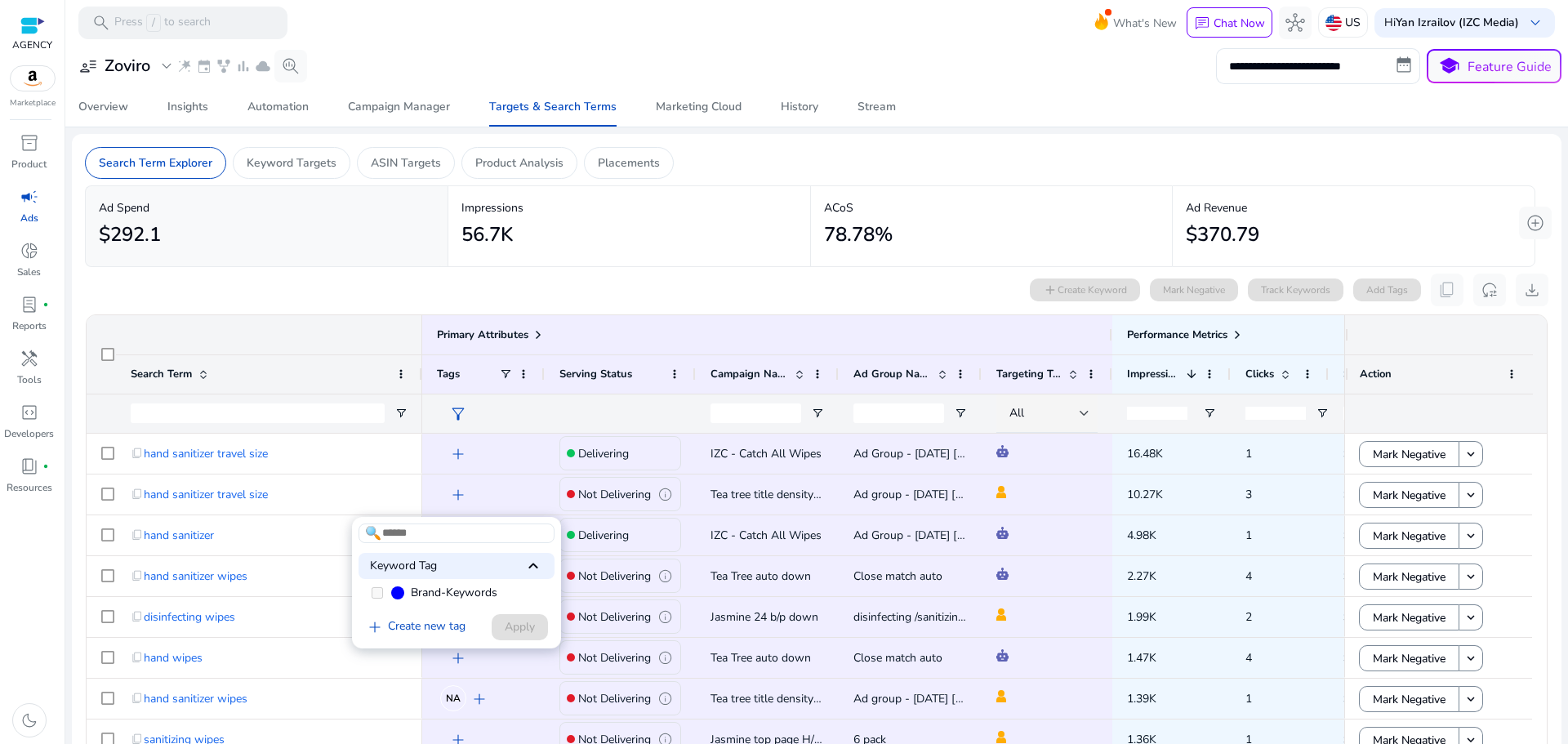 click at bounding box center (784, 372) 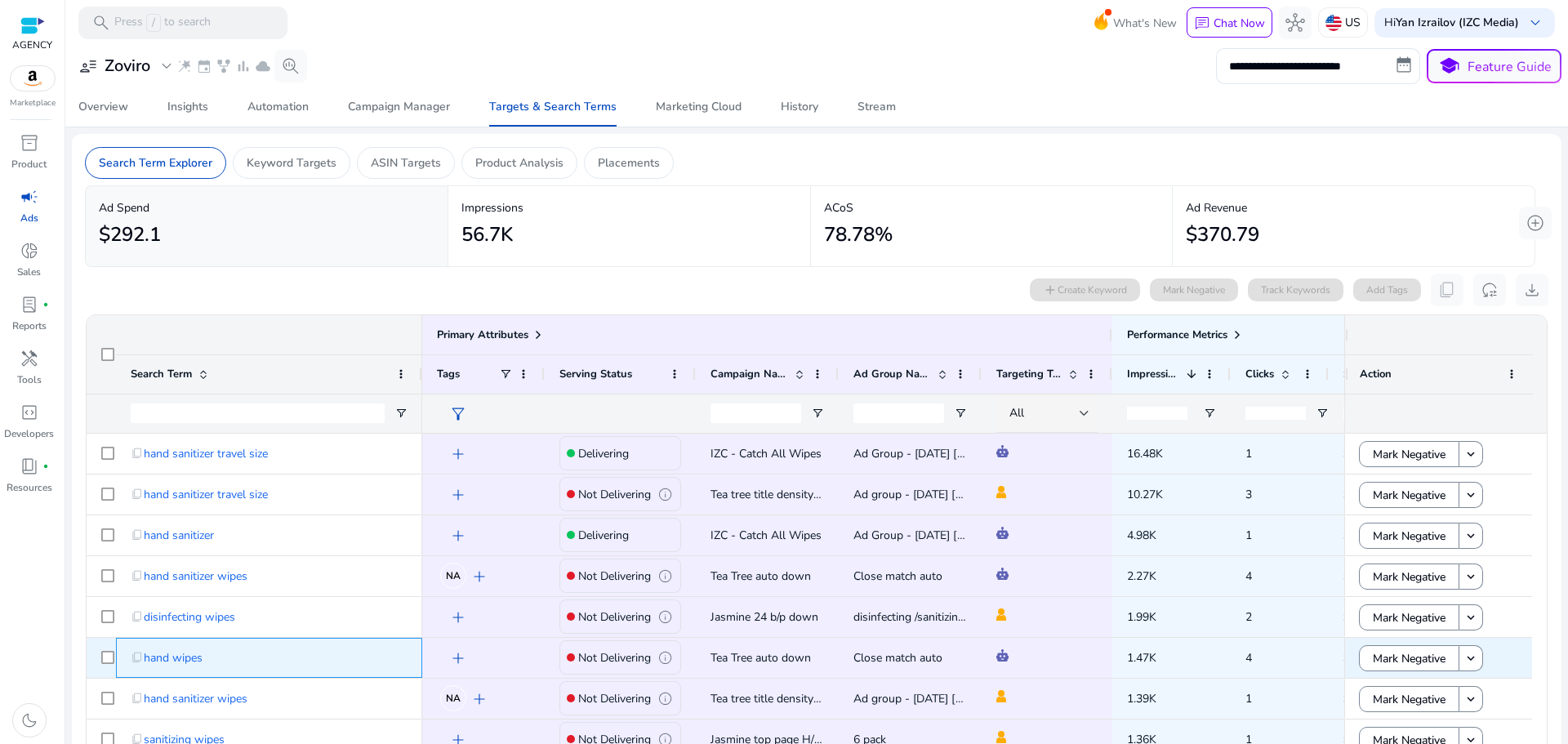 drag, startPoint x: 334, startPoint y: 657, endPoint x: 608, endPoint y: 654, distance: 274.0164 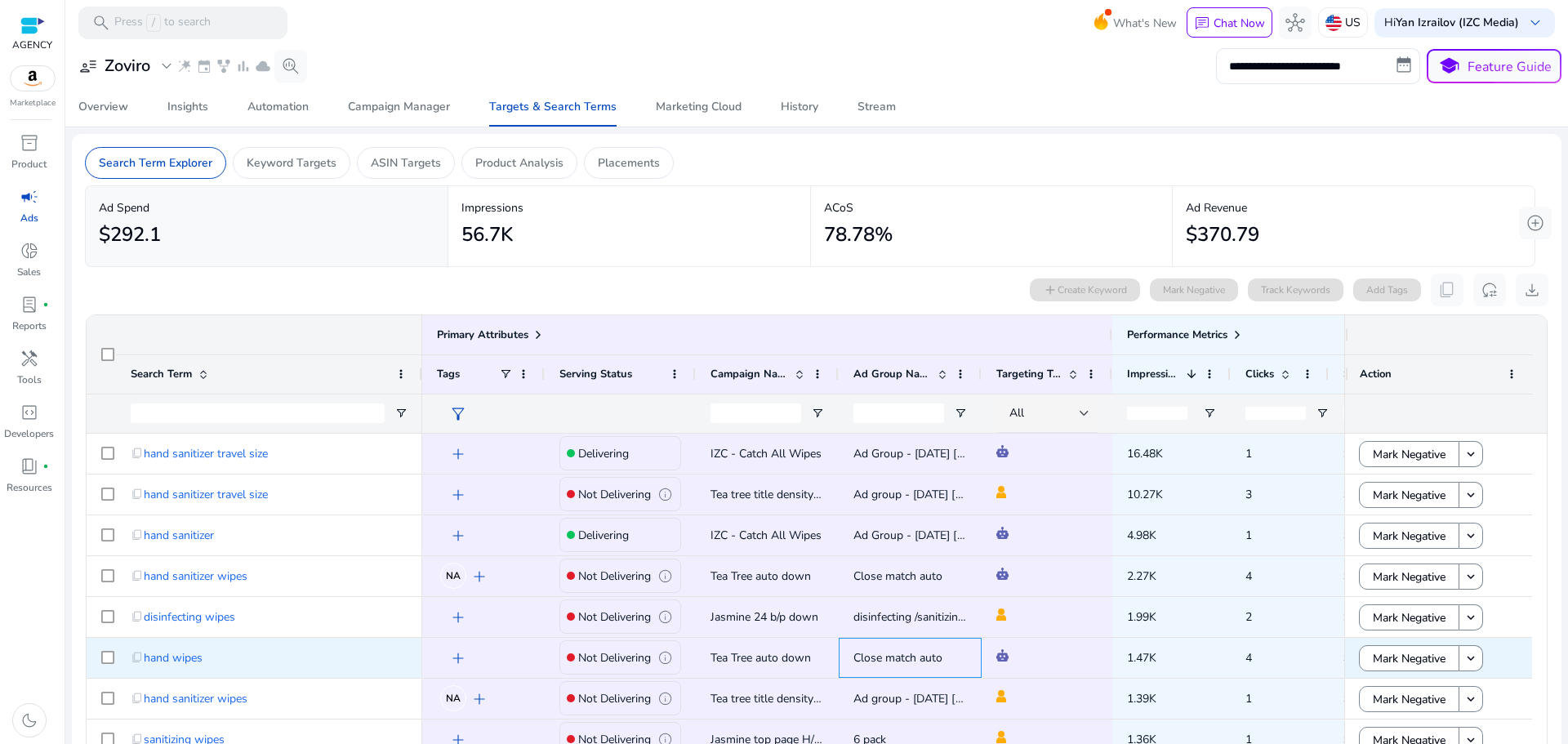 scroll, scrollTop: 0, scrollLeft: 22, axis: horizontal 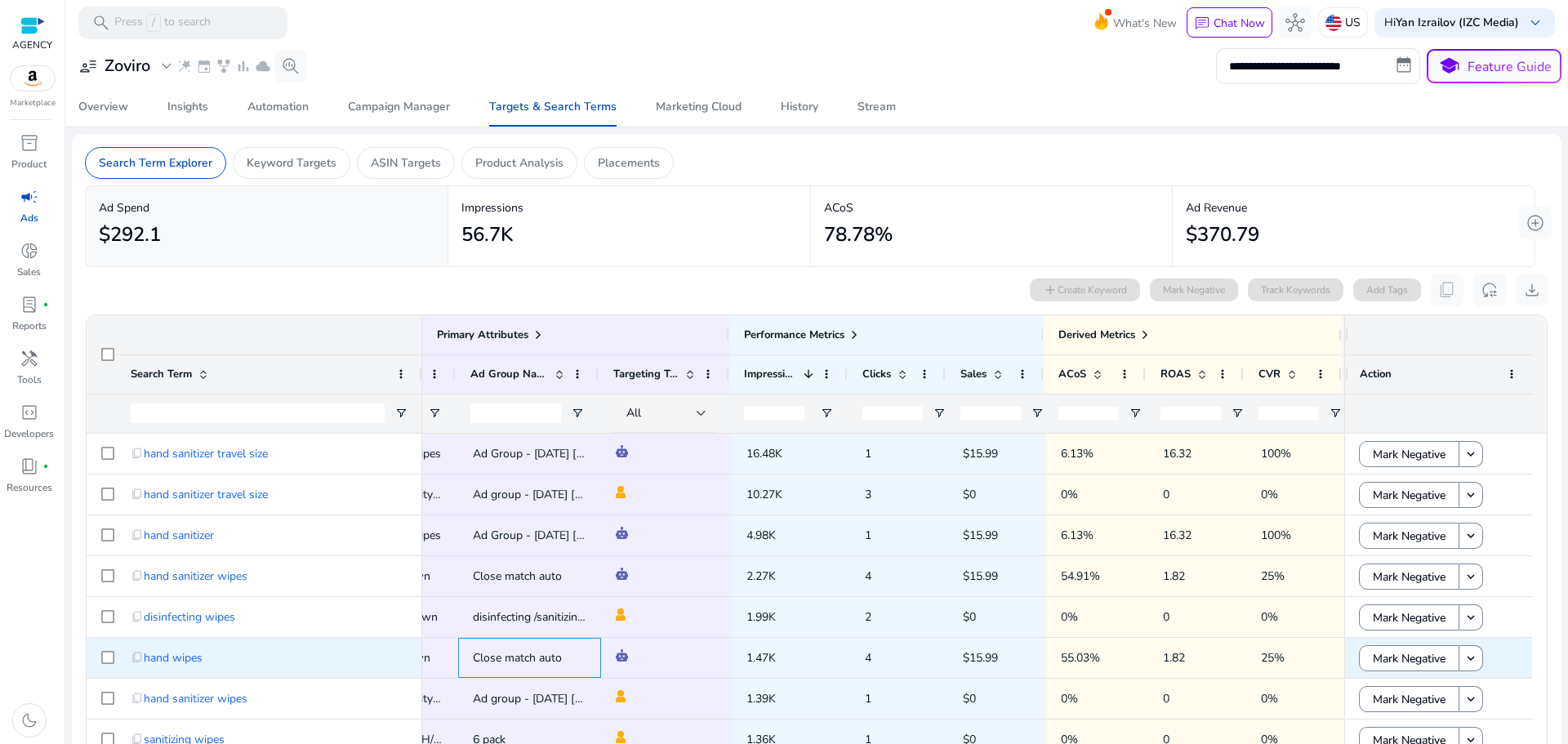 drag, startPoint x: 967, startPoint y: 662, endPoint x: 1156, endPoint y: 664, distance: 189.0106 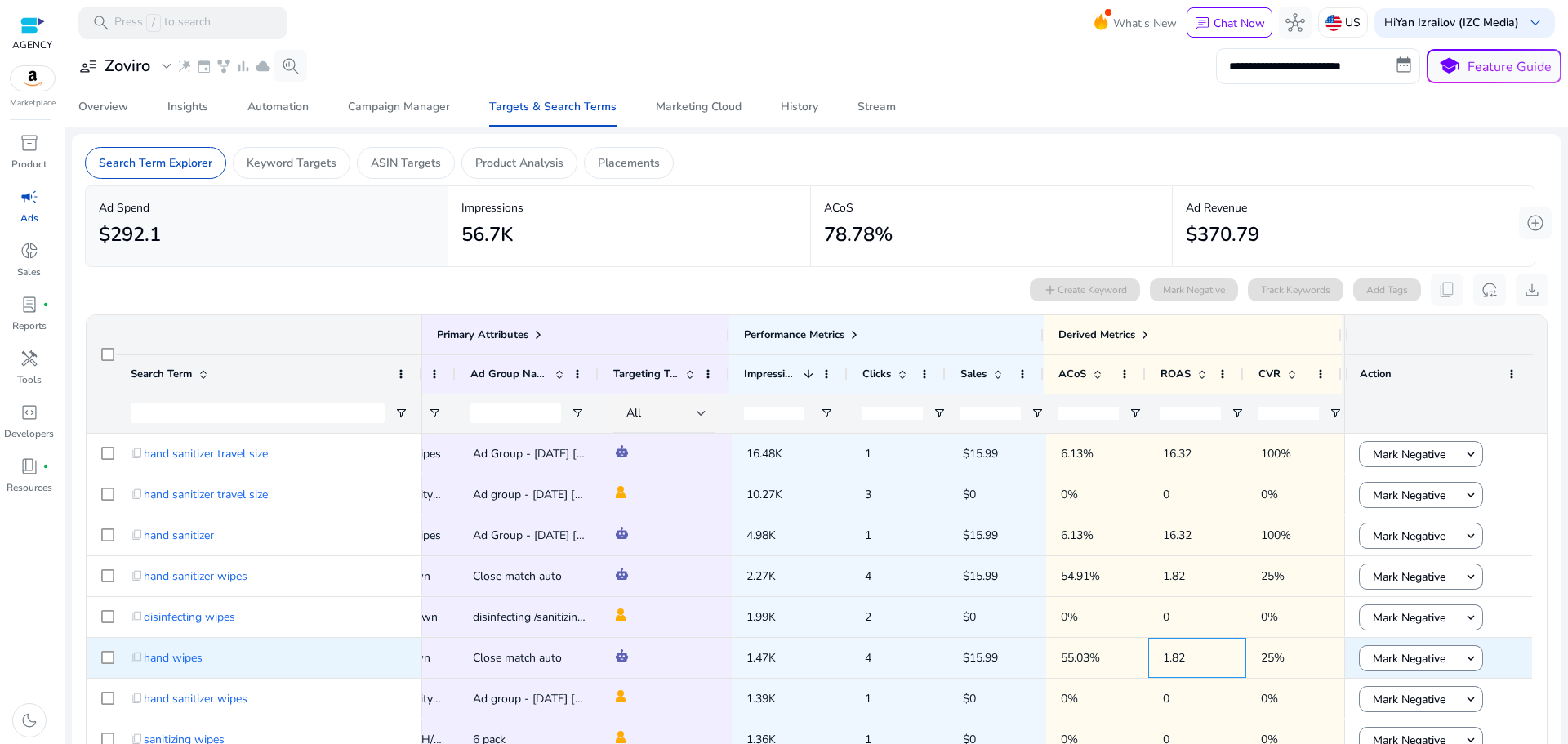drag, startPoint x: 1156, startPoint y: 664, endPoint x: 1192, endPoint y: 661, distance: 36.124784 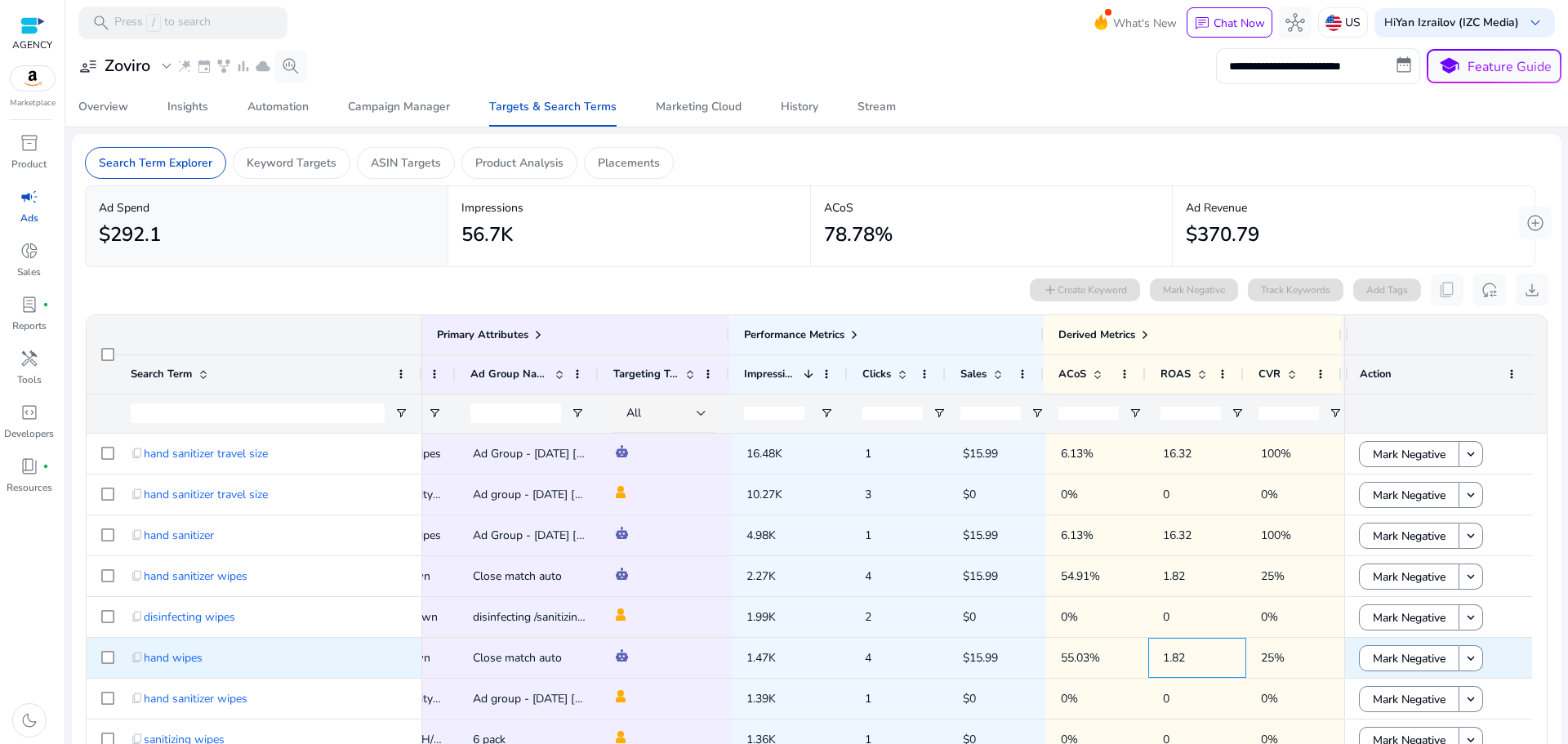 scroll, scrollTop: 33, scrollLeft: 0, axis: vertical 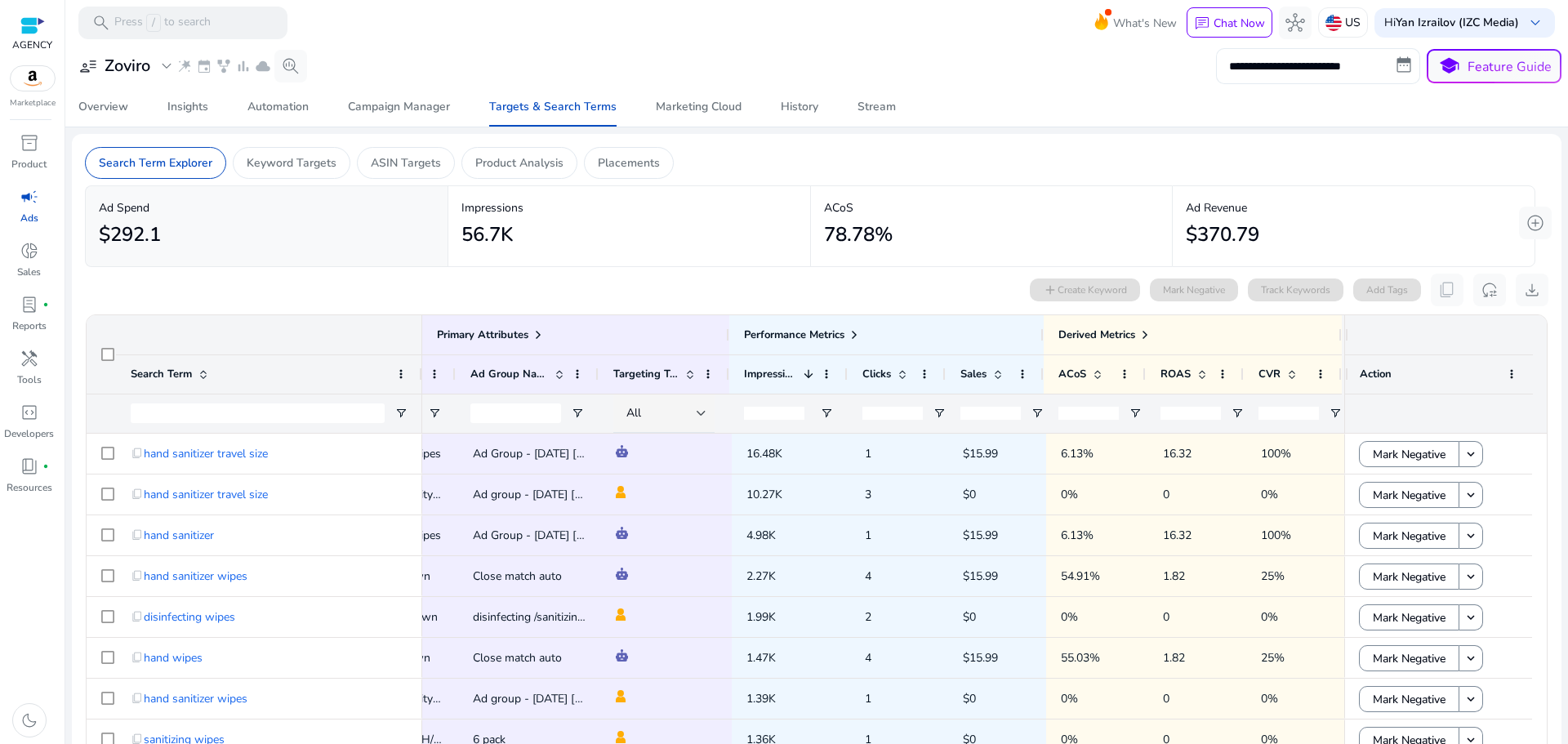 click on "**********" at bounding box center [1318, 66] 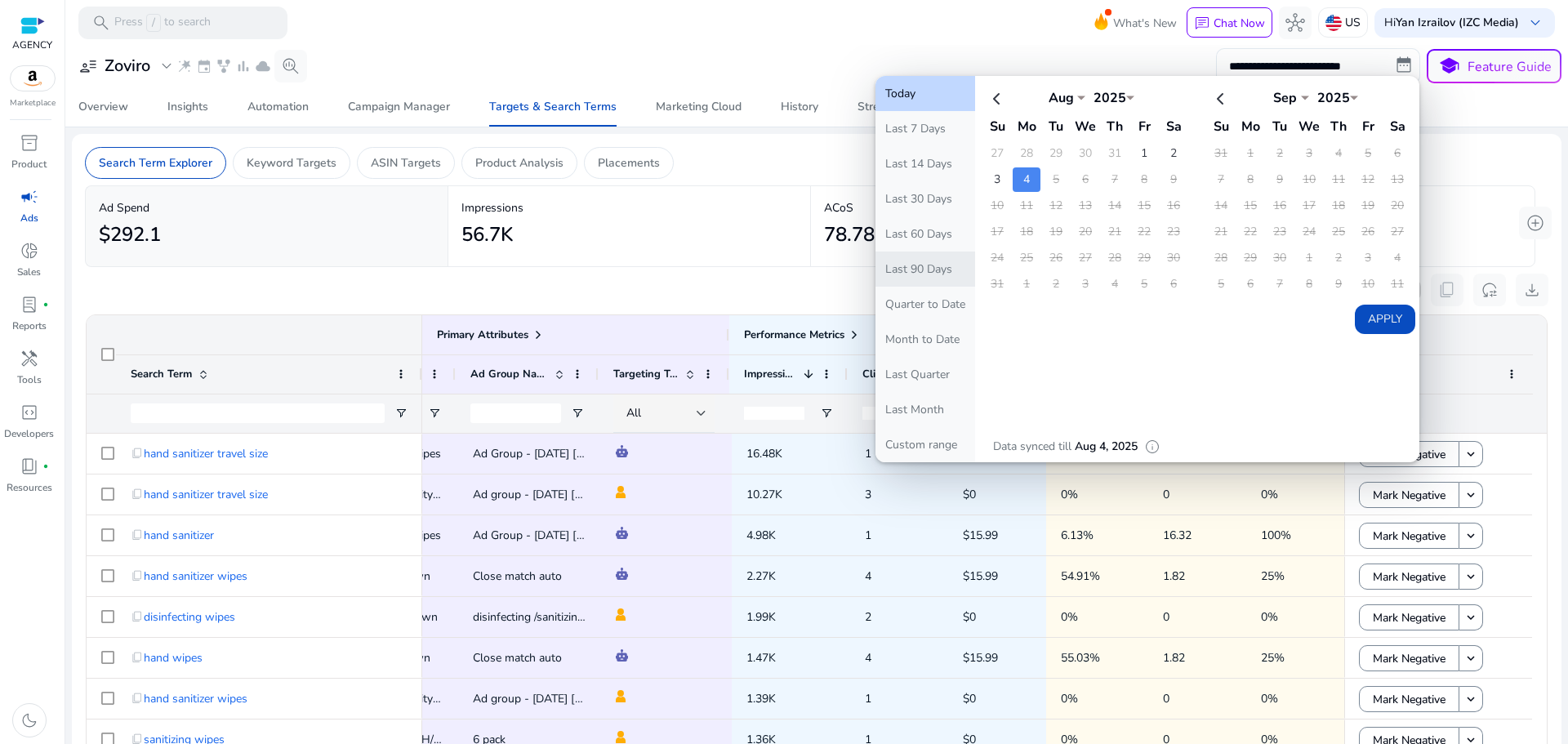 click on "Last 90 Days" 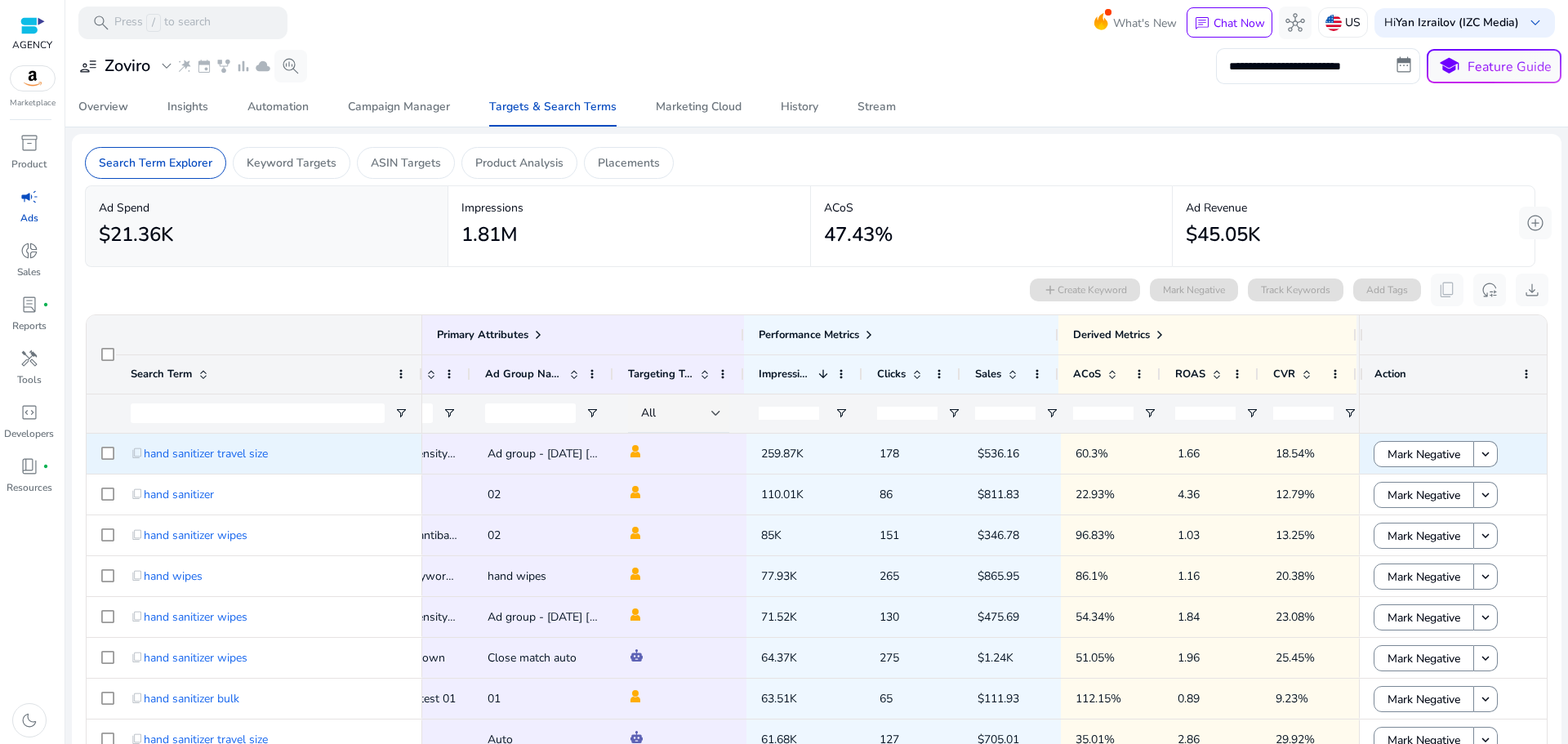 scroll, scrollTop: 0, scrollLeft: 372, axis: horizontal 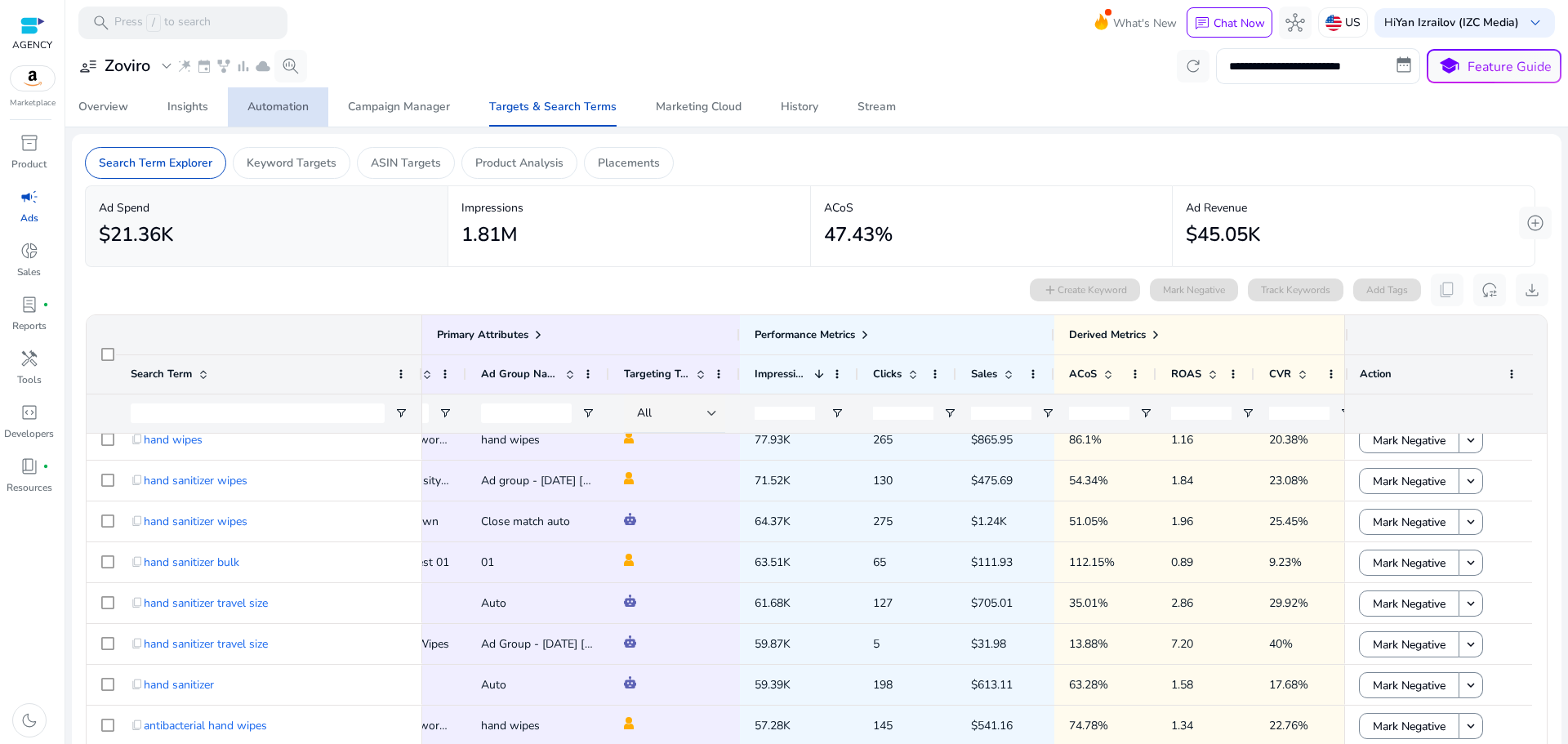 click on "Automation" at bounding box center (278, 107) 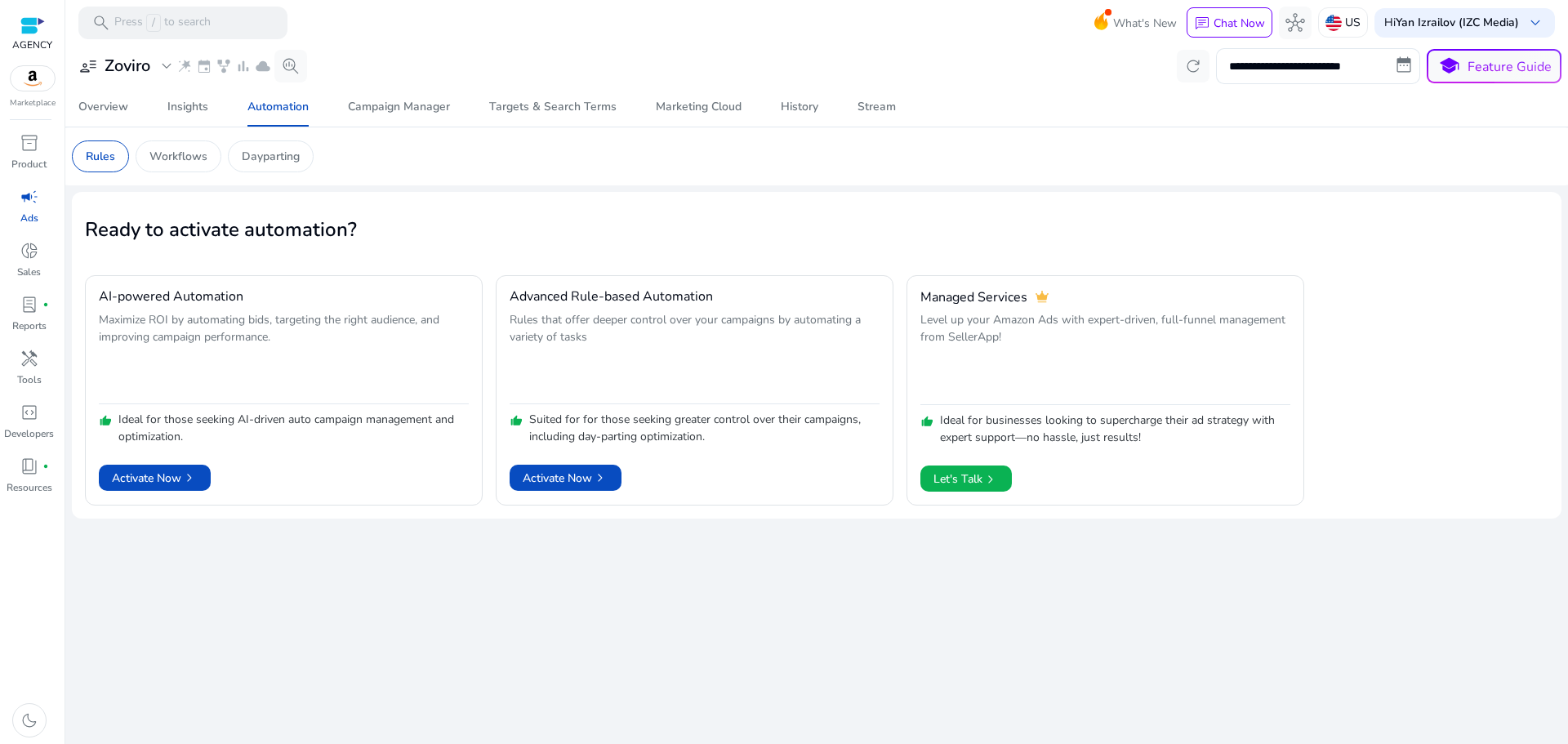 click on "Rules   Workflows   Dayparting" 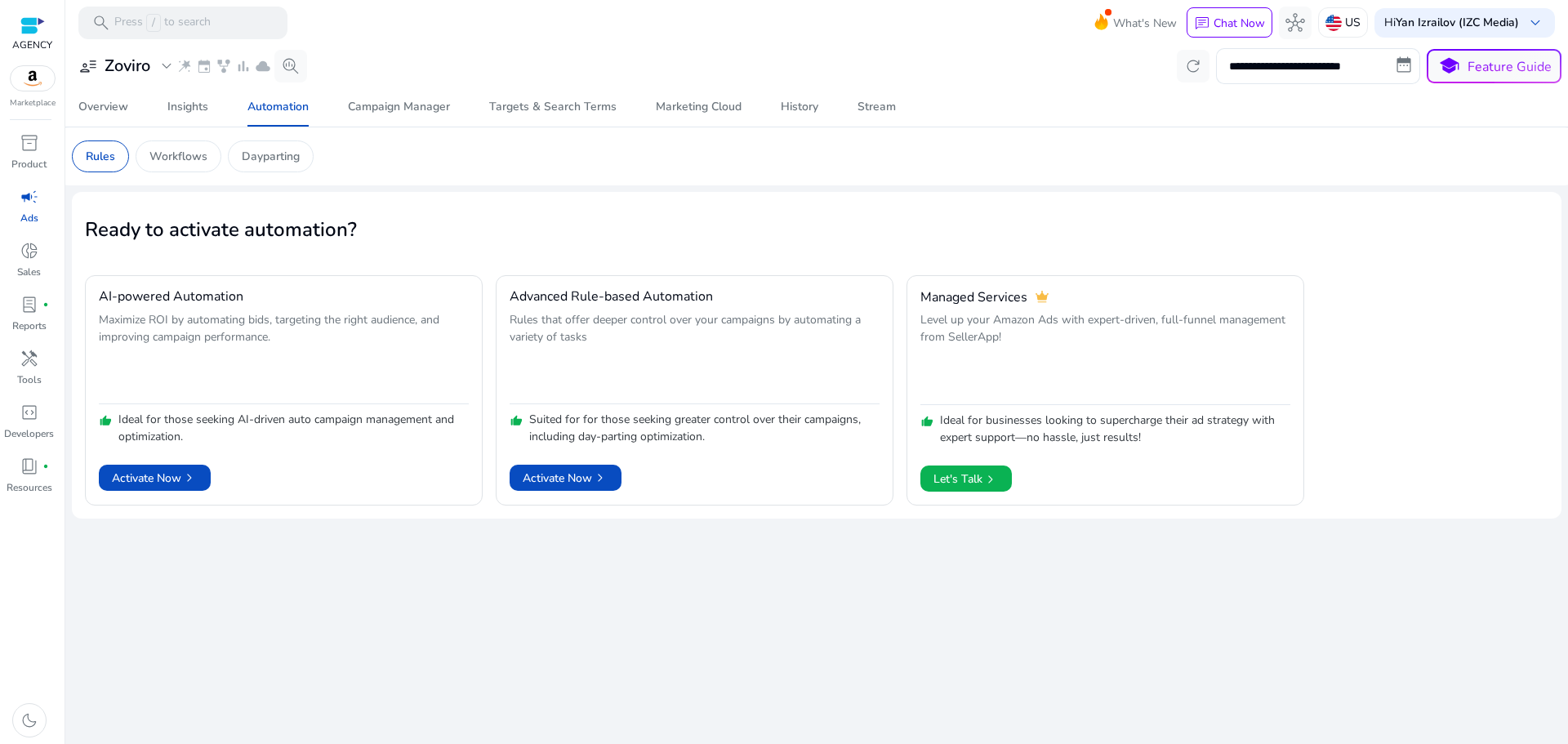 scroll, scrollTop: 0, scrollLeft: 0, axis: both 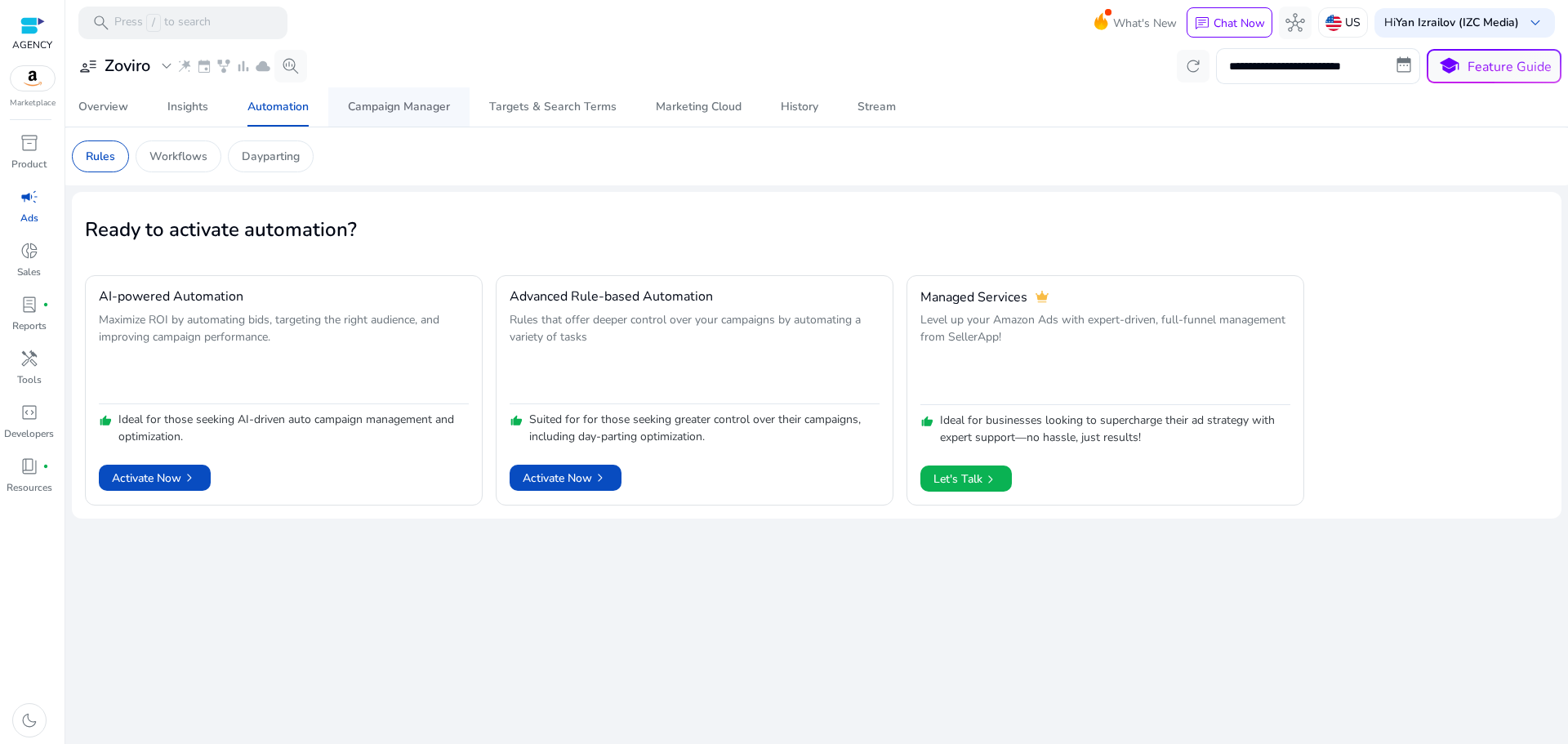 click on "Campaign Manager" at bounding box center (399, 107) 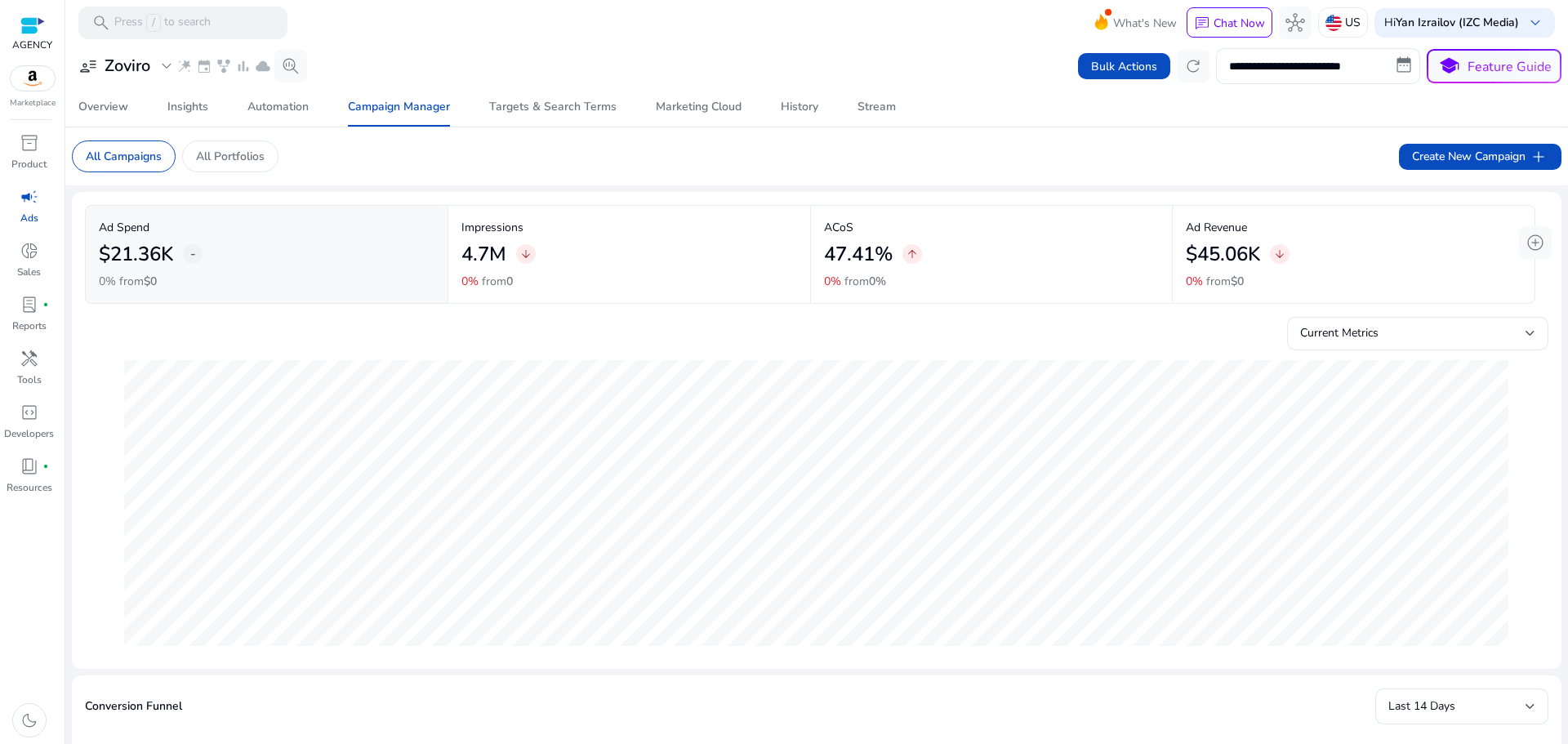click on "47.41%   arrow_upward" 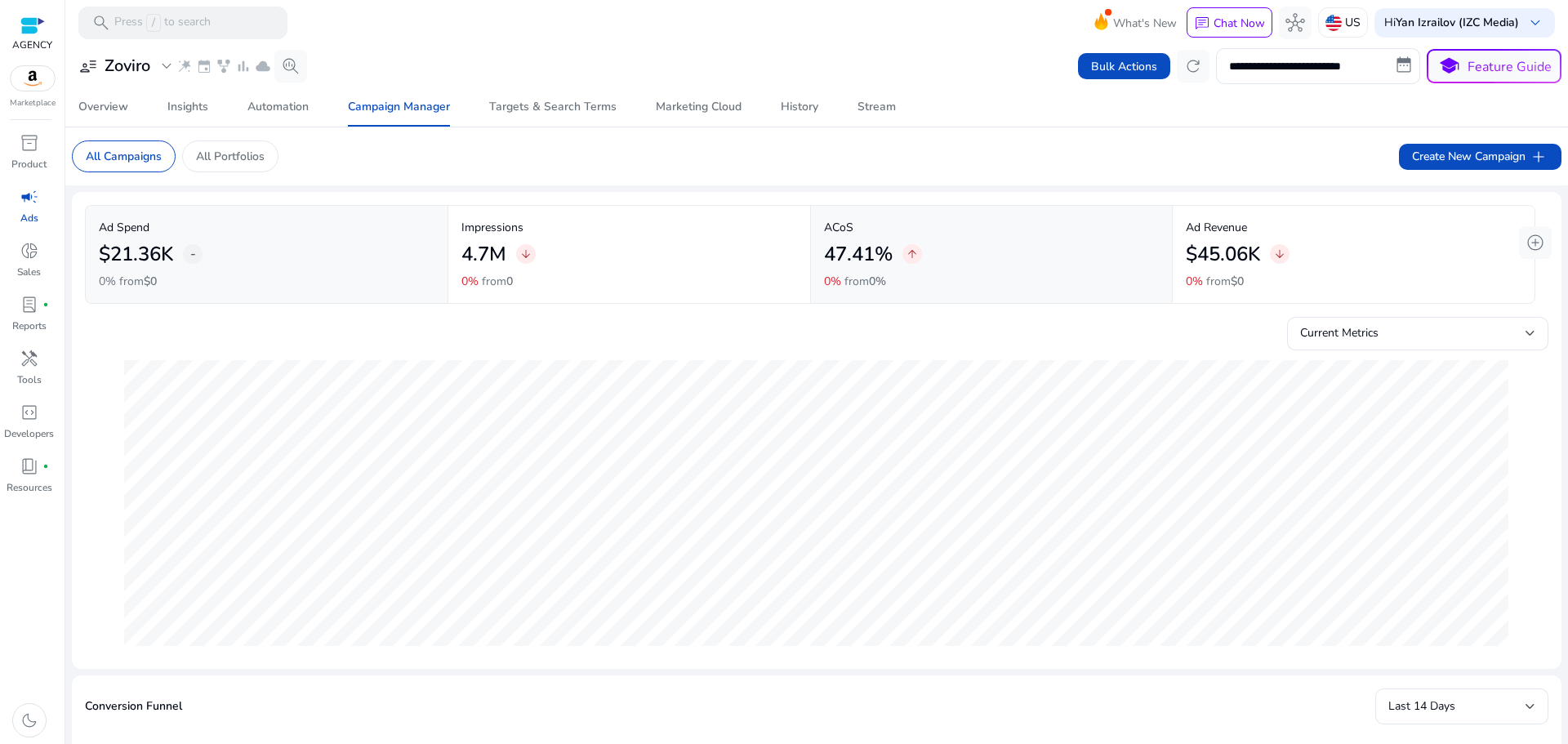 click on "All Campaigns   All Portfolios   Create New Campaign   add" 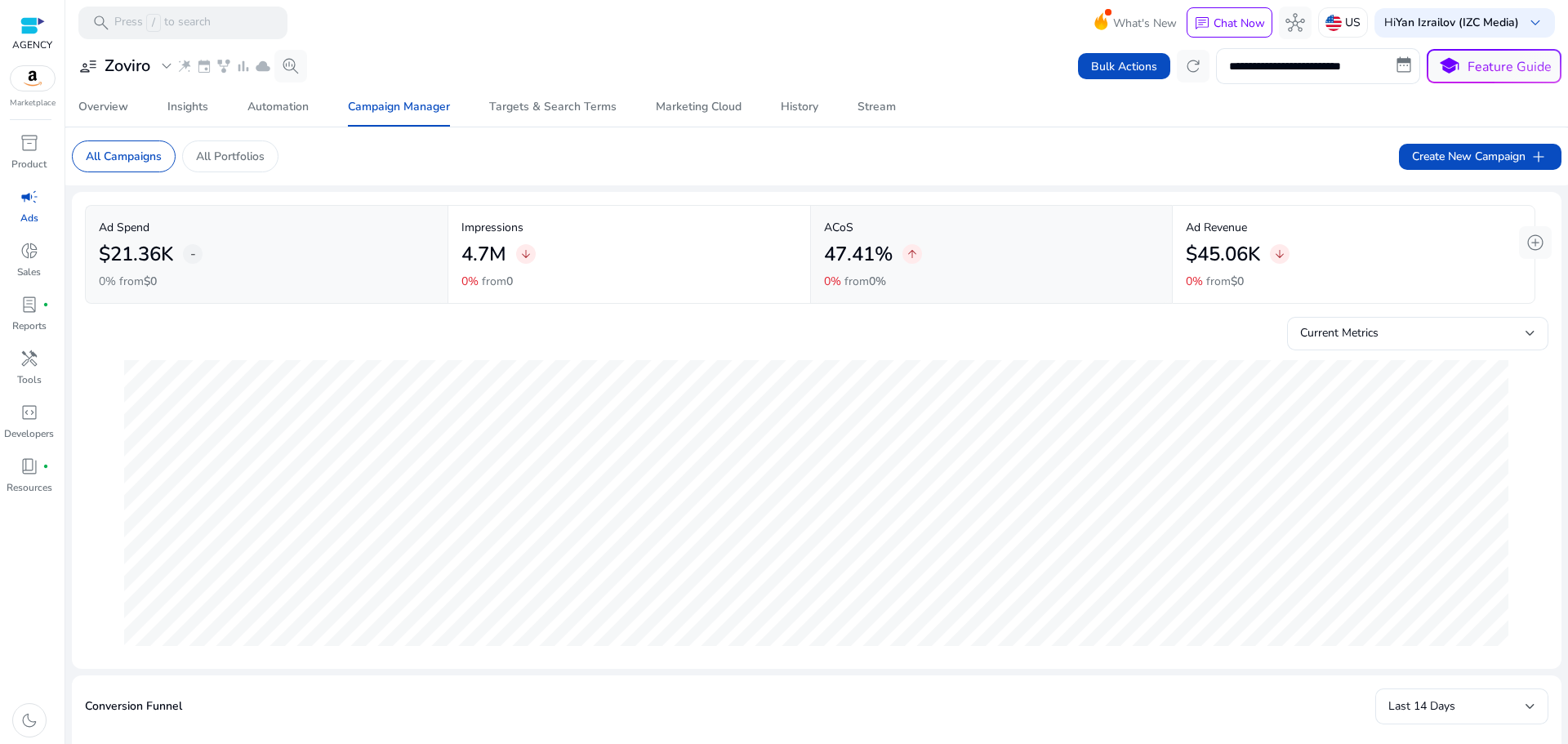 click on "All Campaigns   All Portfolios   Create New Campaign   add" 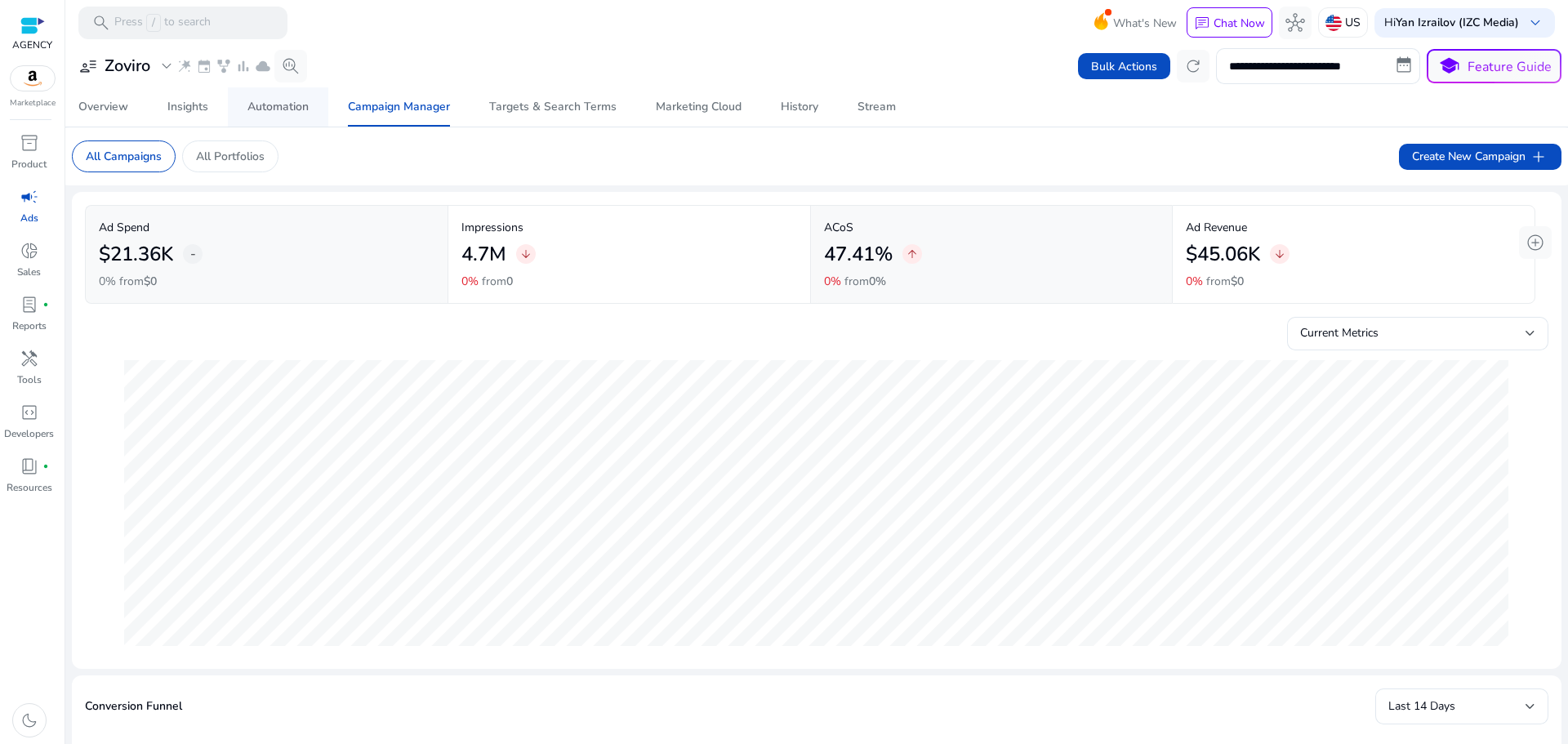 click on "Automation" at bounding box center (278, 107) 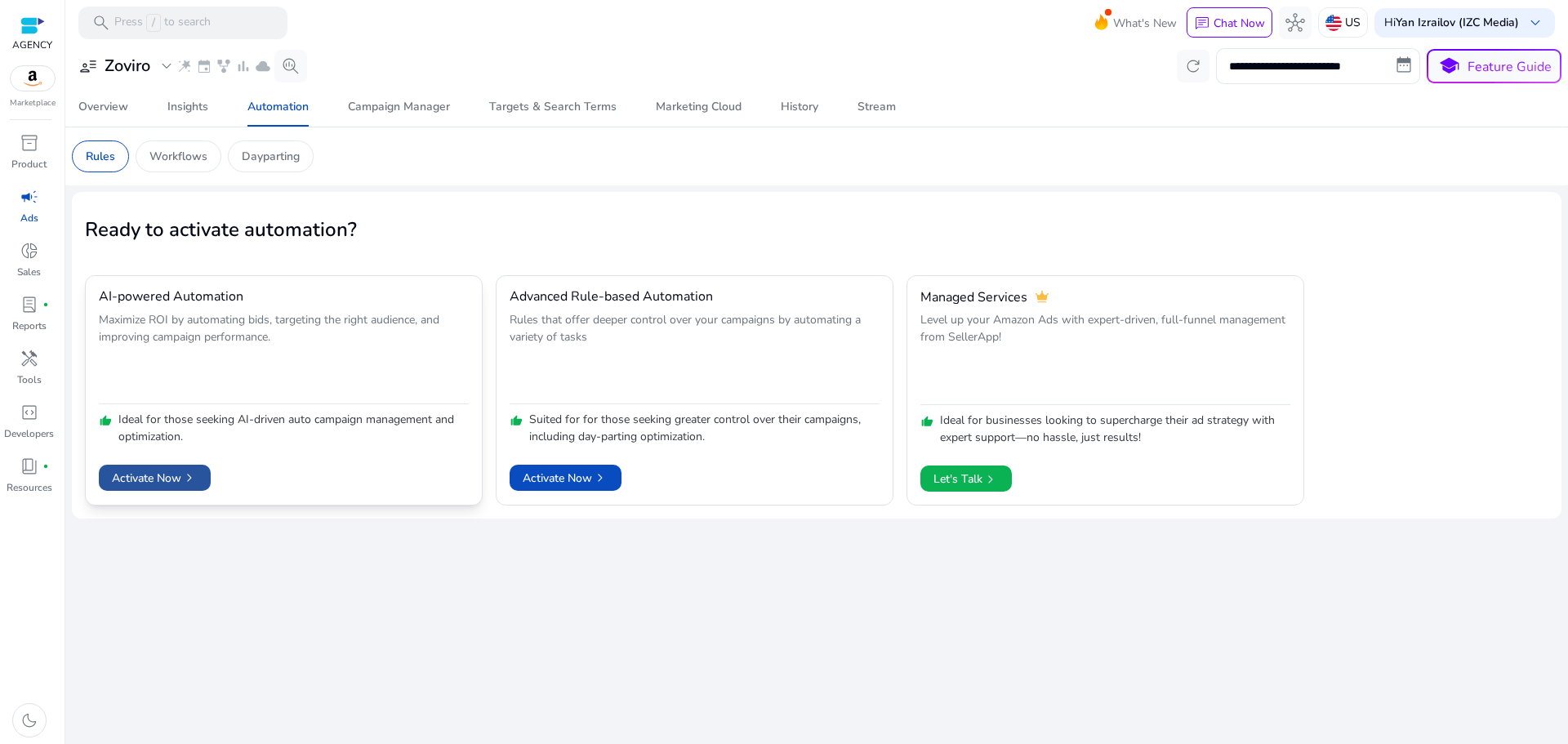 click on "chevron_right" at bounding box center (189, 478) 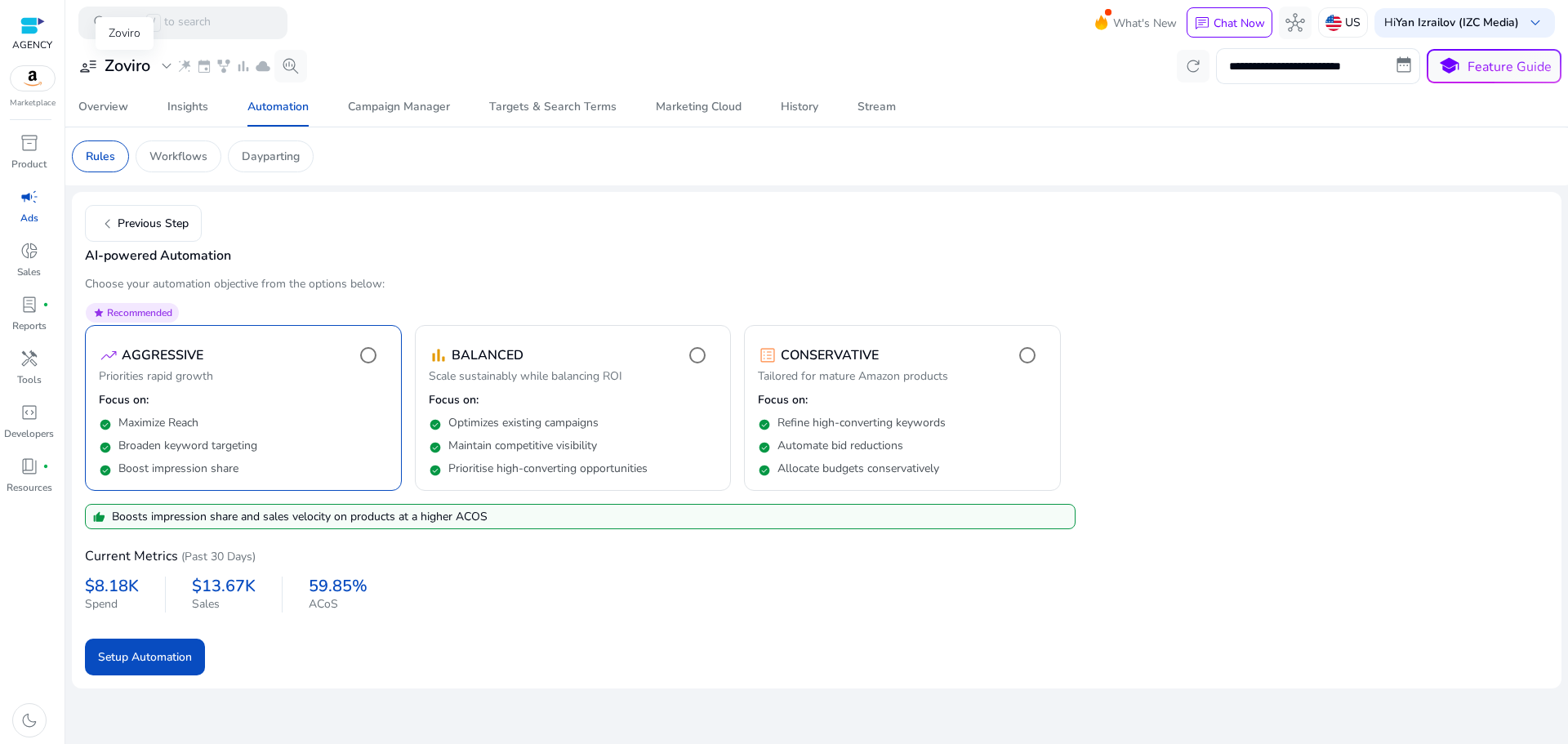 click on "expand_more" 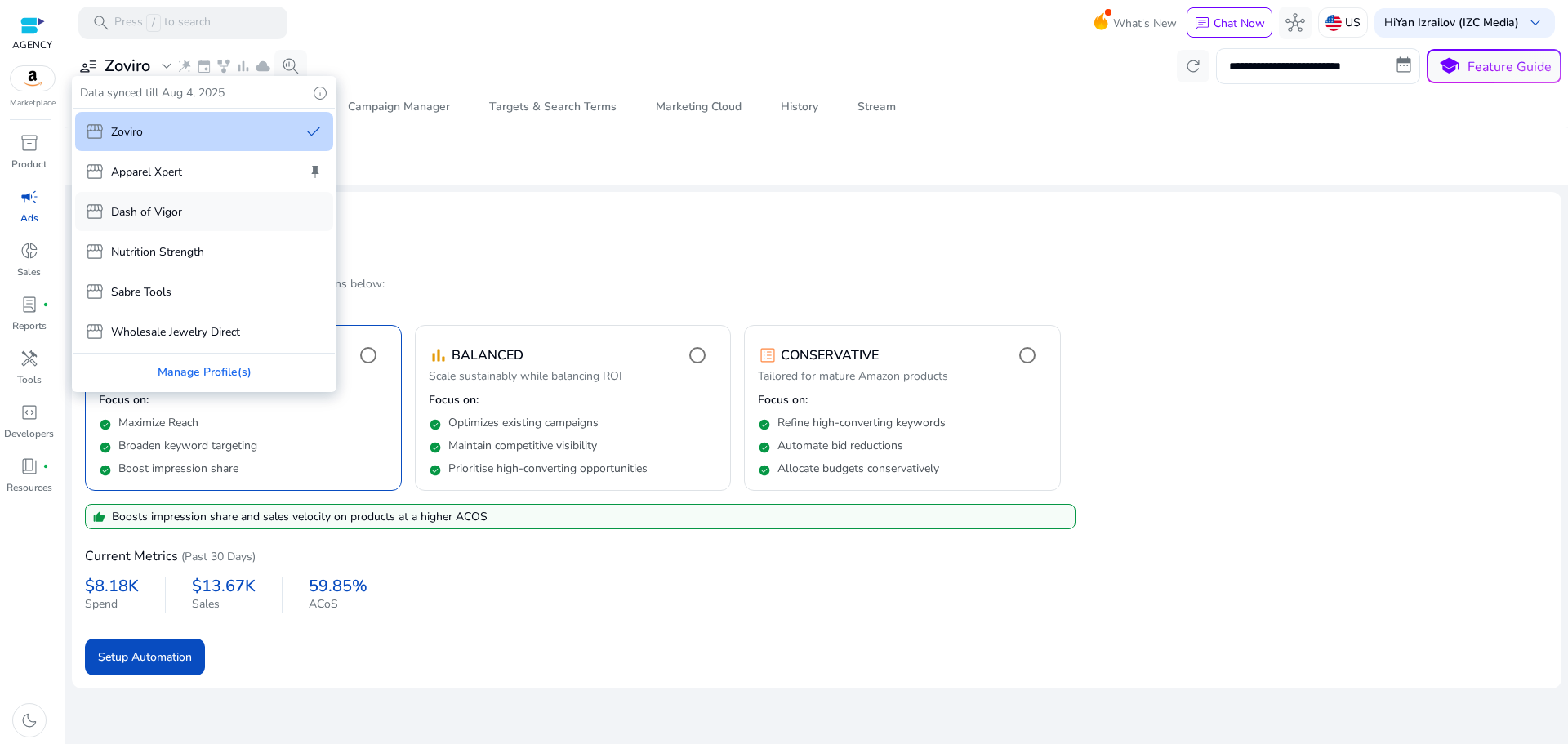 click on "storefront   Dash of Vigor" at bounding box center [204, 212] 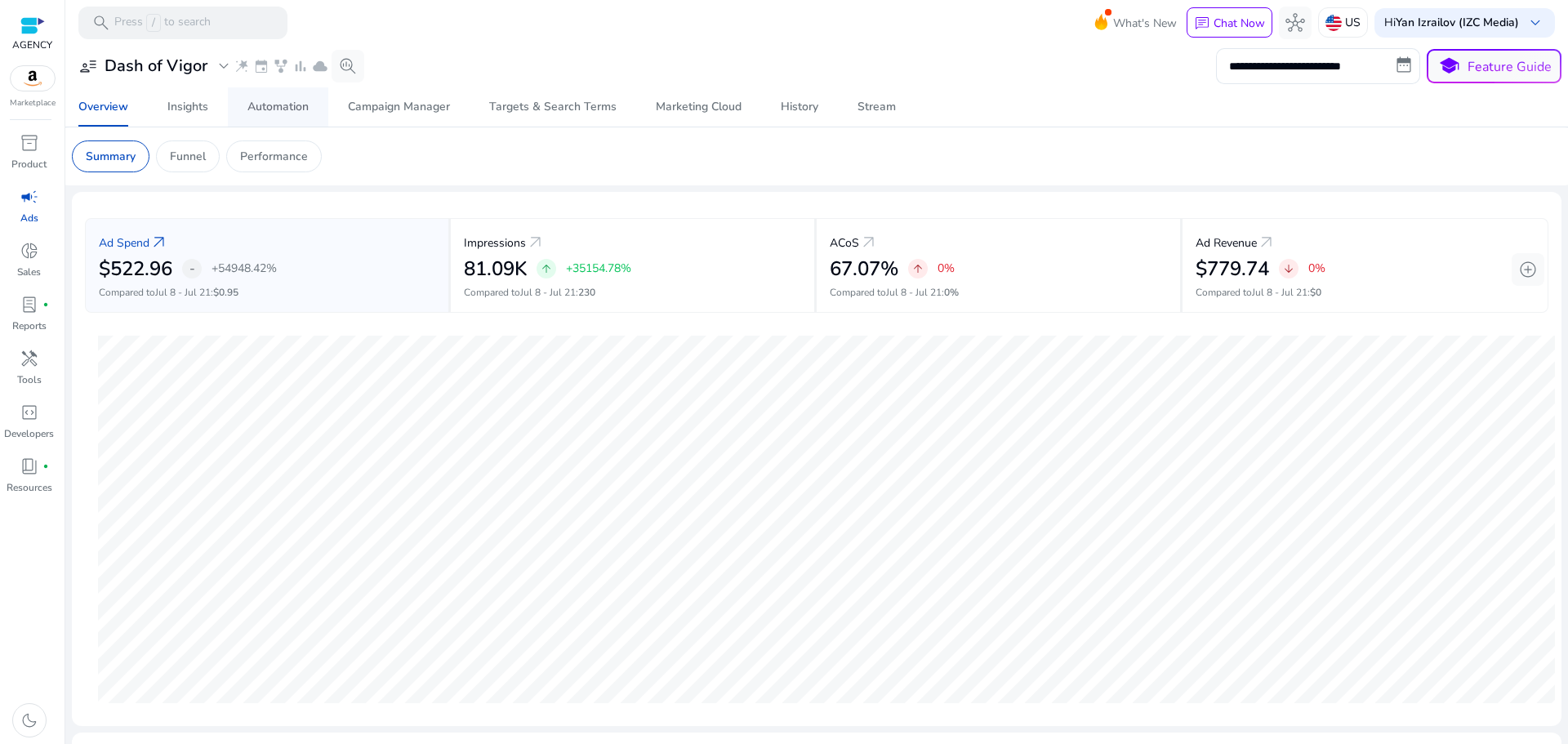 click on "Automation" at bounding box center [278, 107] 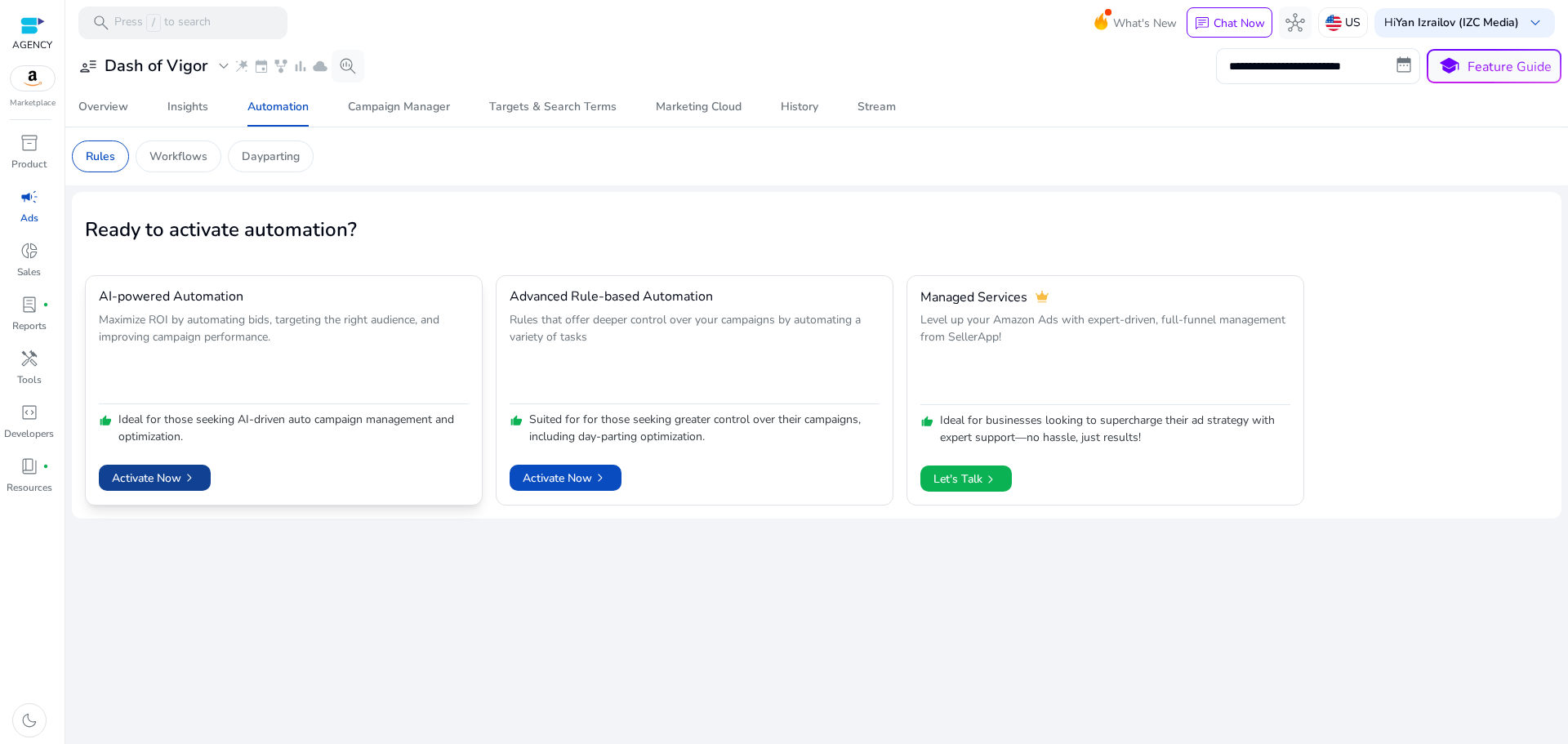 click on "chevron_right" at bounding box center [189, 478] 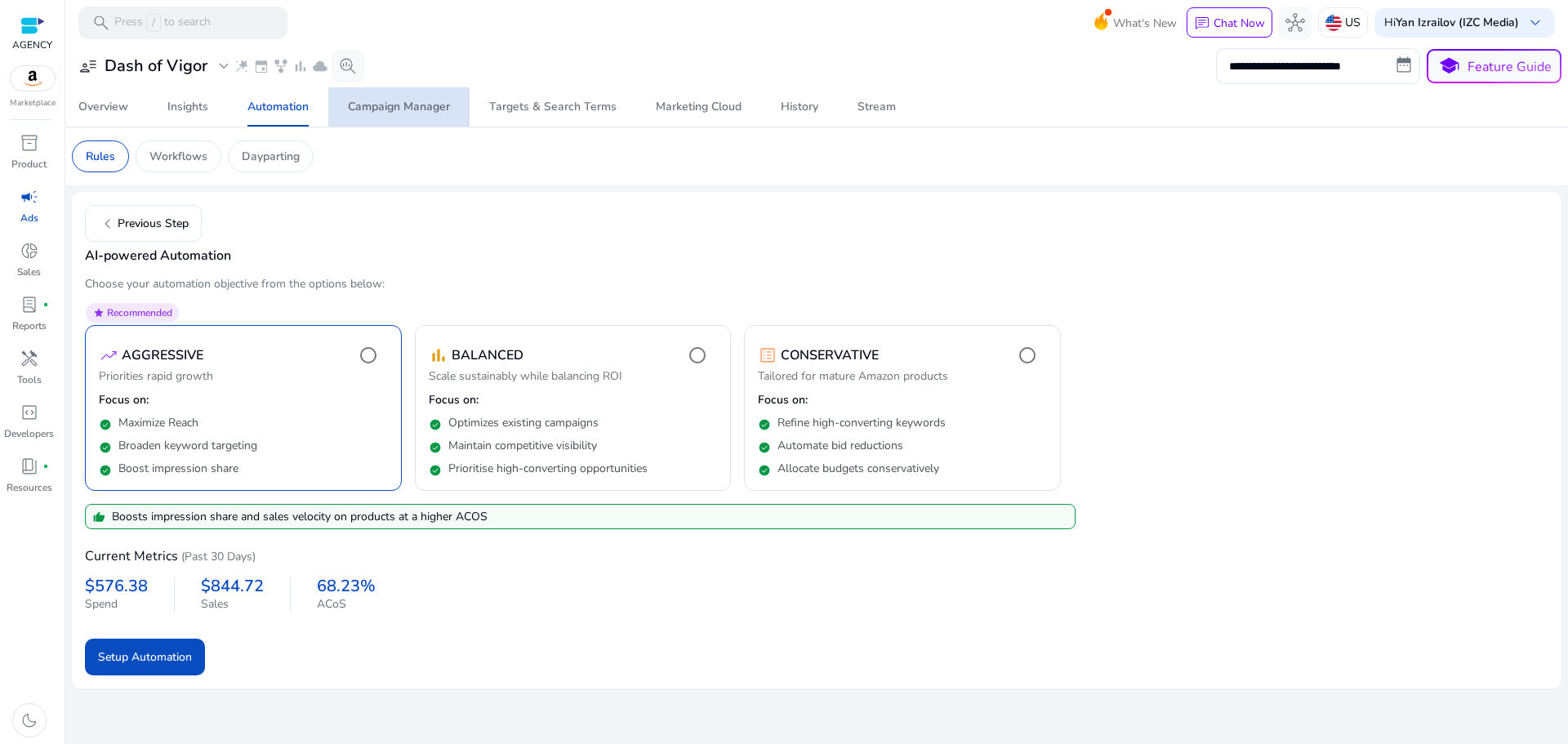 click on "Campaign Manager" at bounding box center [399, 107] 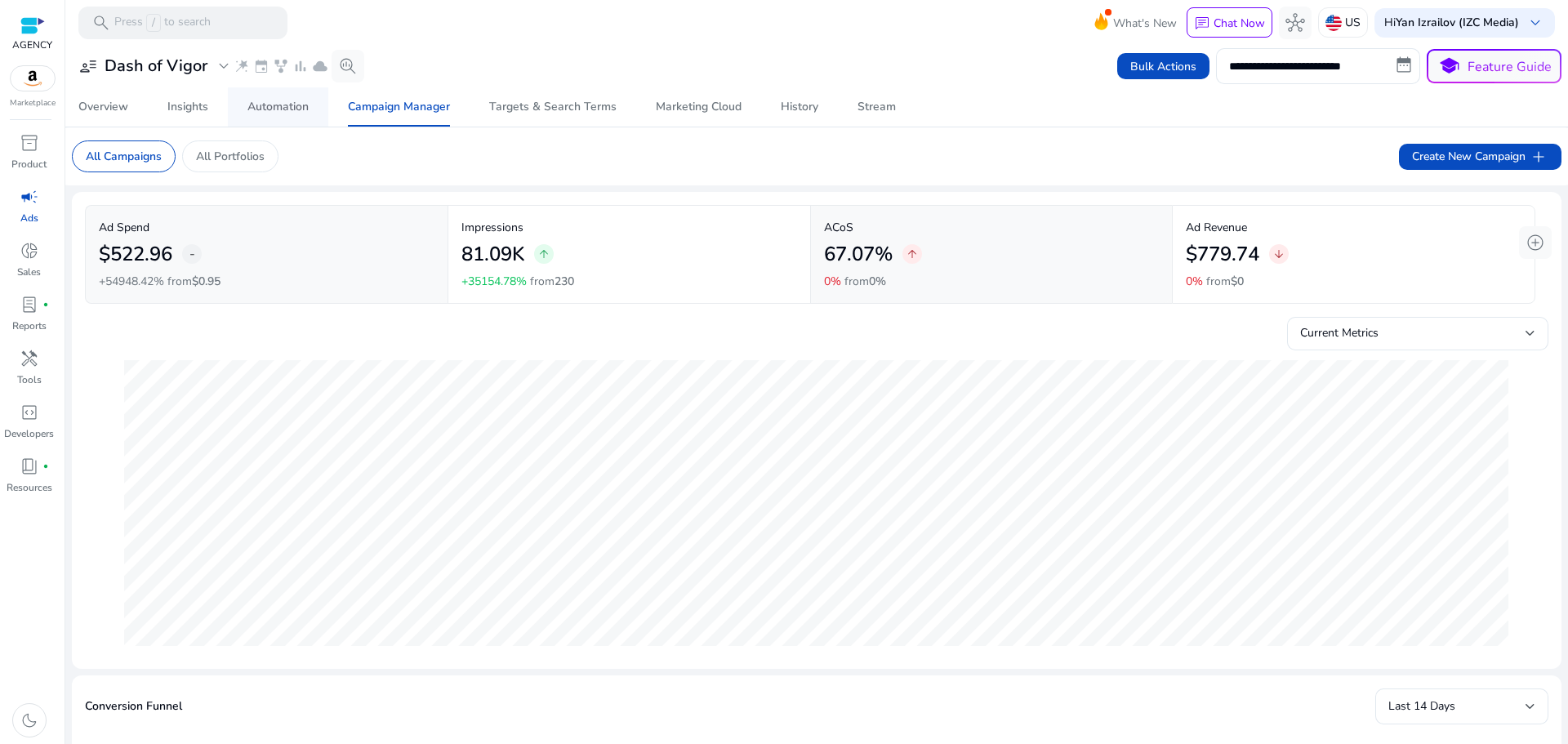 click on "Automation" at bounding box center [278, 107] 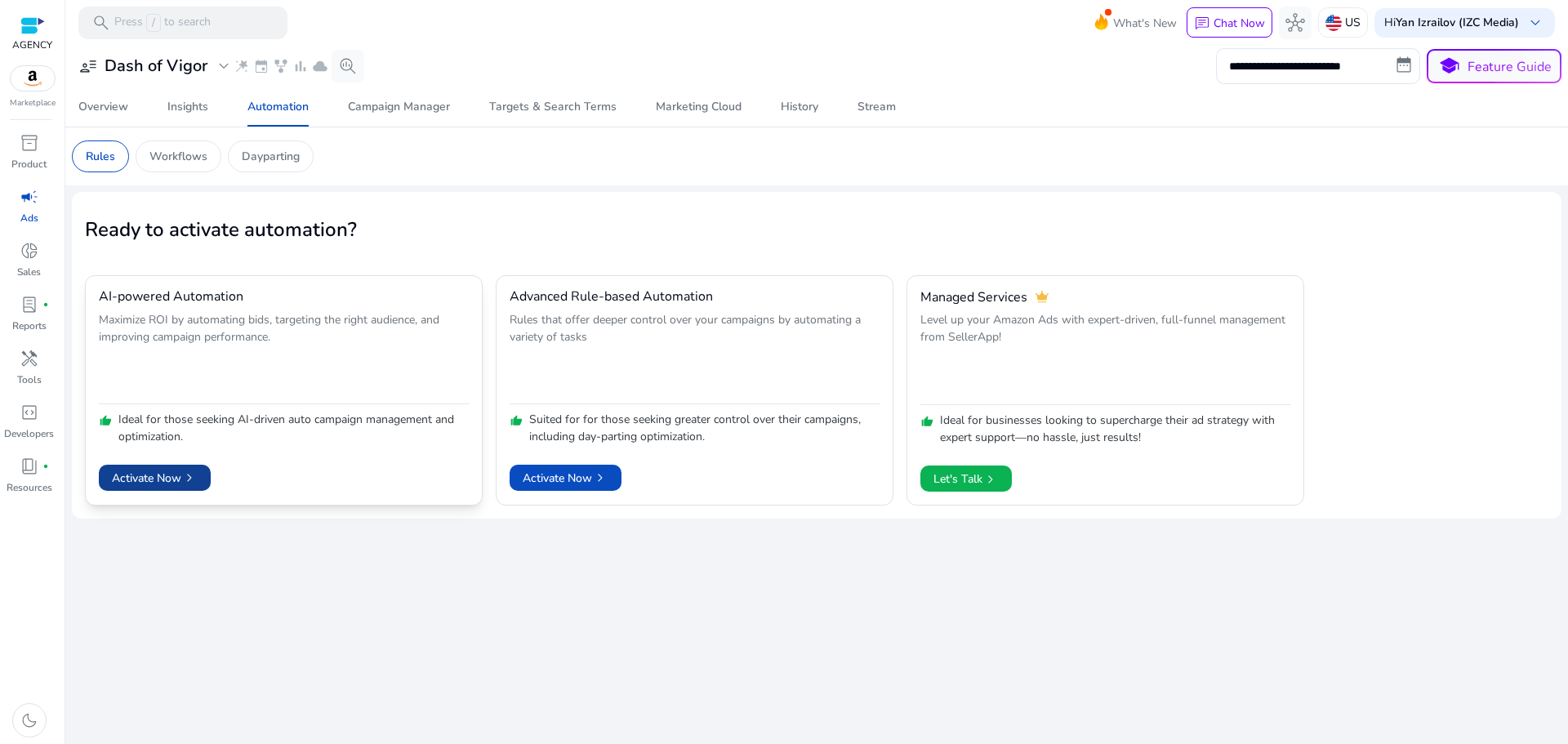 click on "chevron_right" at bounding box center [189, 478] 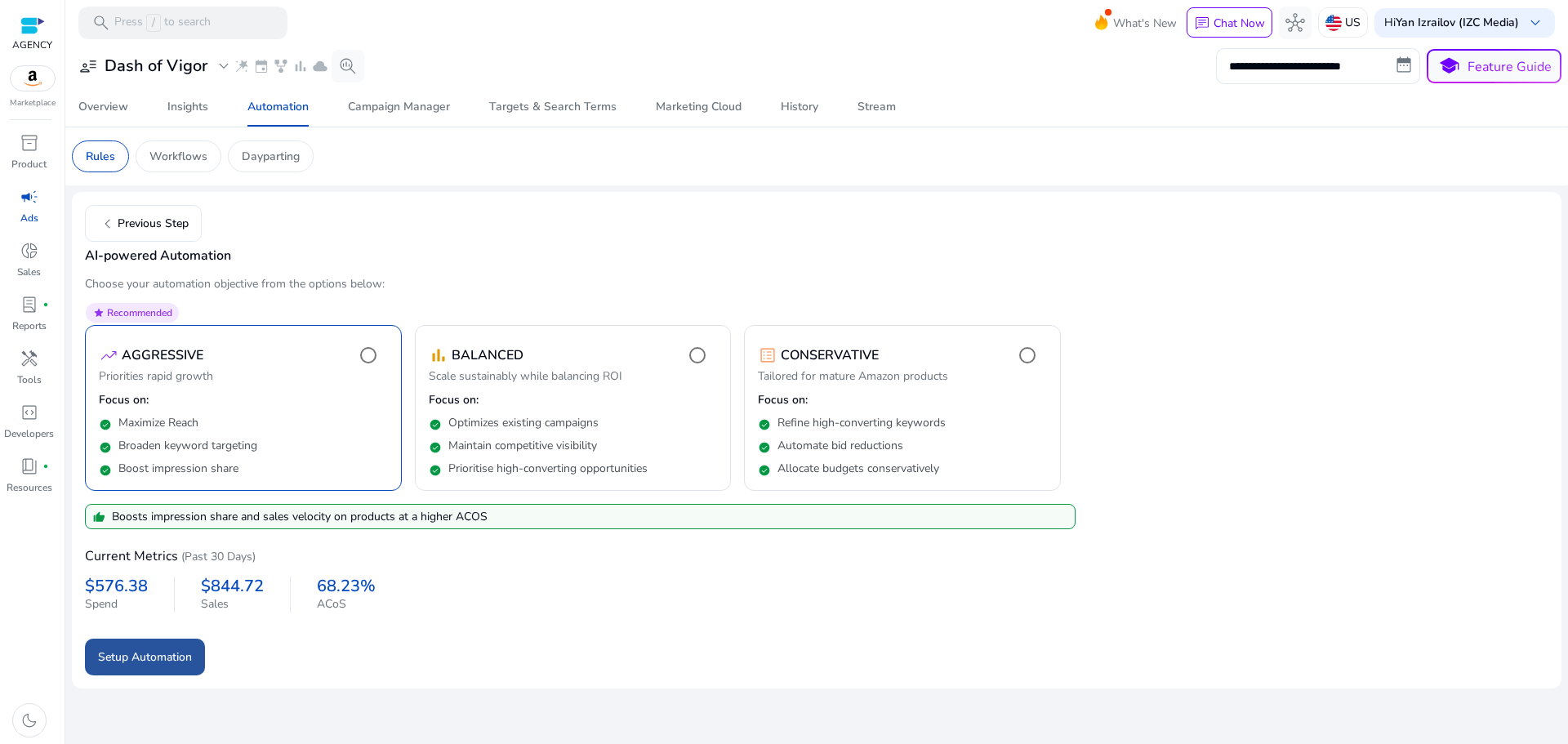 click on "Setup Automation" at bounding box center [145, 657] 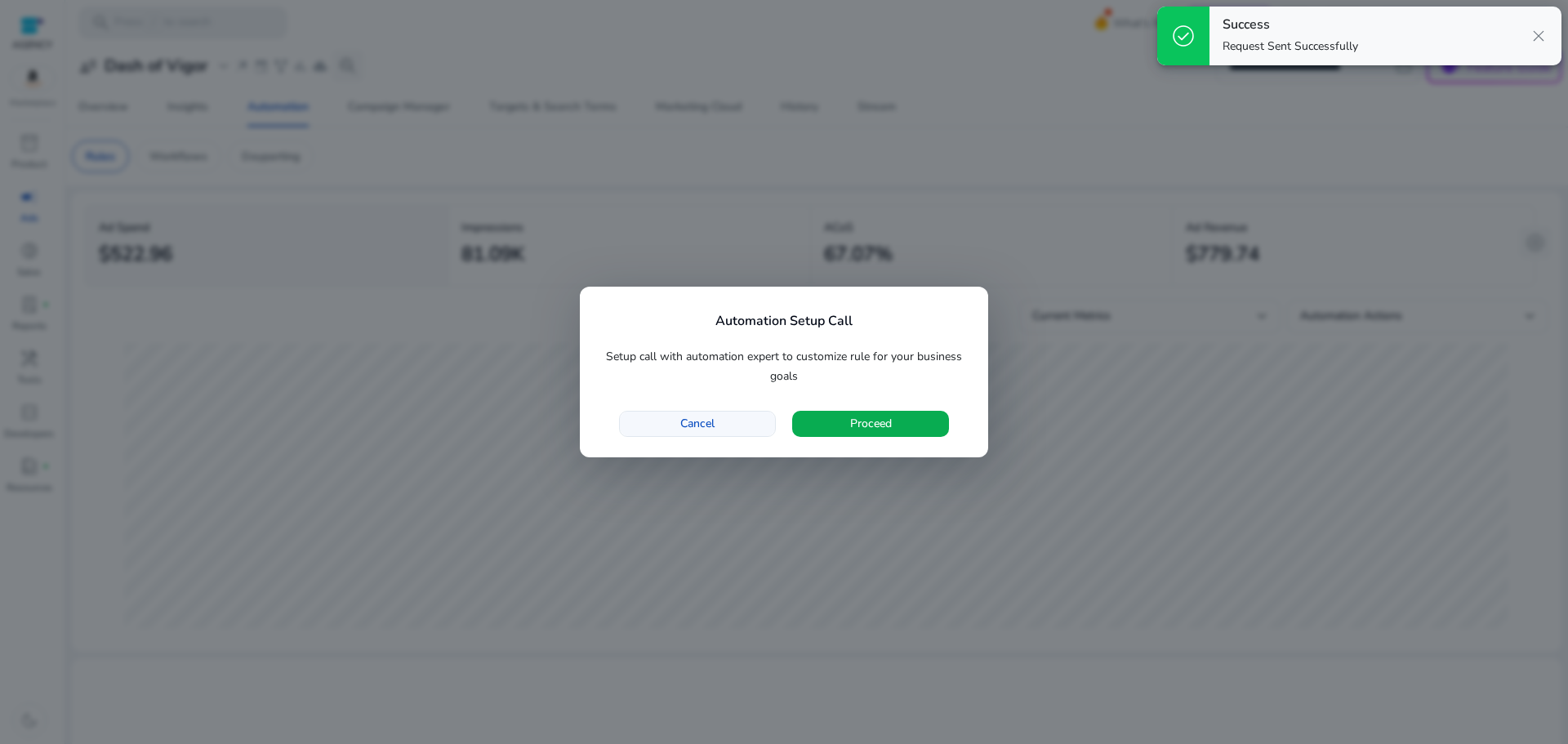 click at bounding box center (697, 424) 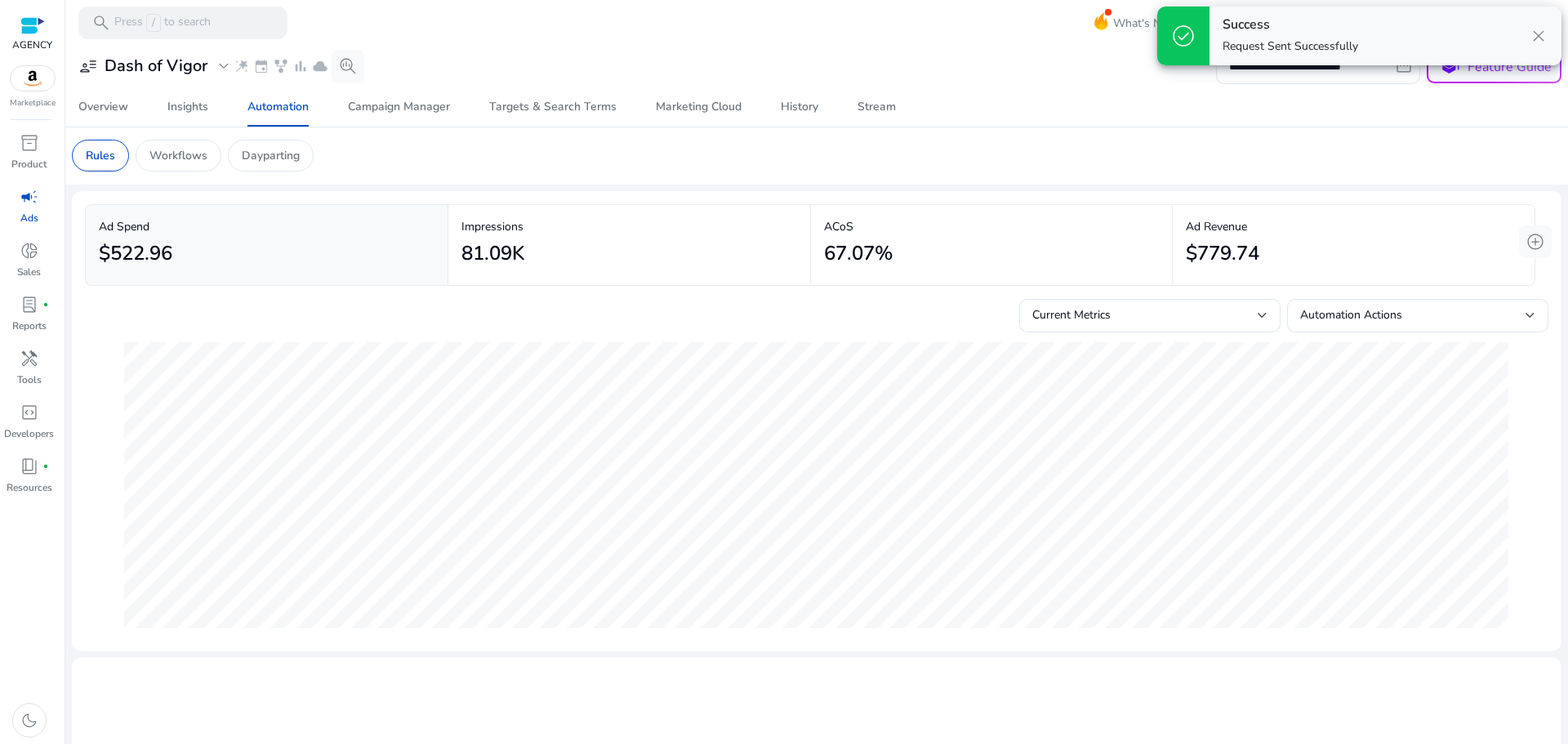 scroll, scrollTop: 0, scrollLeft: 0, axis: both 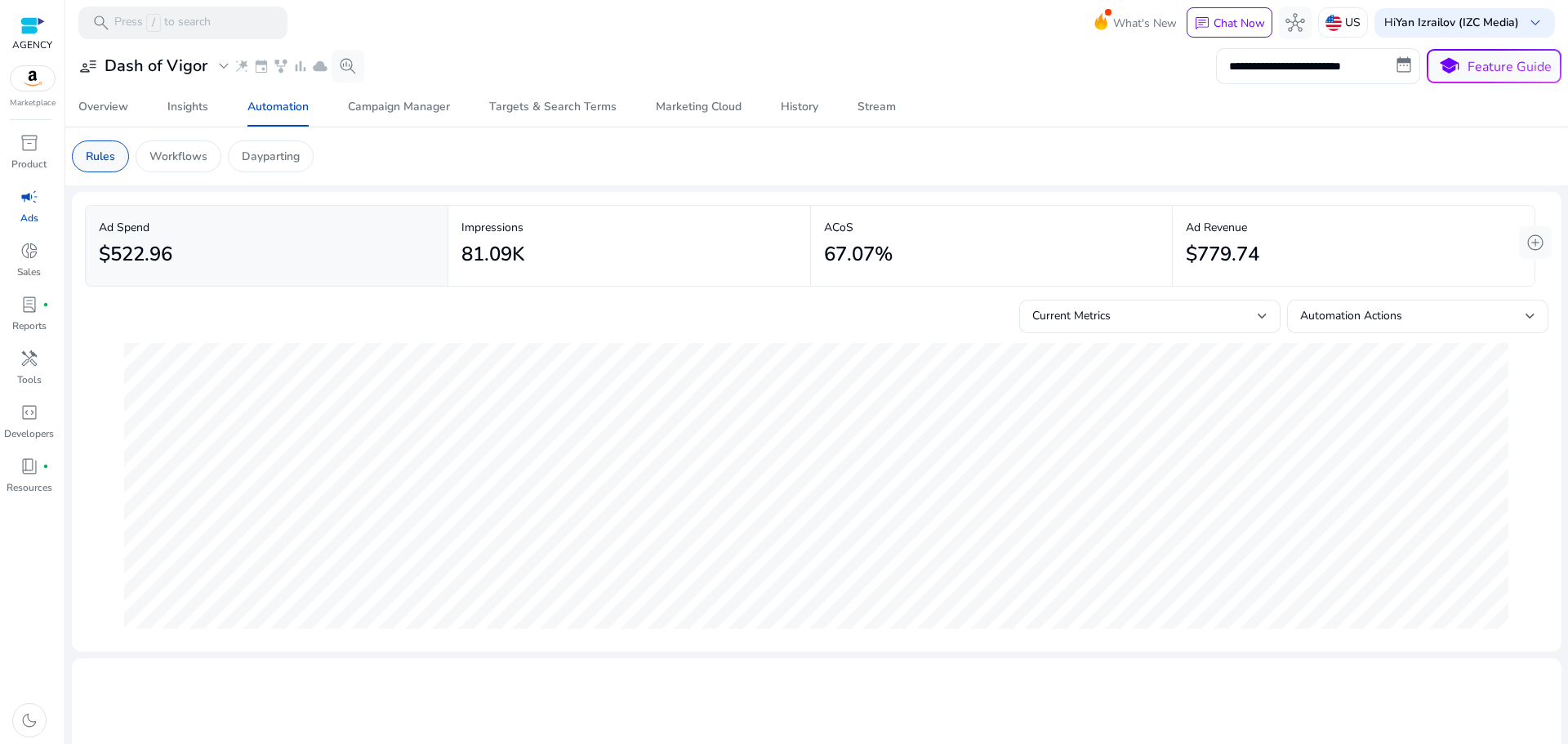 click on "Rules" 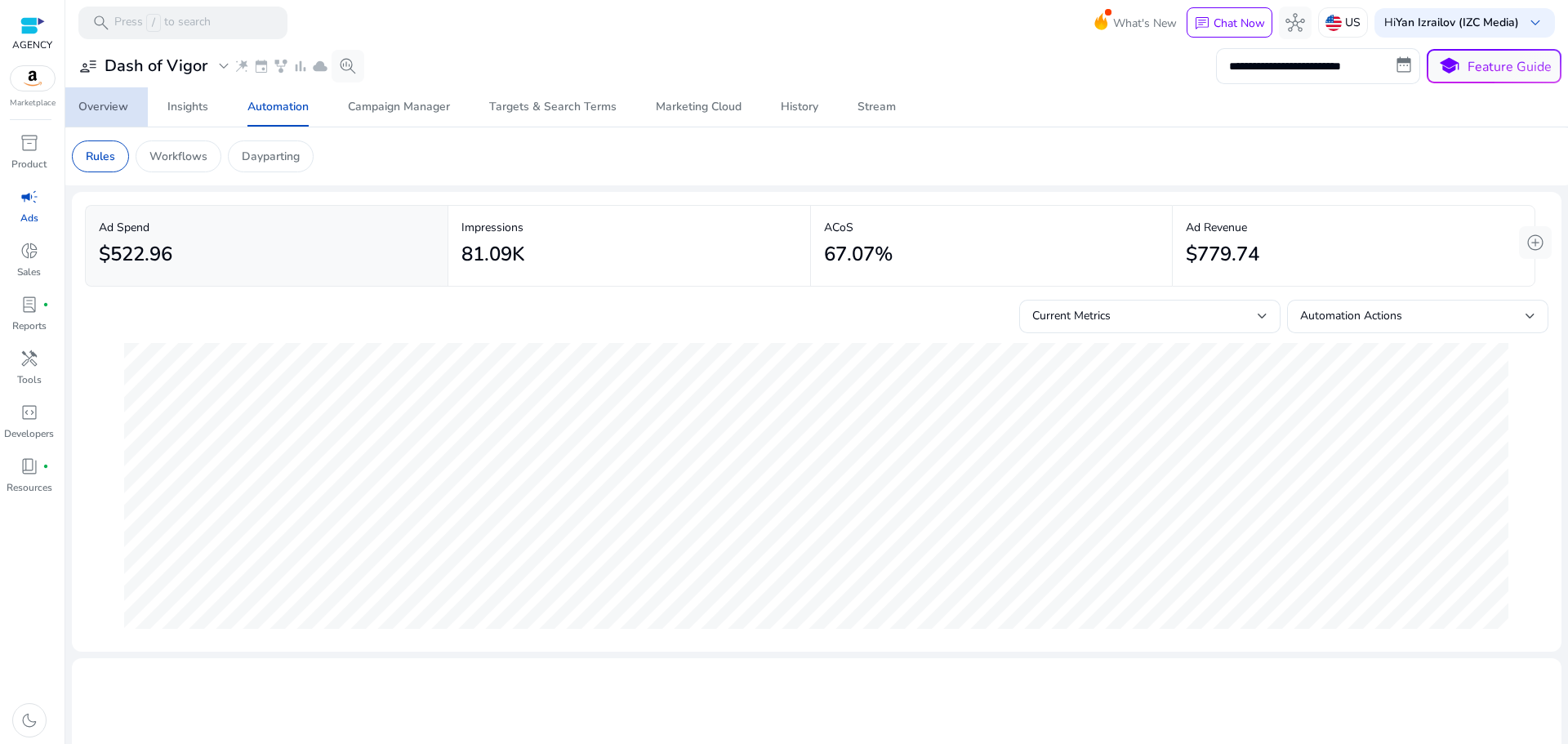 click on "Overview" at bounding box center [103, 107] 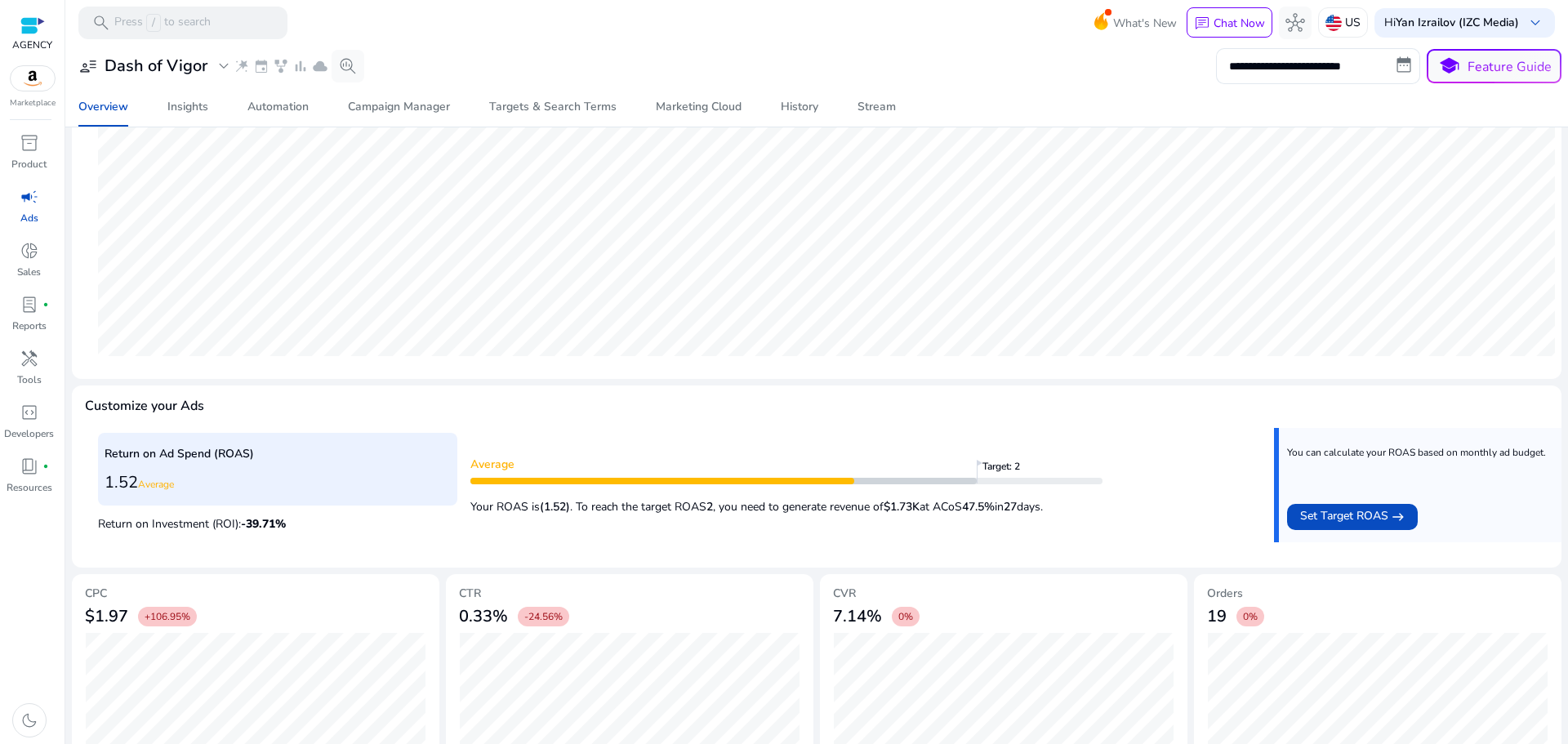 scroll, scrollTop: 341, scrollLeft: 0, axis: vertical 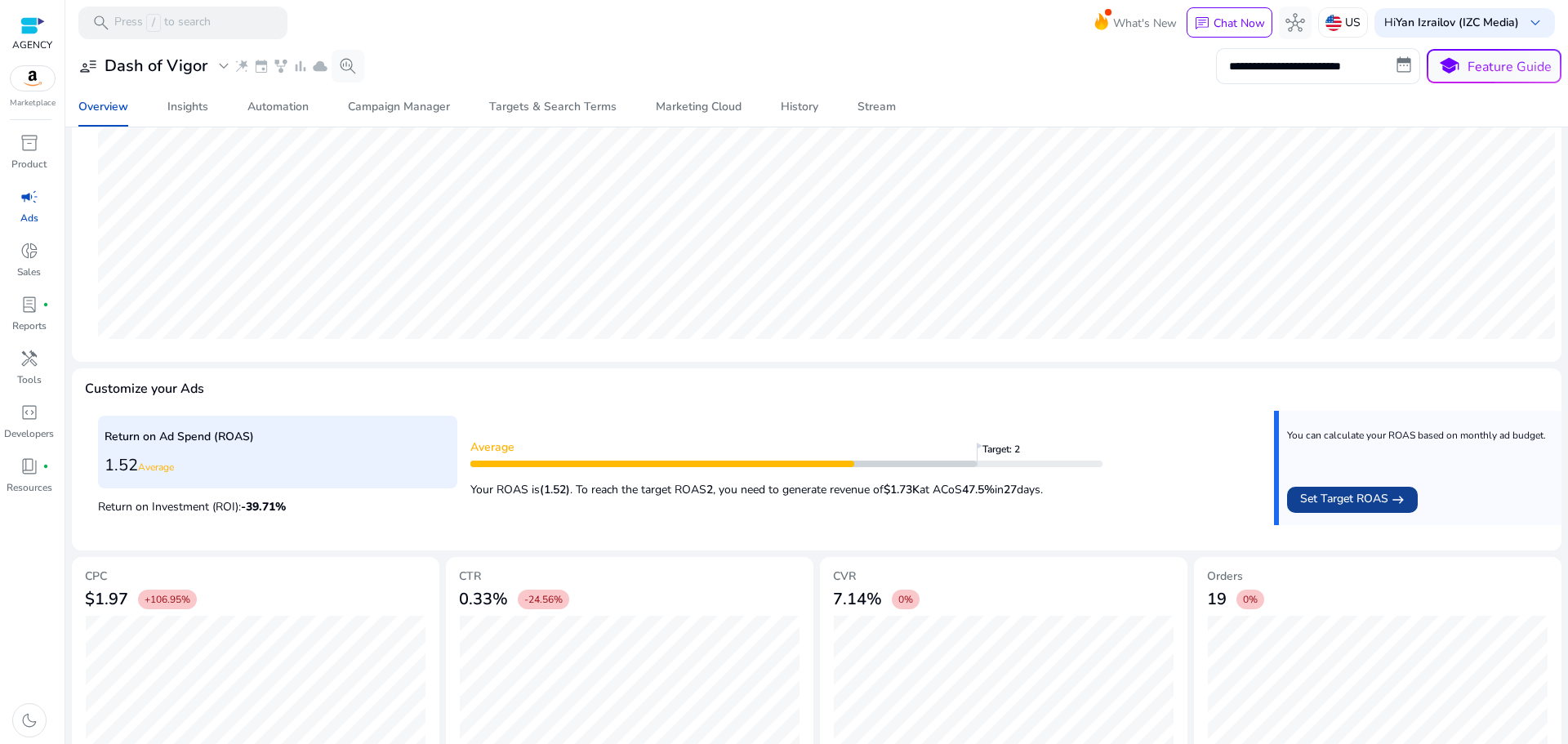click at bounding box center (1352, 500) 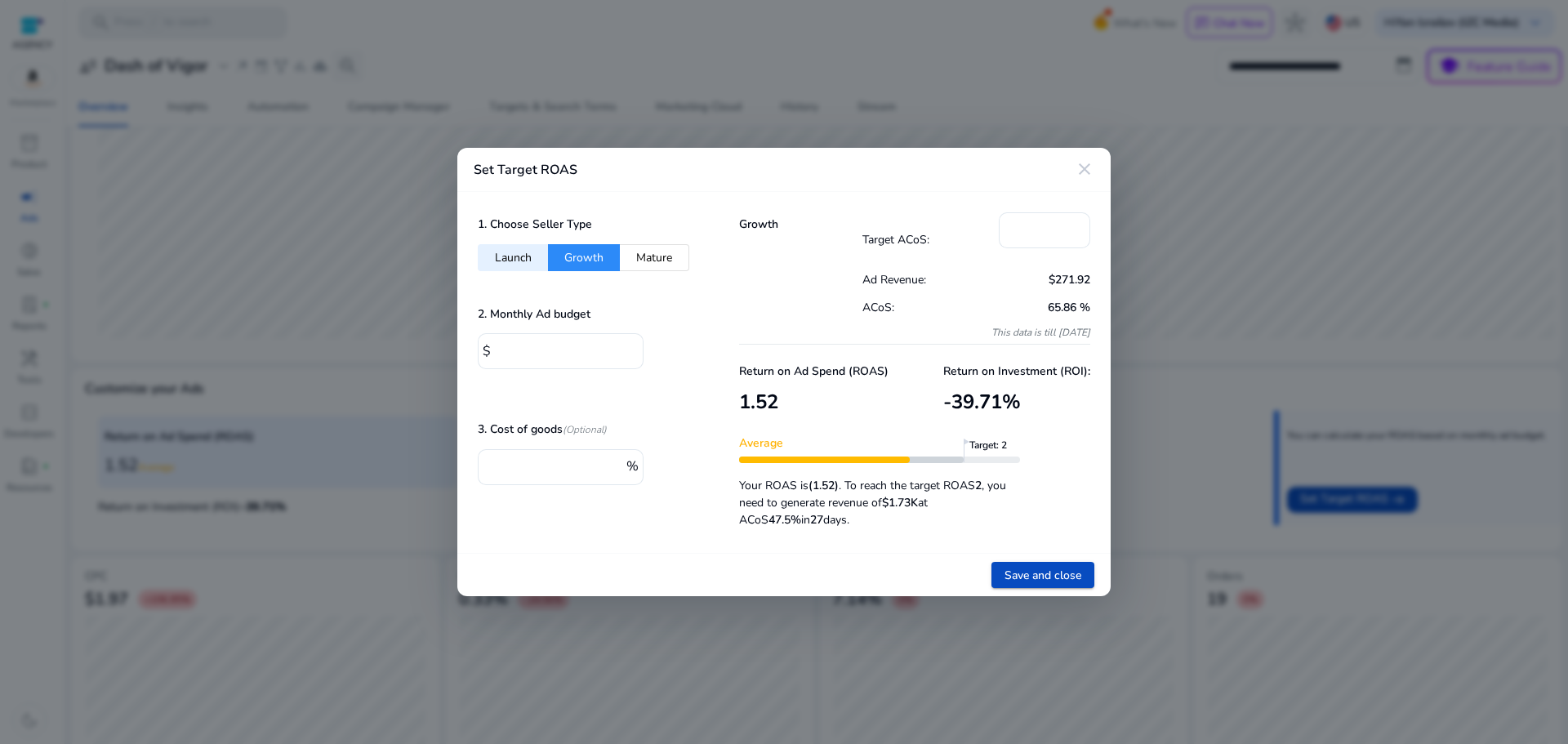 scroll, scrollTop: 364, scrollLeft: 0, axis: vertical 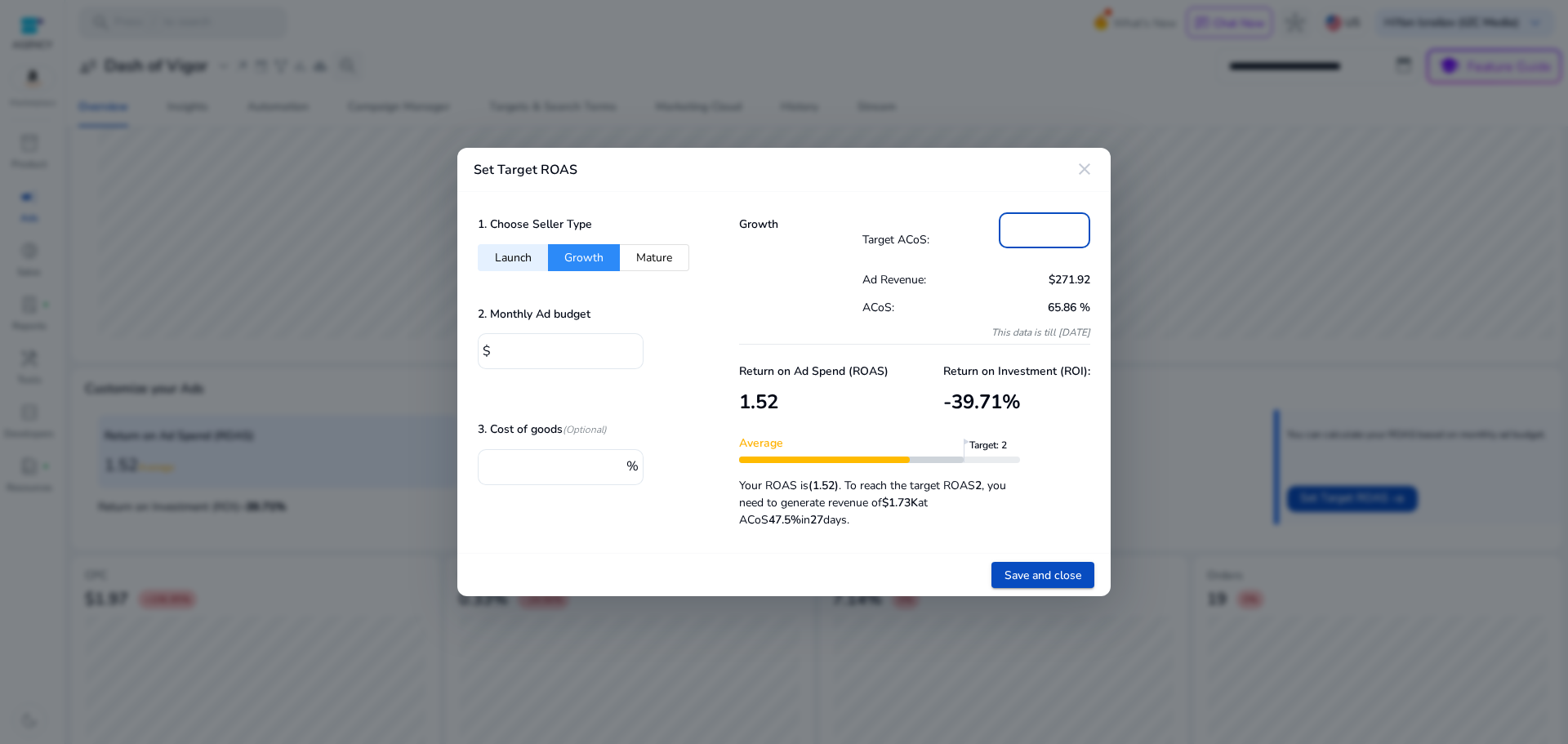 drag, startPoint x: 1037, startPoint y: 222, endPoint x: 933, endPoint y: 221, distance: 104.0048 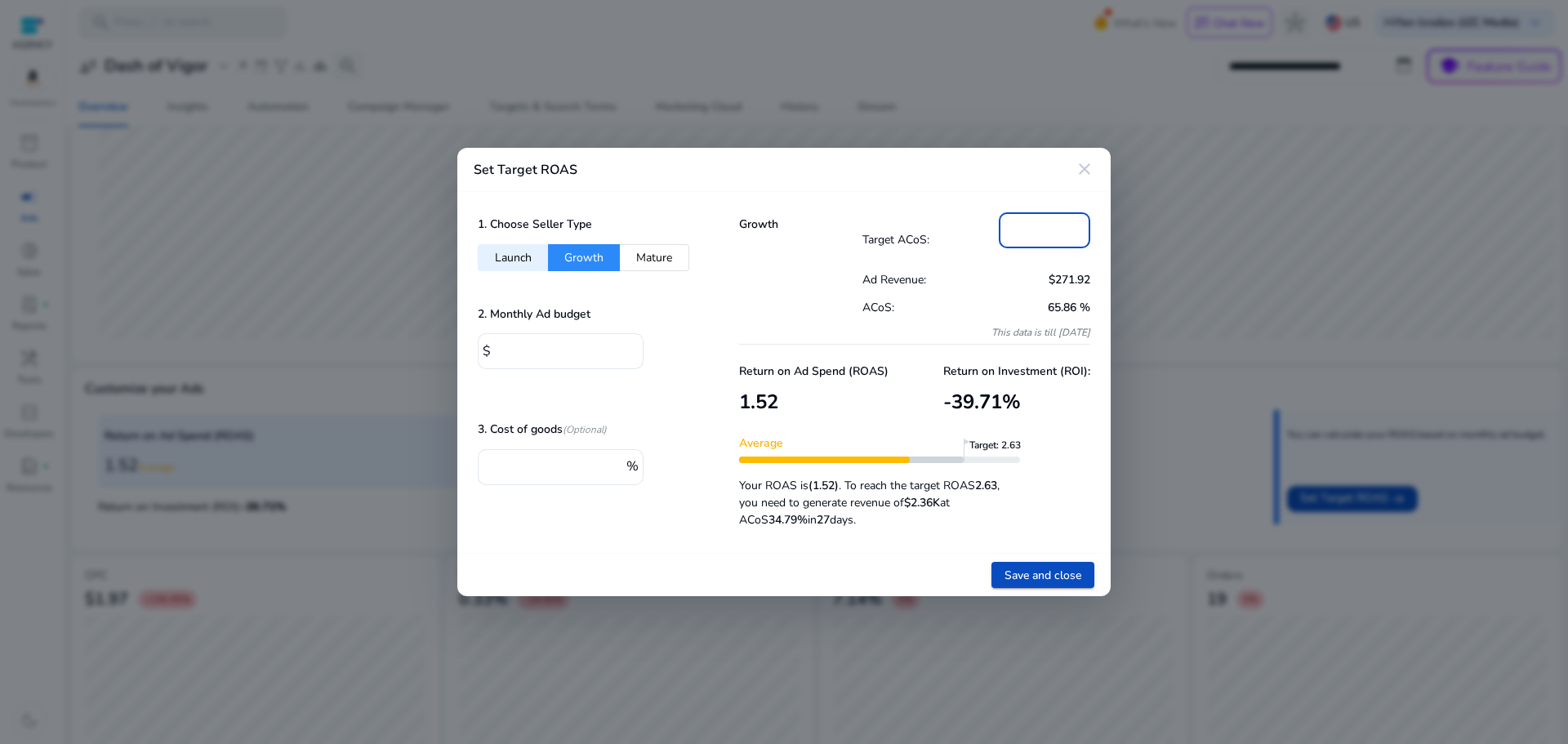 type on "**" 